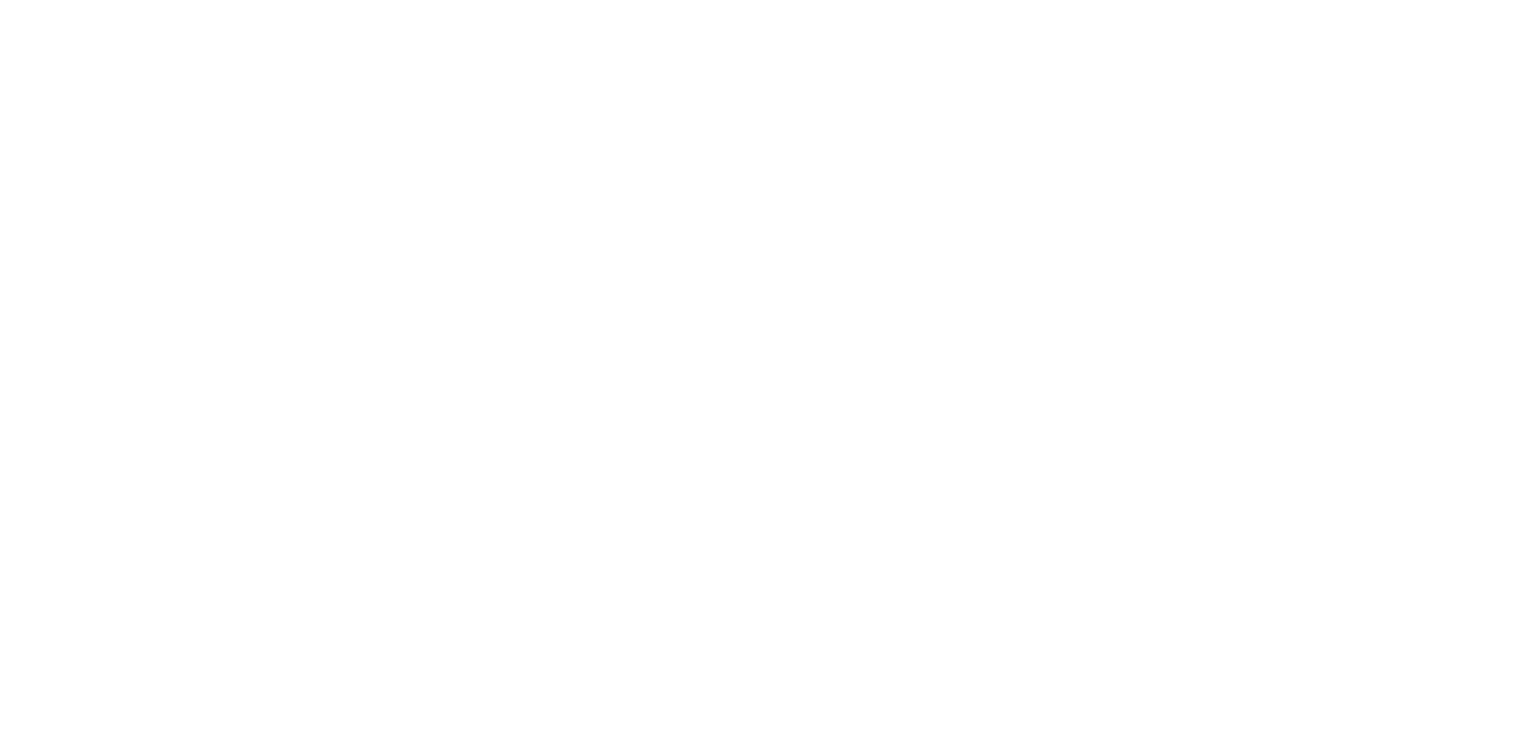 scroll, scrollTop: 0, scrollLeft: 0, axis: both 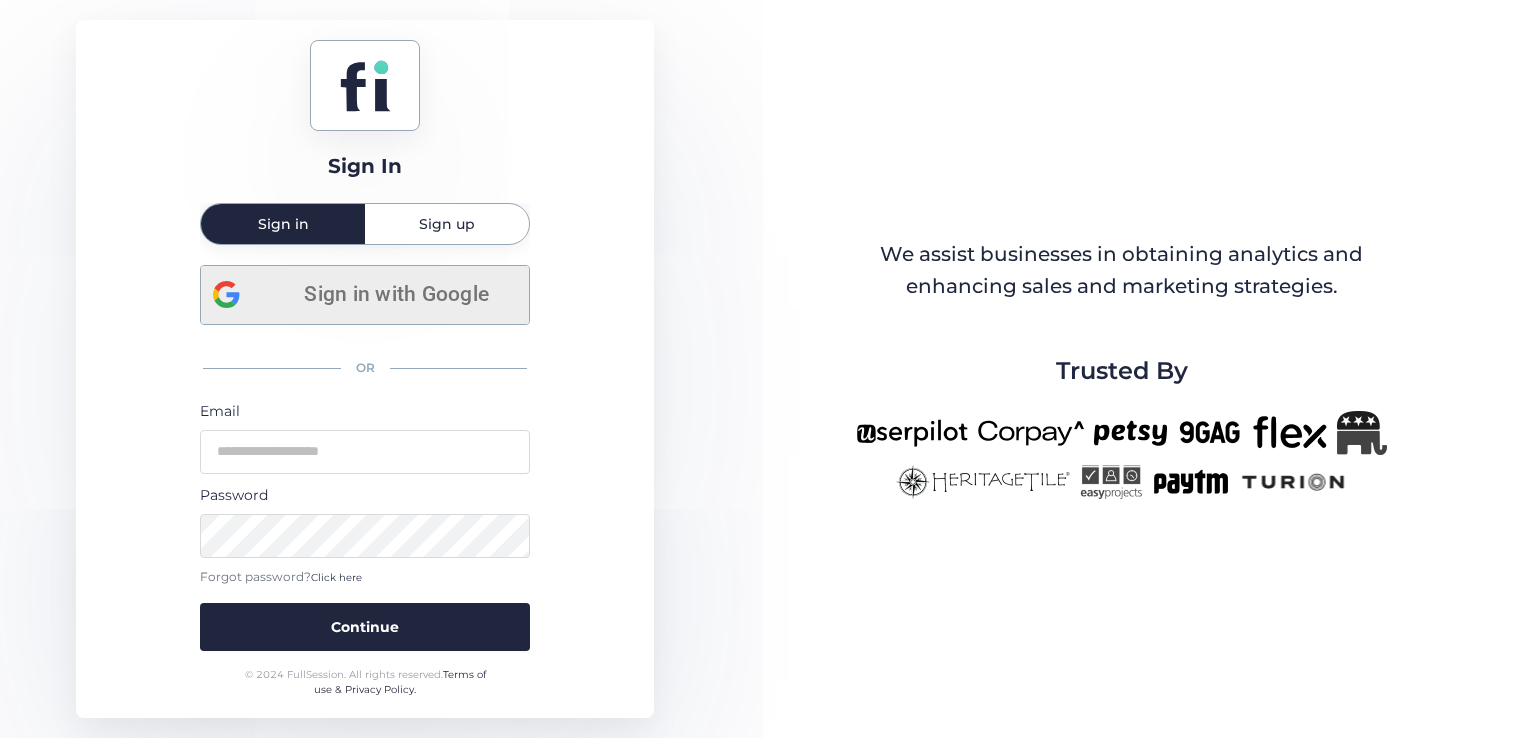 click on "Sign in with Google" at bounding box center (396, 294) 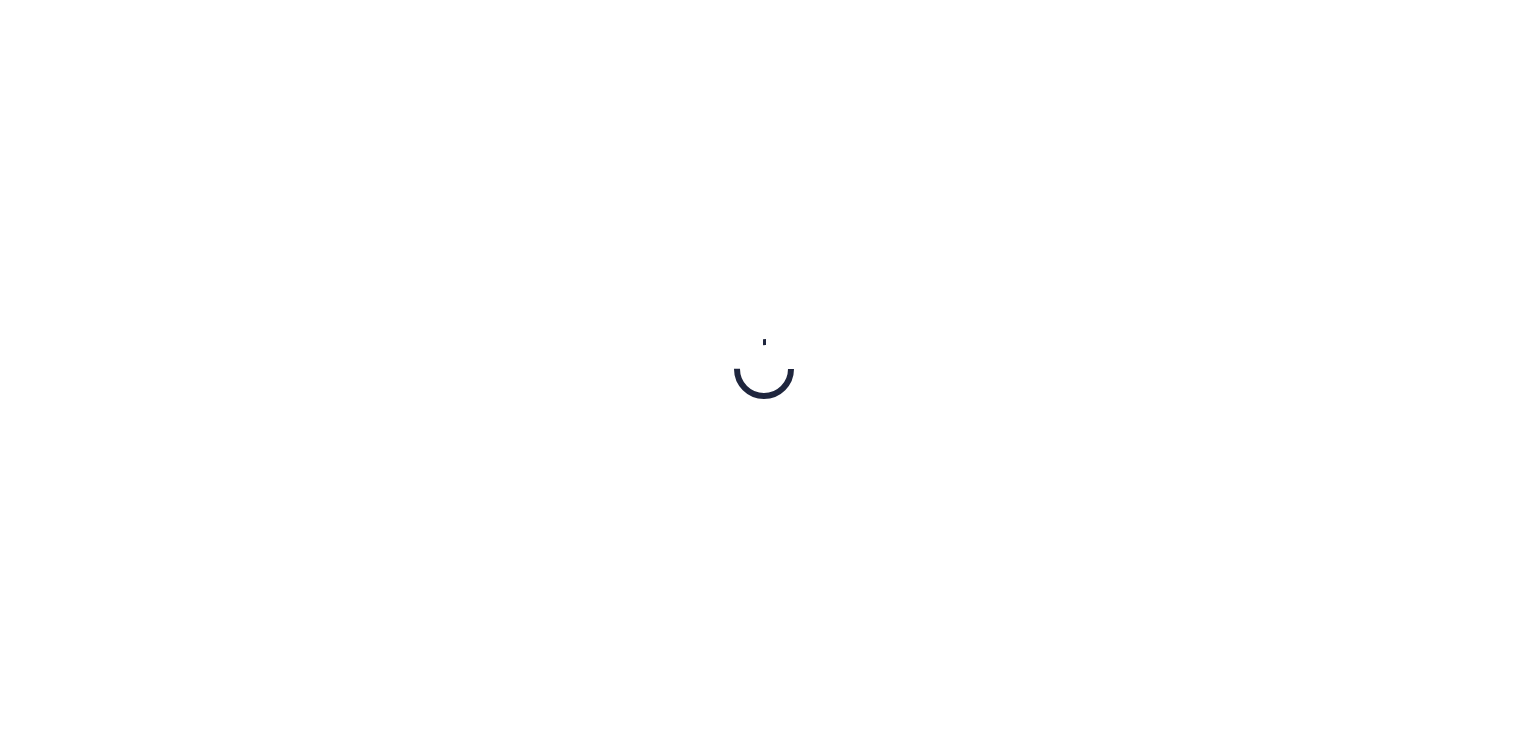 scroll, scrollTop: 0, scrollLeft: 0, axis: both 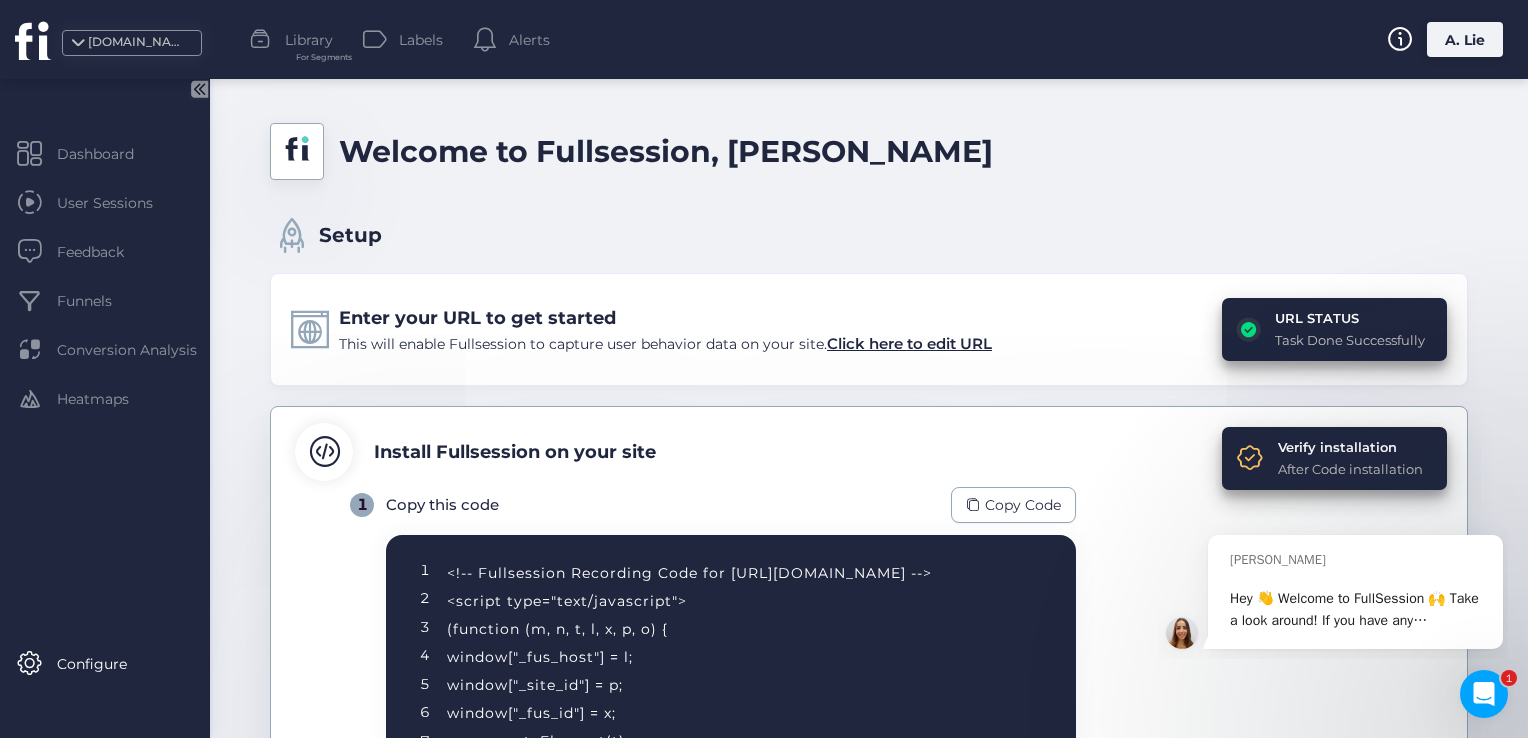 click on "Enter your URL to get started  This will enable Fullsession to capture user behavior data on your site.  Click here to edit URL URL STATUS  Task Done Successfully" 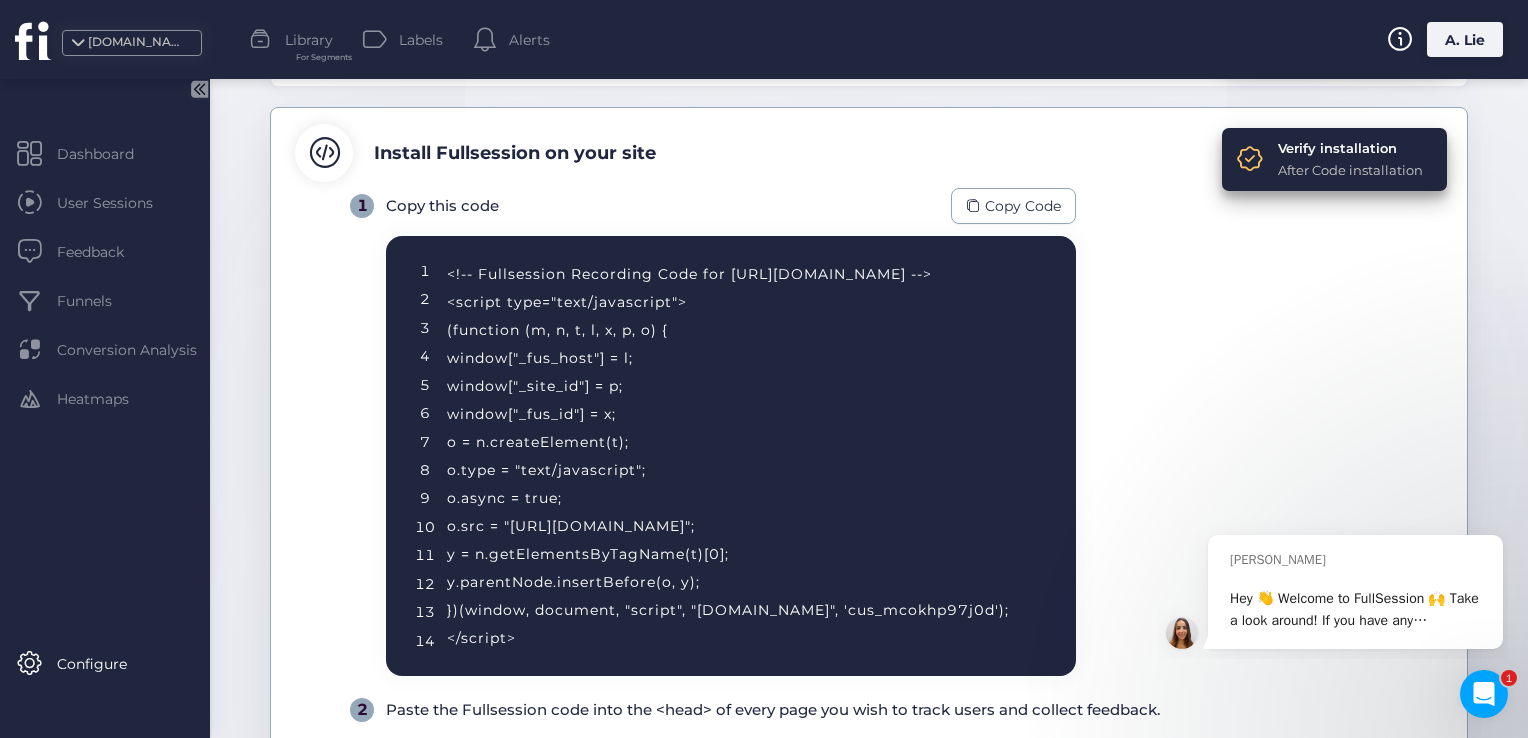 scroll, scrollTop: 347, scrollLeft: 0, axis: vertical 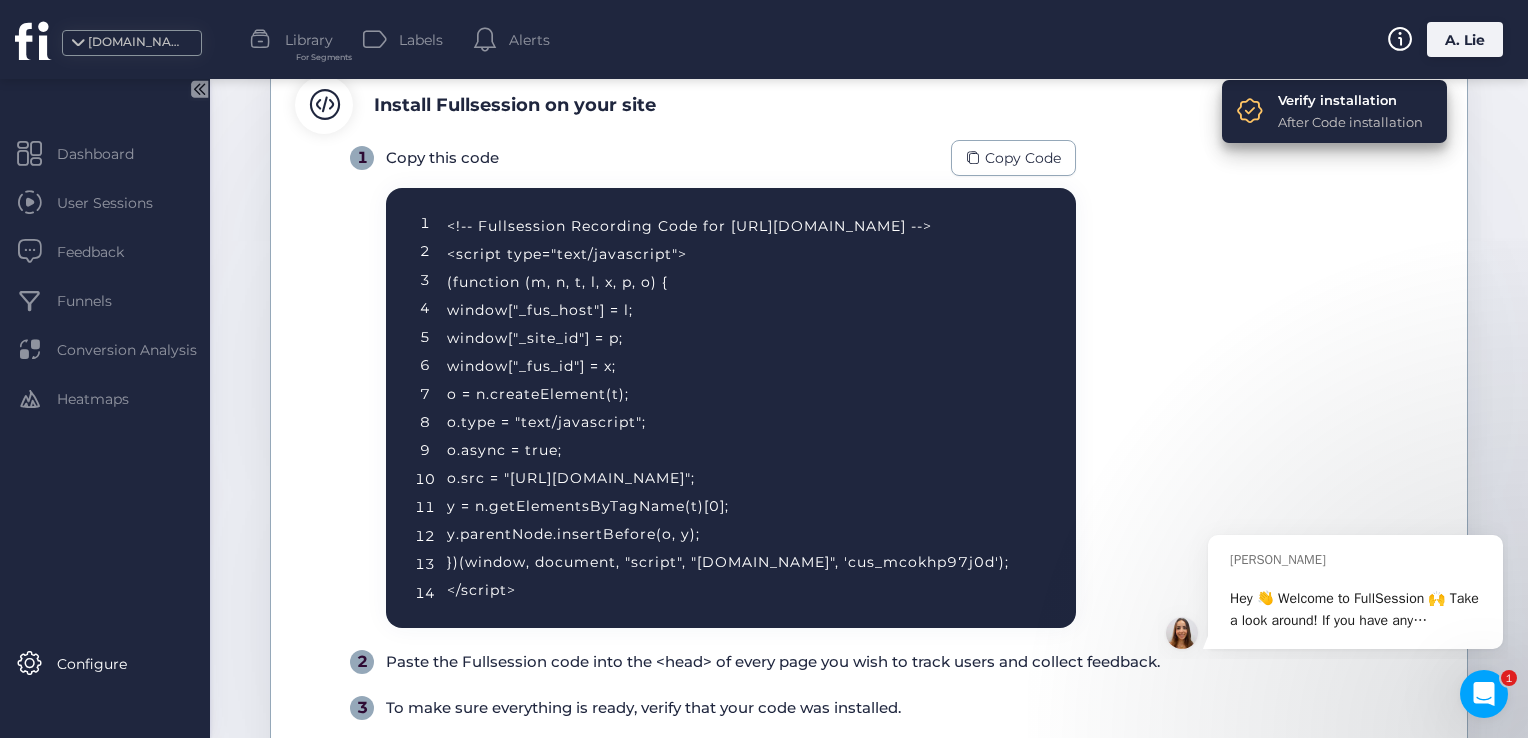 drag, startPoint x: 972, startPoint y: 258, endPoint x: 962, endPoint y: 295, distance: 38.327538 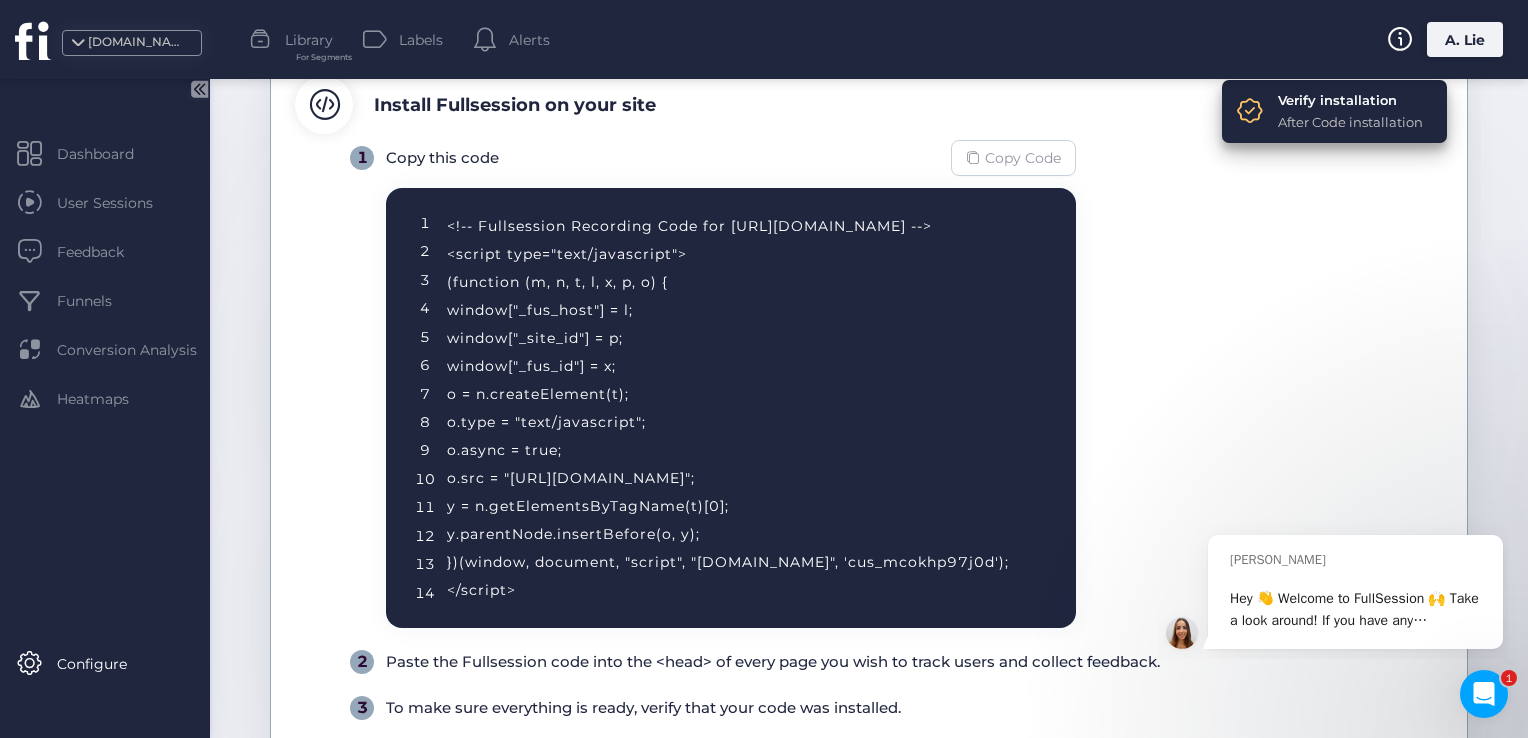 click on "Copy Code" 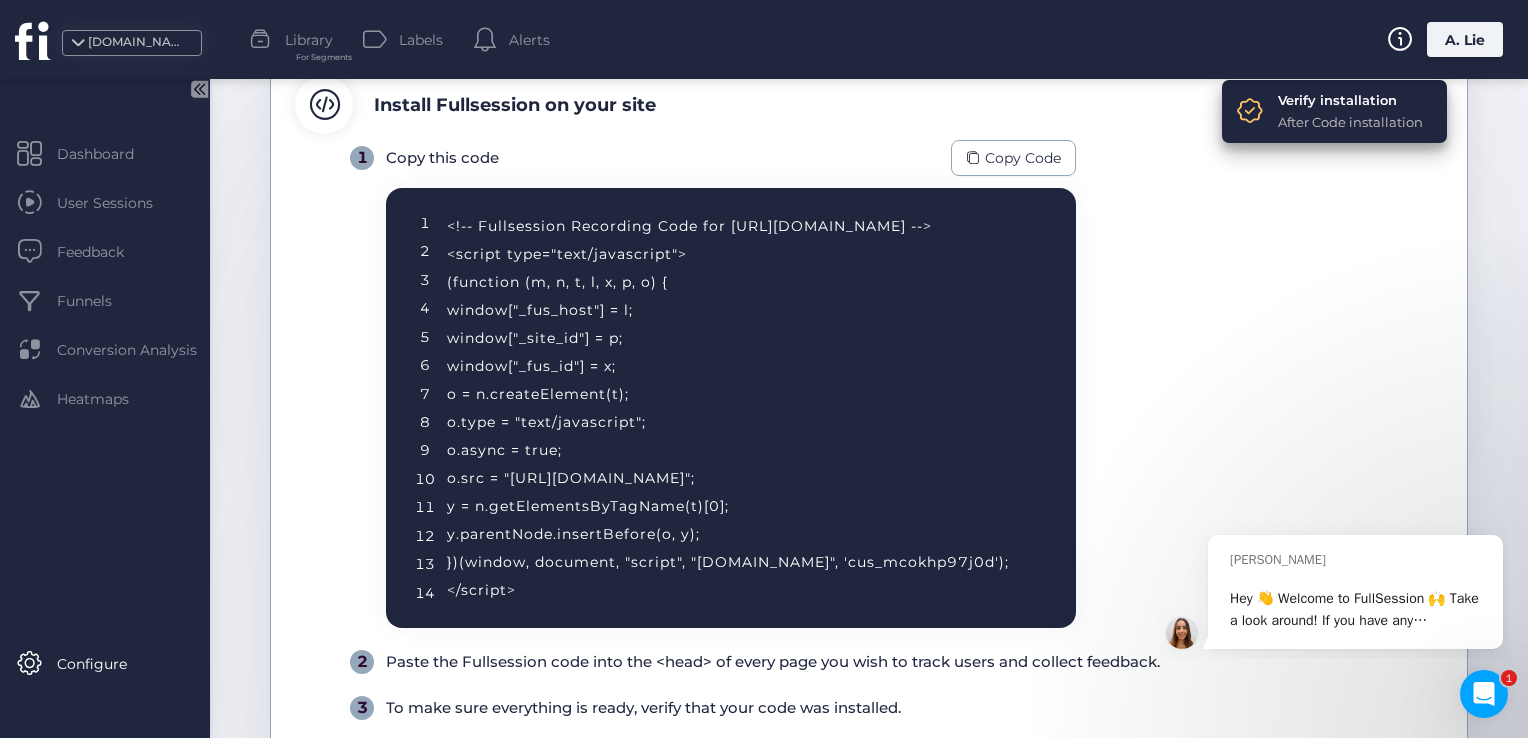 click on "Welcome to Fullsession, Albert Setup Enter your URL to get started  This will enable Fullsession to capture user behavior data on your site.  Click here to edit URL URL STATUS  Task Done Successfully    Verify installation   After Code installation  Install Fullsession on your site 1 Copy this code Copy Code  1   2   3   4   5   6   7   8   9   10   11   12   13   14  <!-- Fullsession Recording Code for http://fullsession.io/ -->         <script type="text/javascript">             (function (m, n, t, l, x, p, o) {                 window["_fus_host"] = l;                 window["_site_id"] = p;                 window["_fus_id"] = x;                 o = n.createElement(t);                 o.type = "text/javascript";                 o.async = true;                 o.src = "https://rt.fullsession.io/RTSessions.js";                 y = n.getElementsByTagName(t)[0];                 y.parentNode.insertBefore(o, y);             })(window, document, "script", "fullsession.io", 'cus_mcokhp97j0d');         </script> 2 3" 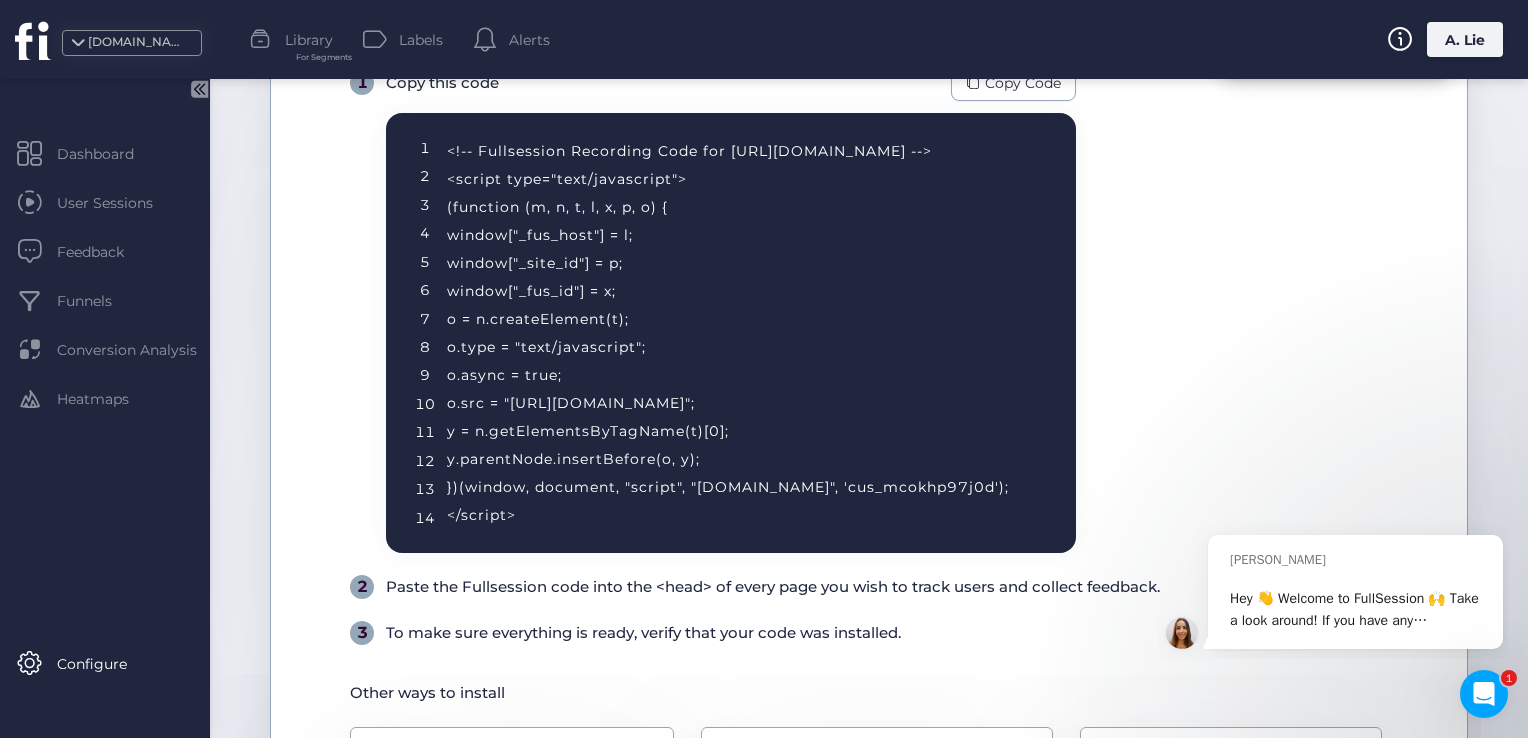 scroll, scrollTop: 591, scrollLeft: 0, axis: vertical 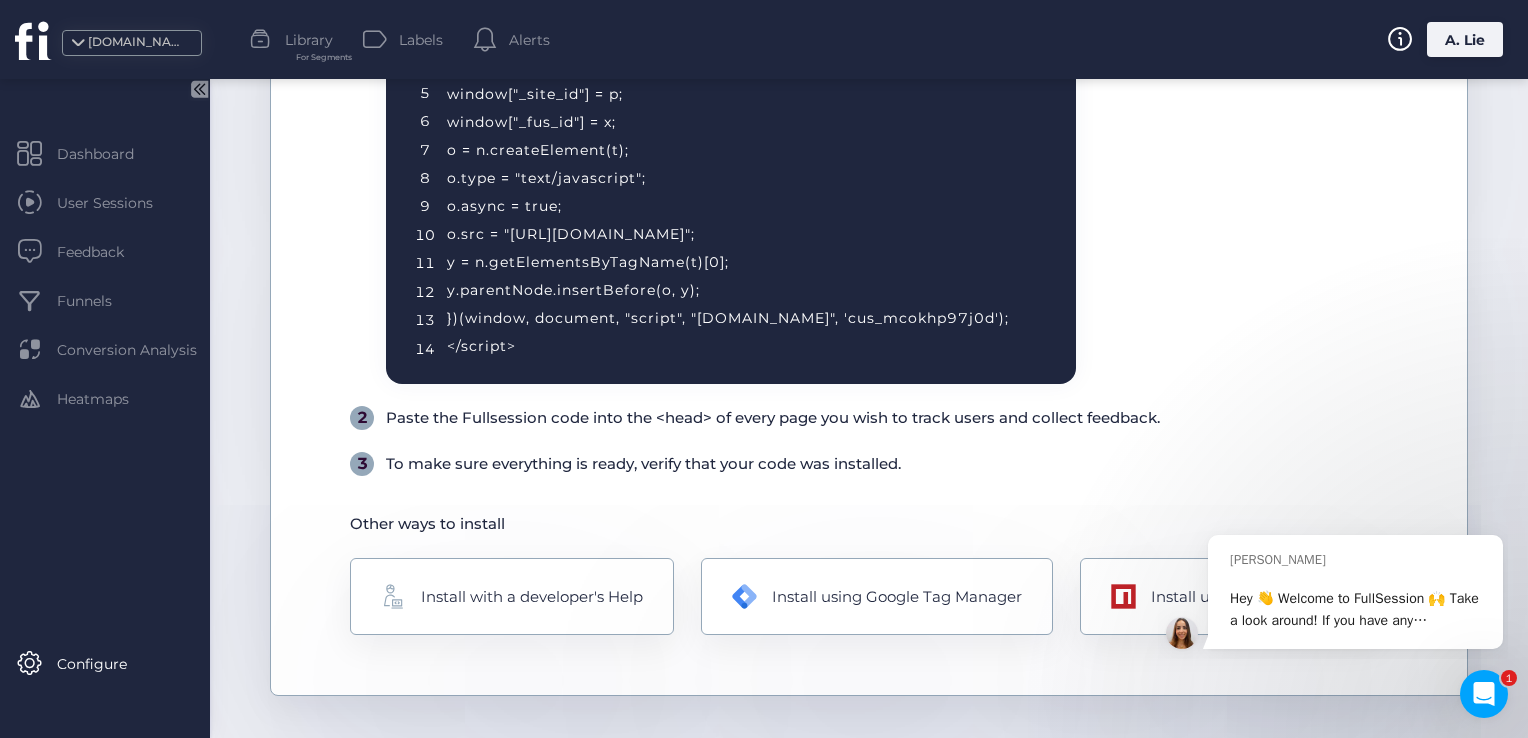 click on "1 Copy this code Copy Code  1   2   3   4   5   6   7   8   9   10   11   12   13   14  <!-- Fullsession Recording Code for http://fullsession.io/ -->         <script type="text/javascript">             (function (m, n, t, l, x, p, o) {                 window["_fus_host"] = l;                 window["_site_id"] = p;                 window["_fus_id"] = x;                 o = n.createElement(t);                 o.type = "text/javascript";                 o.async = true;                 o.src = "https://rt.fullsession.io/RTSessions.js";                 y = n.getElementsByTagName(t)[0];                 y.parentNode.insertBefore(o, y);             })(window, document, "script", "fullsession.io", 'cus_mcokhp97j0d');         </script> 2  Paste the Fullsession code into the <head> of every page you wish to track users and collect feedback.  3  To make sure everything is ready, verify that your code was installed." 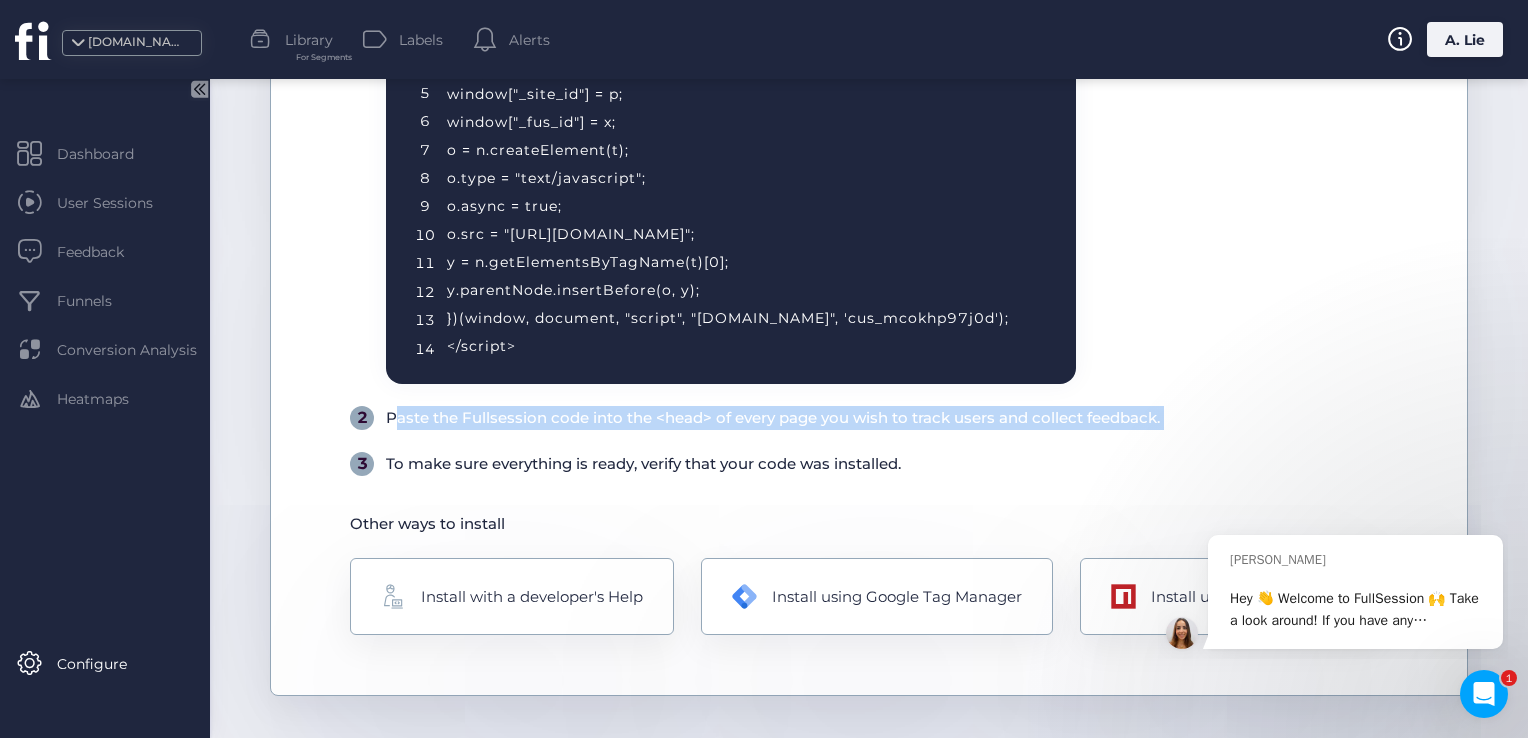 click on "Paste the Fullsession code into the <head> of every page you wish to track users and collect feedback." 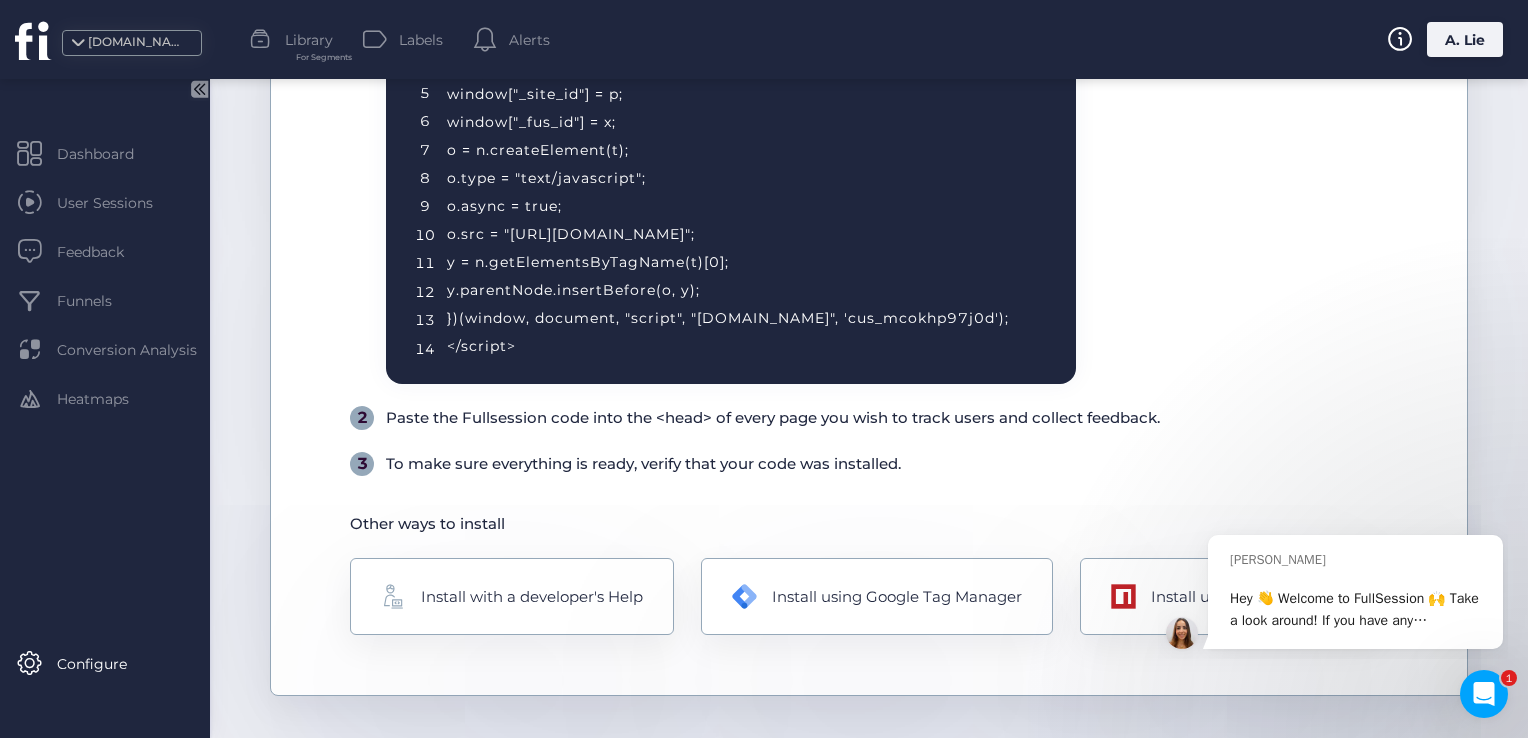 drag, startPoint x: 1100, startPoint y: 421, endPoint x: 1021, endPoint y: 472, distance: 94.031906 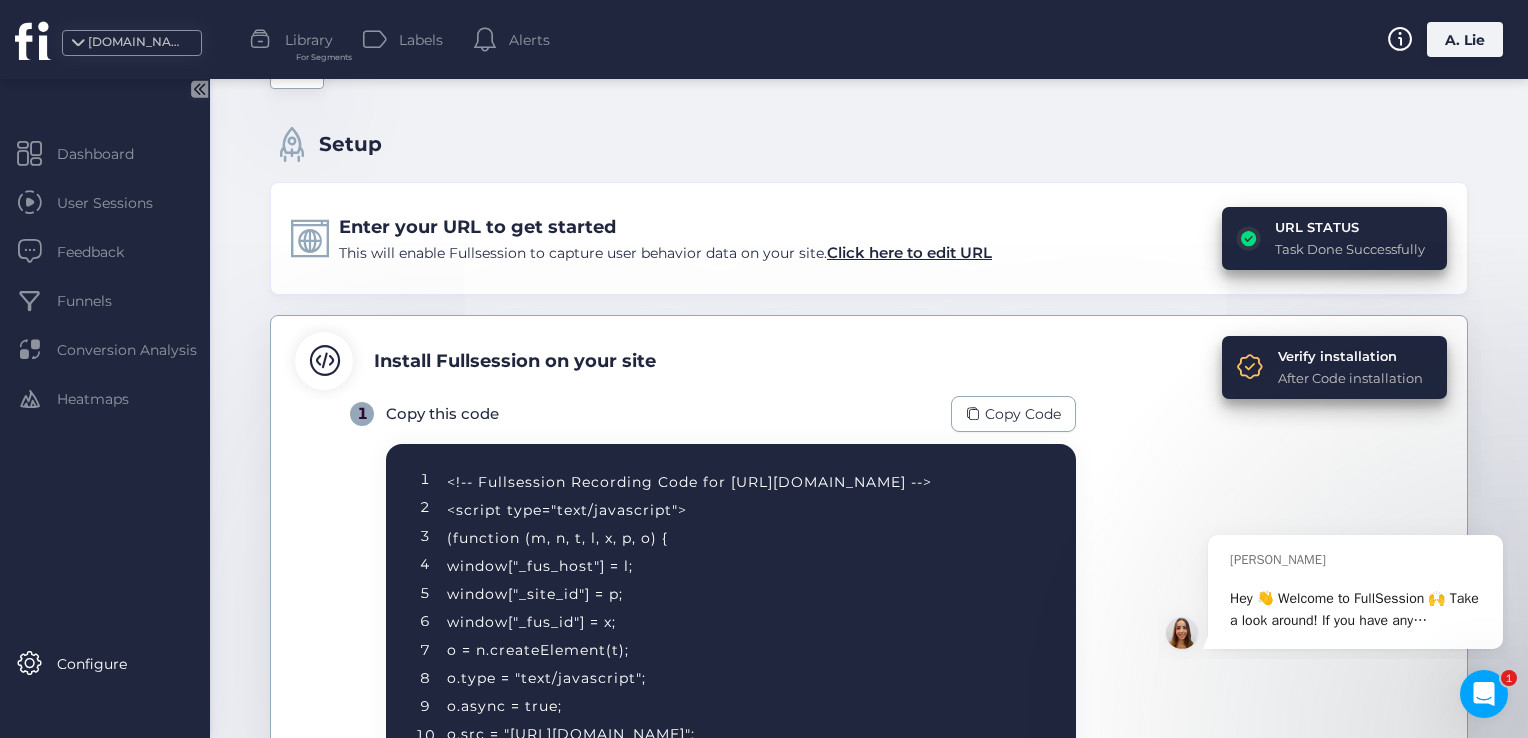 scroll, scrollTop: 0, scrollLeft: 0, axis: both 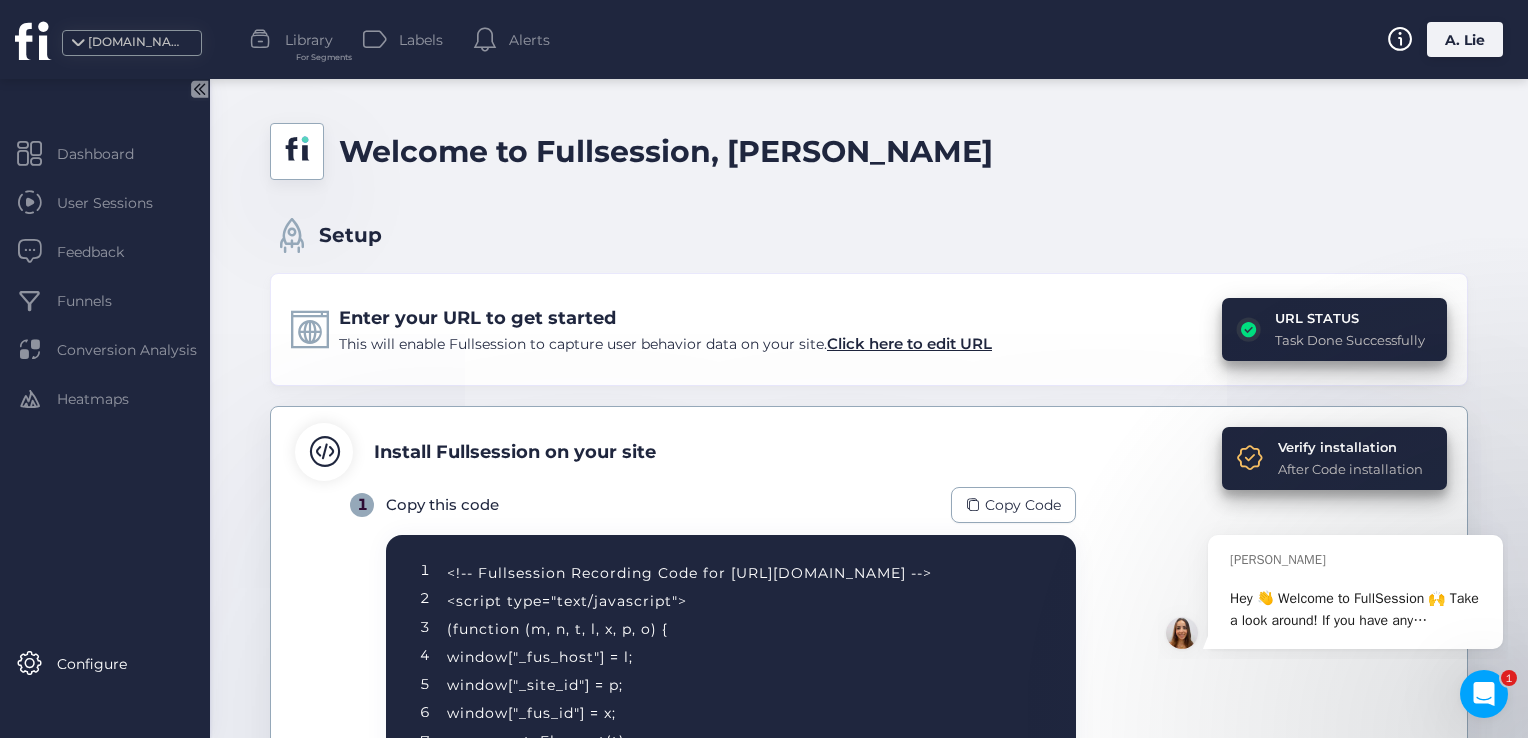 click on "After Code installation" 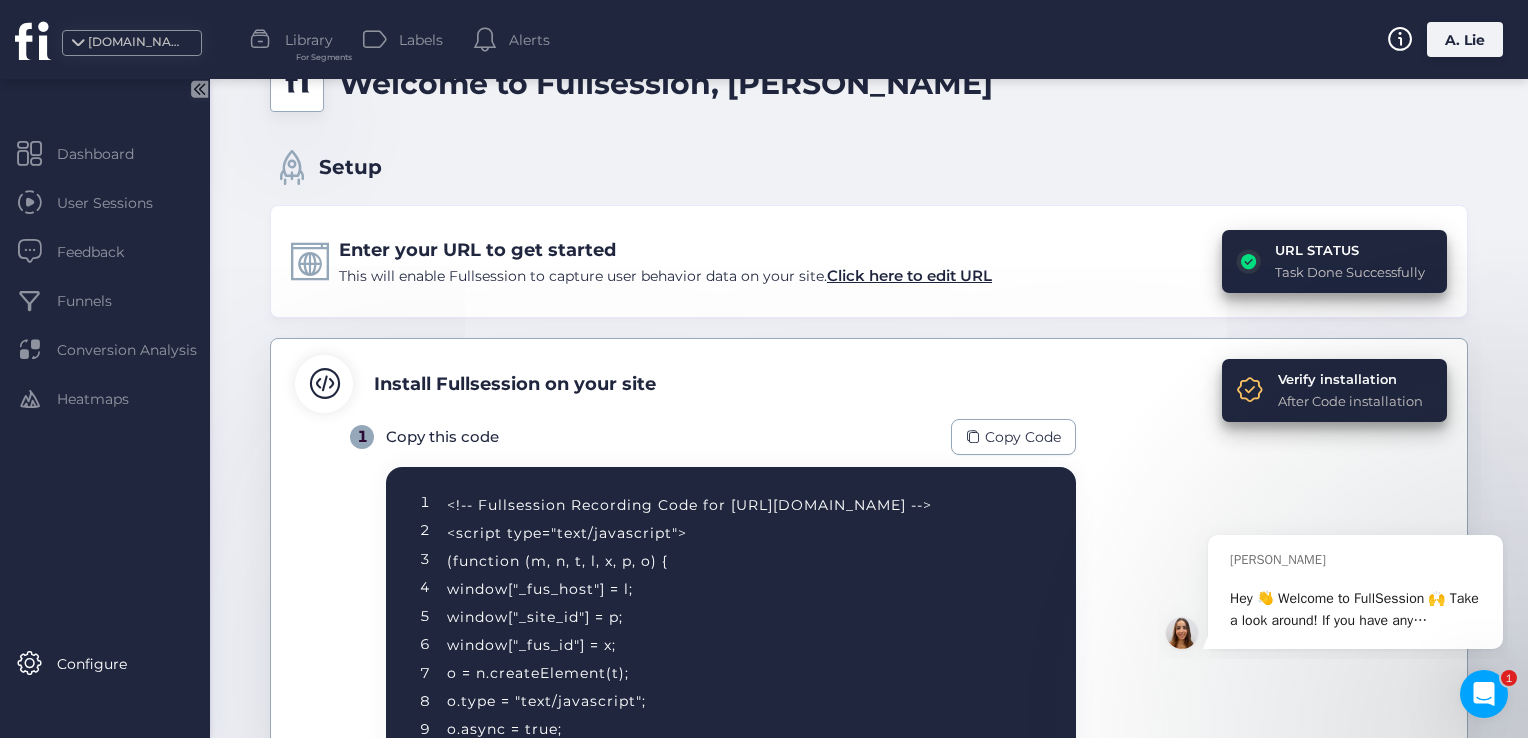 scroll, scrollTop: 0, scrollLeft: 0, axis: both 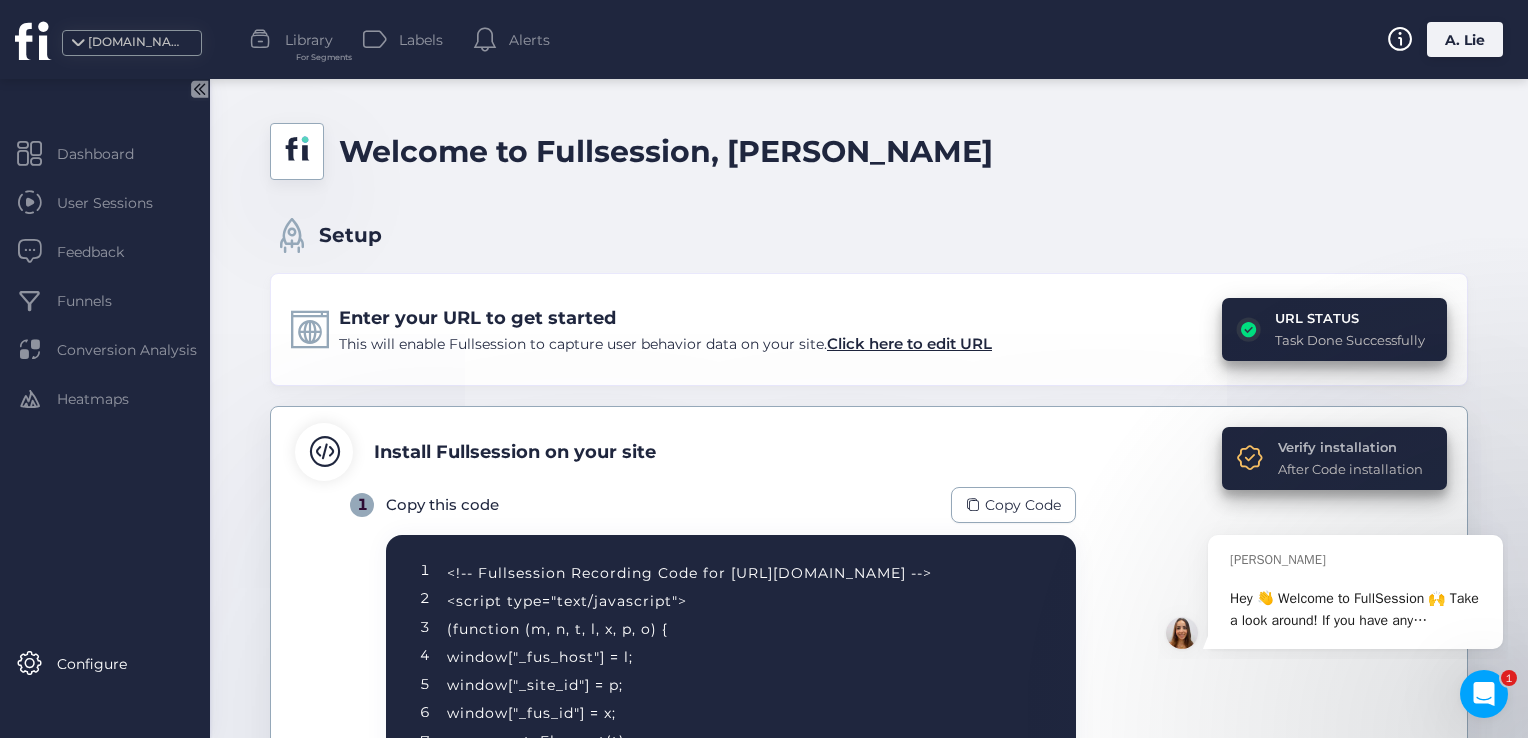 click on "Verify installation" 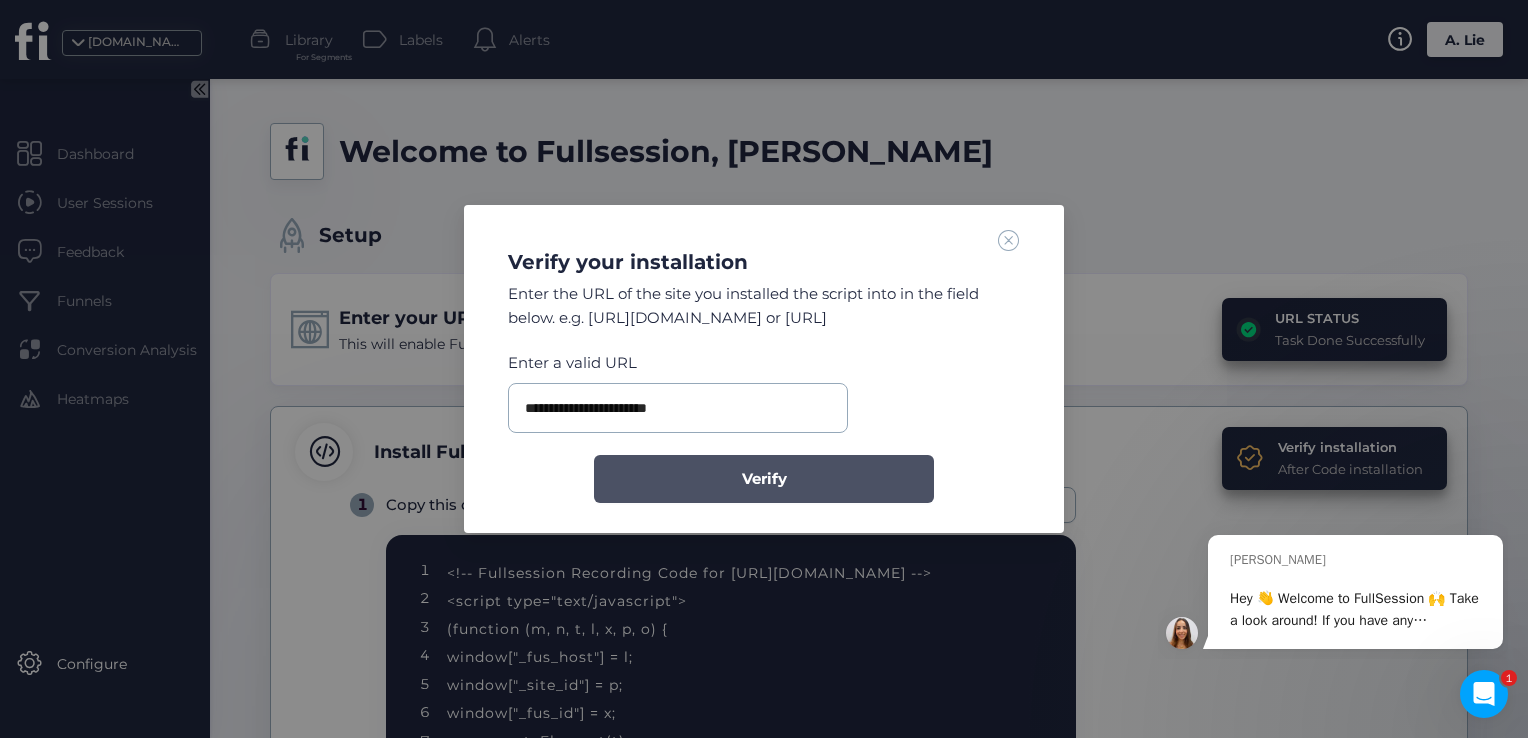 click on "Verify" at bounding box center [764, 479] 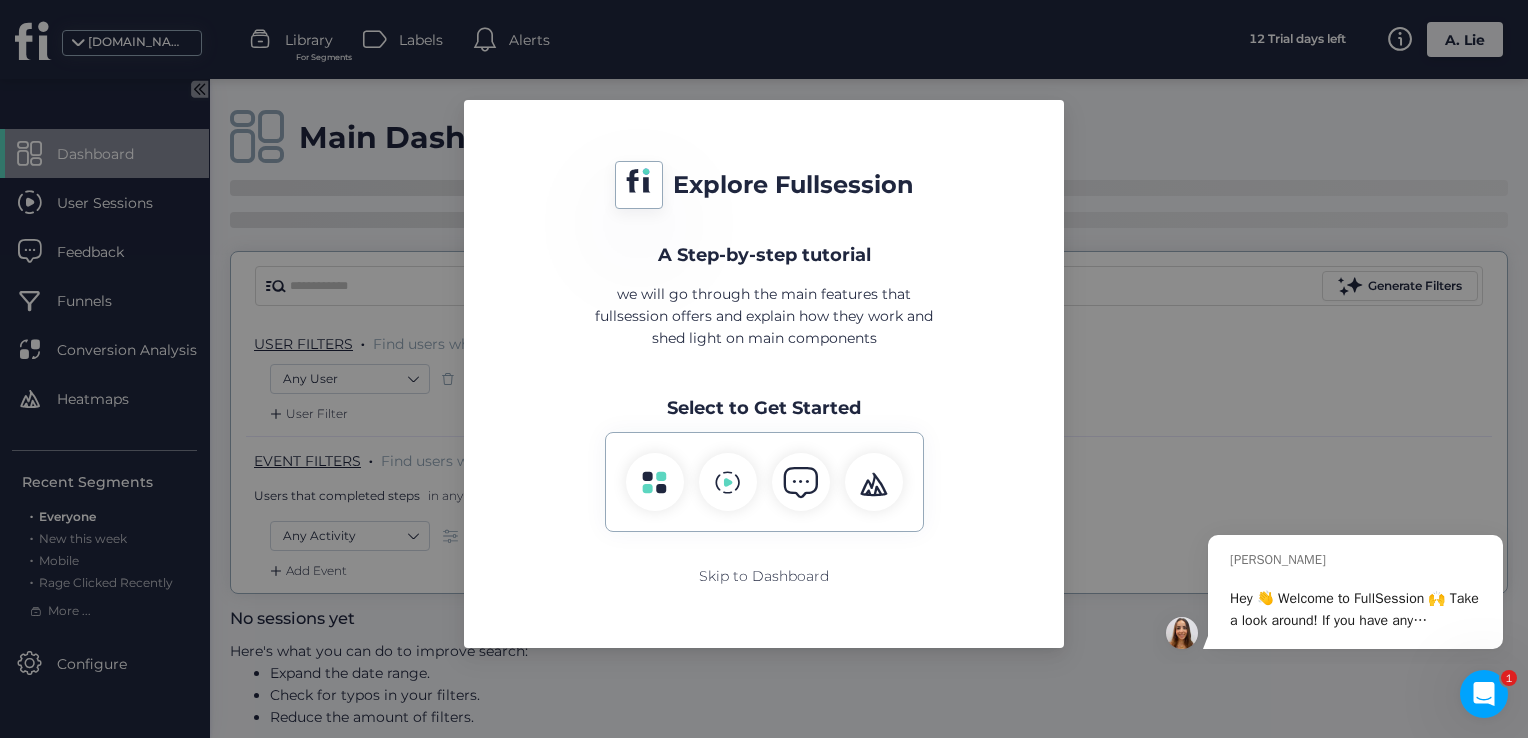 scroll, scrollTop: 0, scrollLeft: 0, axis: both 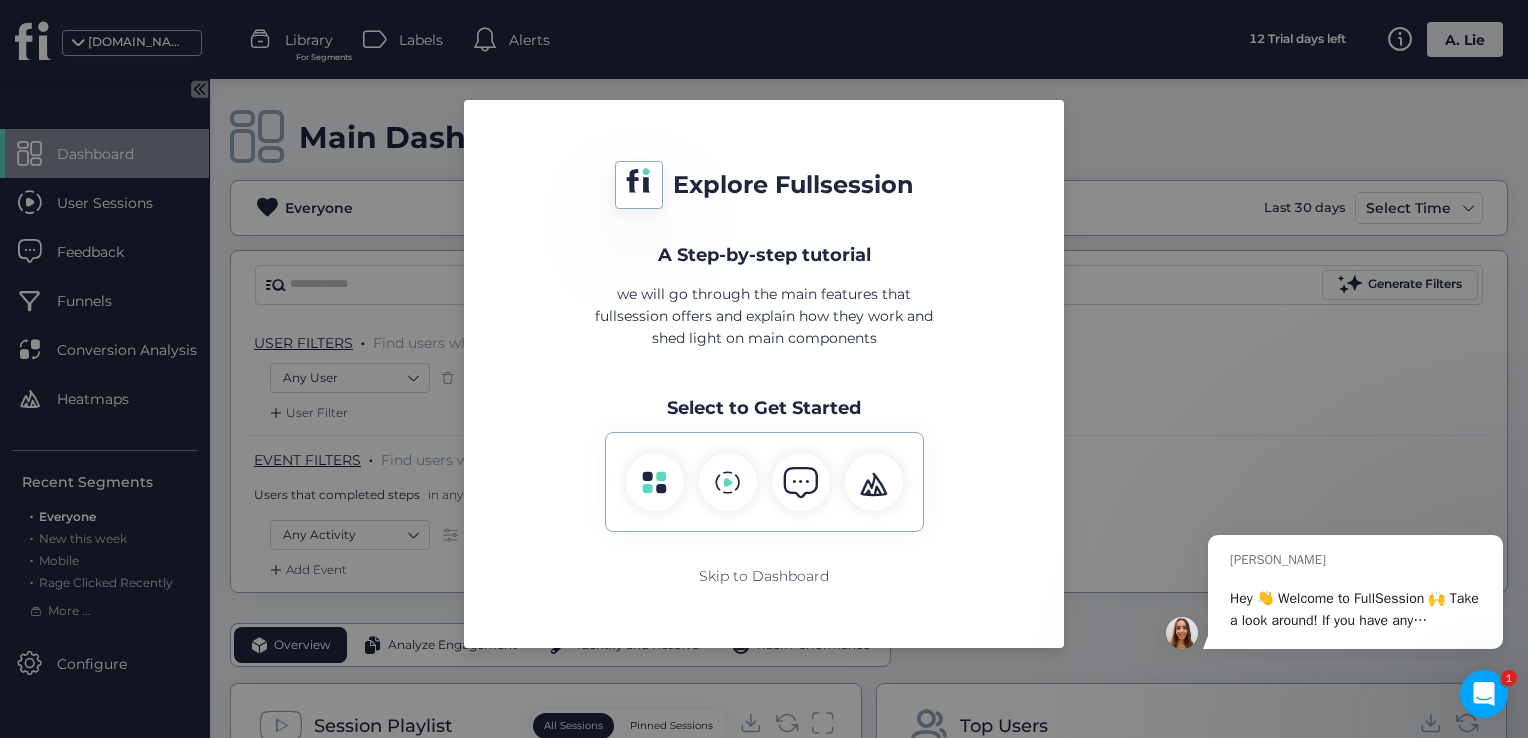 click on "Explore Fullsession A Step-by-step tutorial  we will go through the main features that fullsession offers and explain how they work and shed light on main components  Select to Get Started Skip to Dashboard" at bounding box center [764, 369] 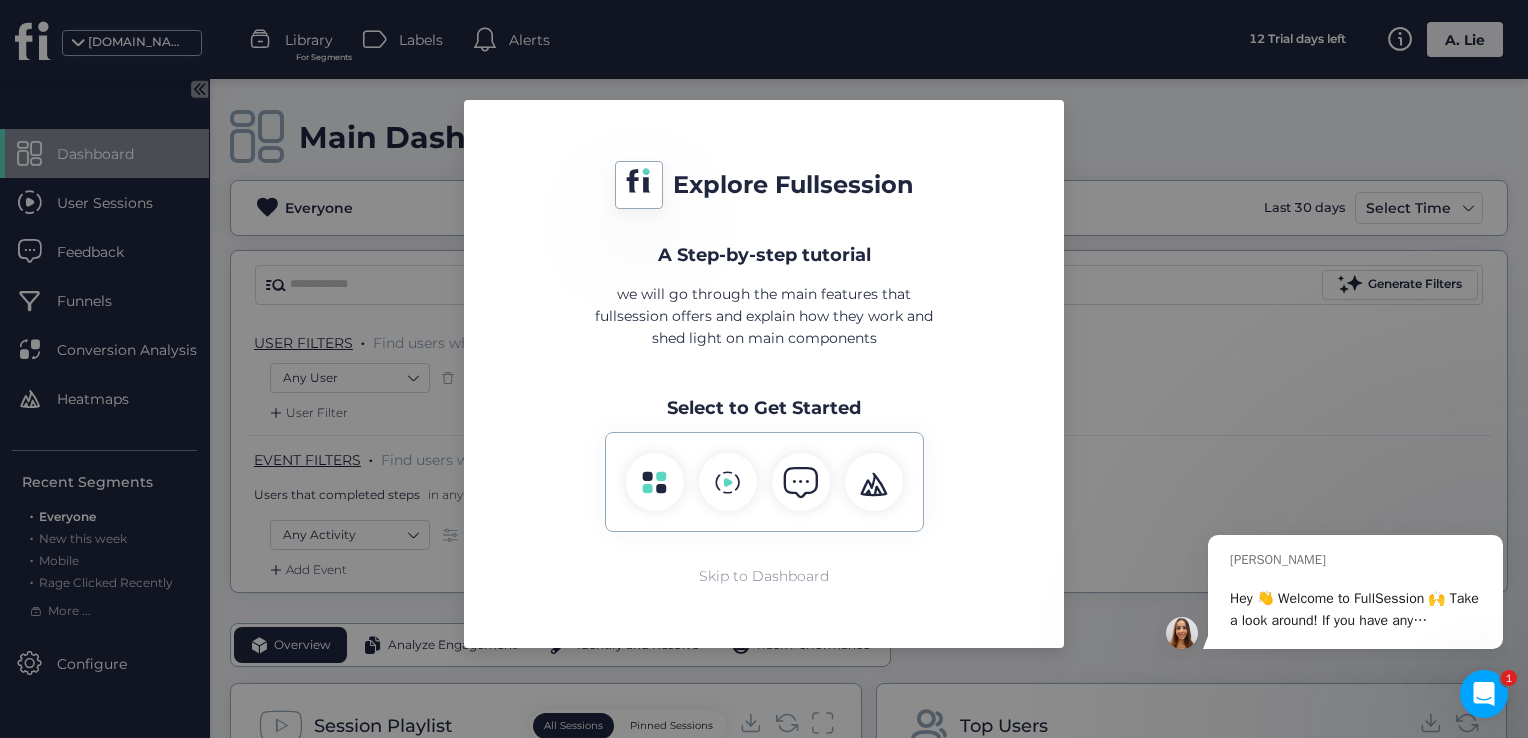click on "Skip to Dashboard" at bounding box center (764, 576) 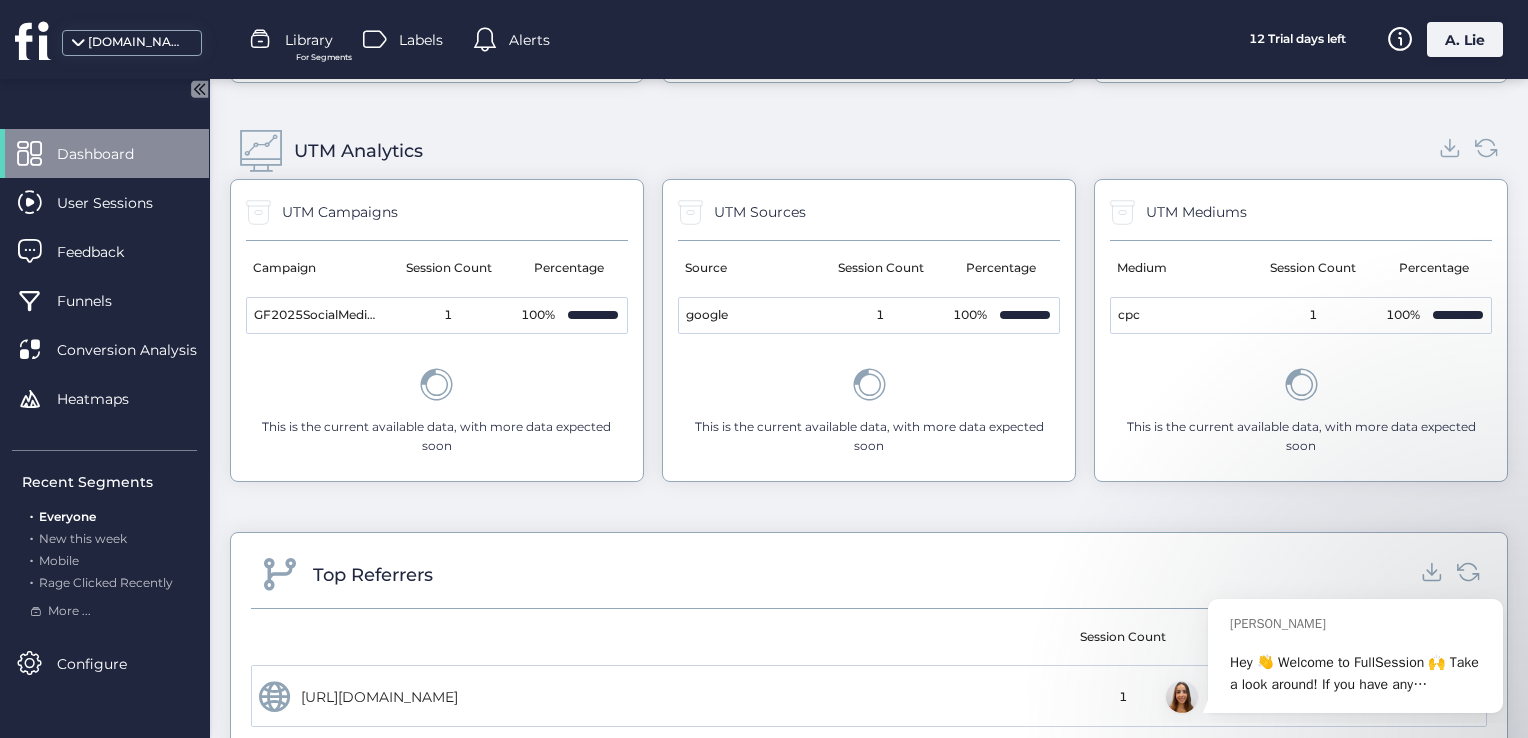 scroll, scrollTop: 1877, scrollLeft: 0, axis: vertical 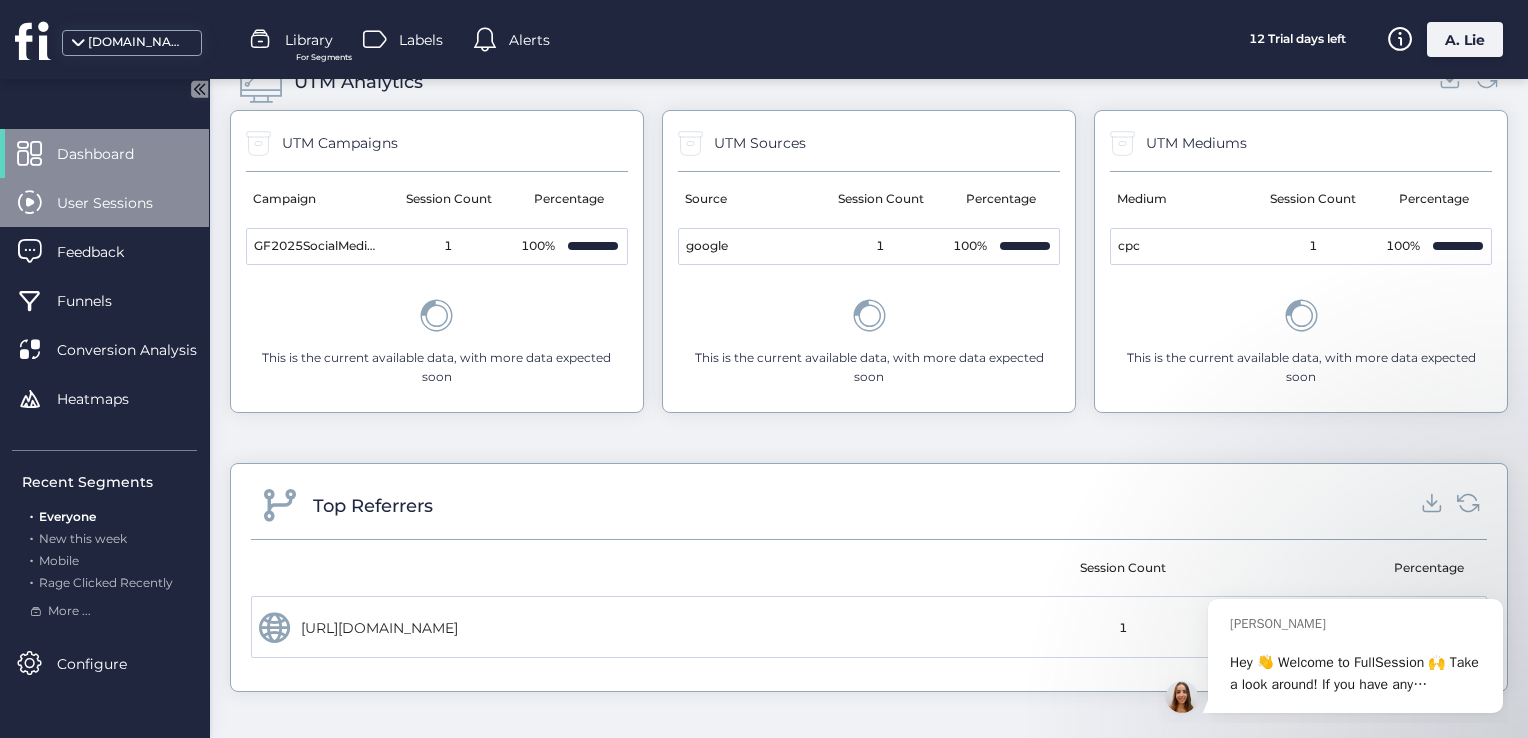 click on "User Sessions" 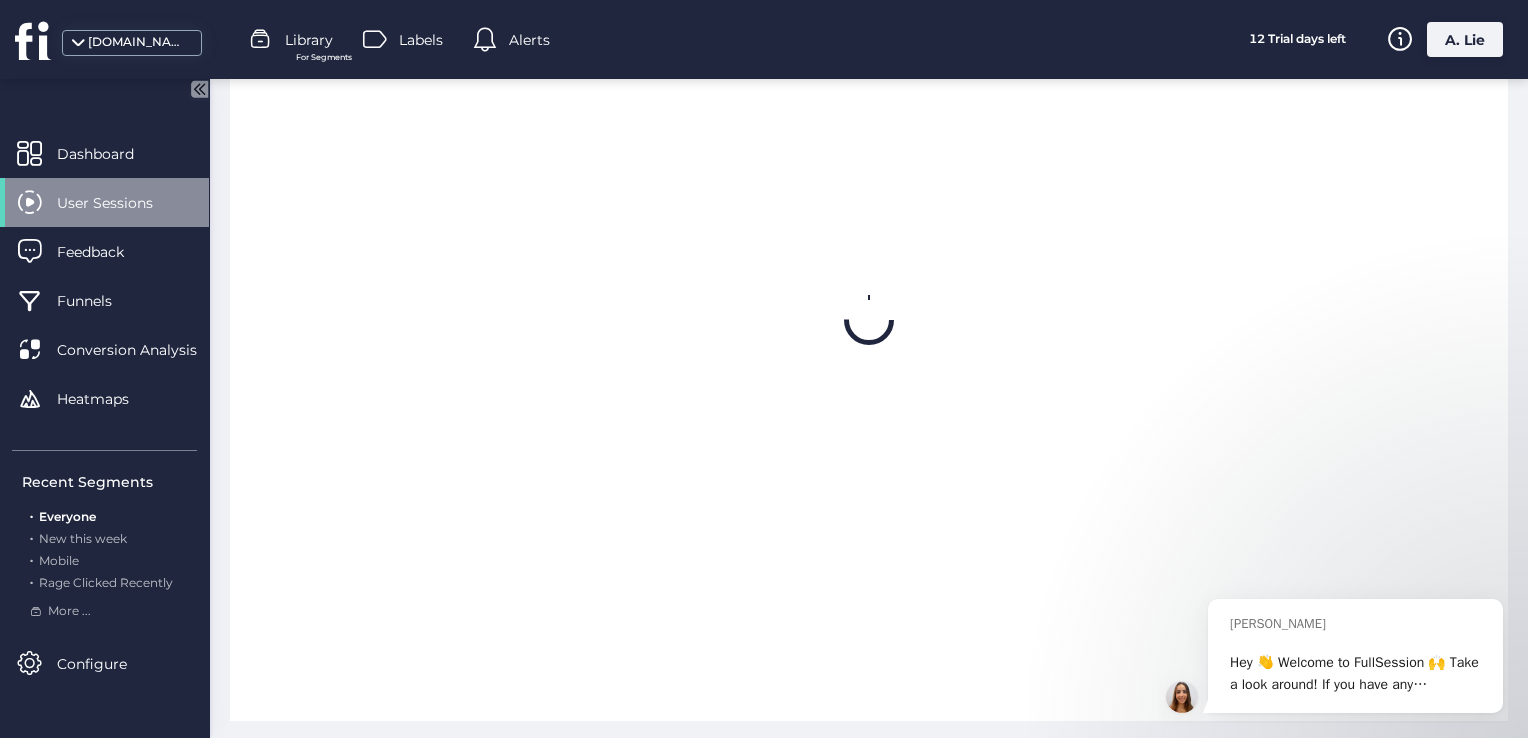 scroll, scrollTop: 160, scrollLeft: 0, axis: vertical 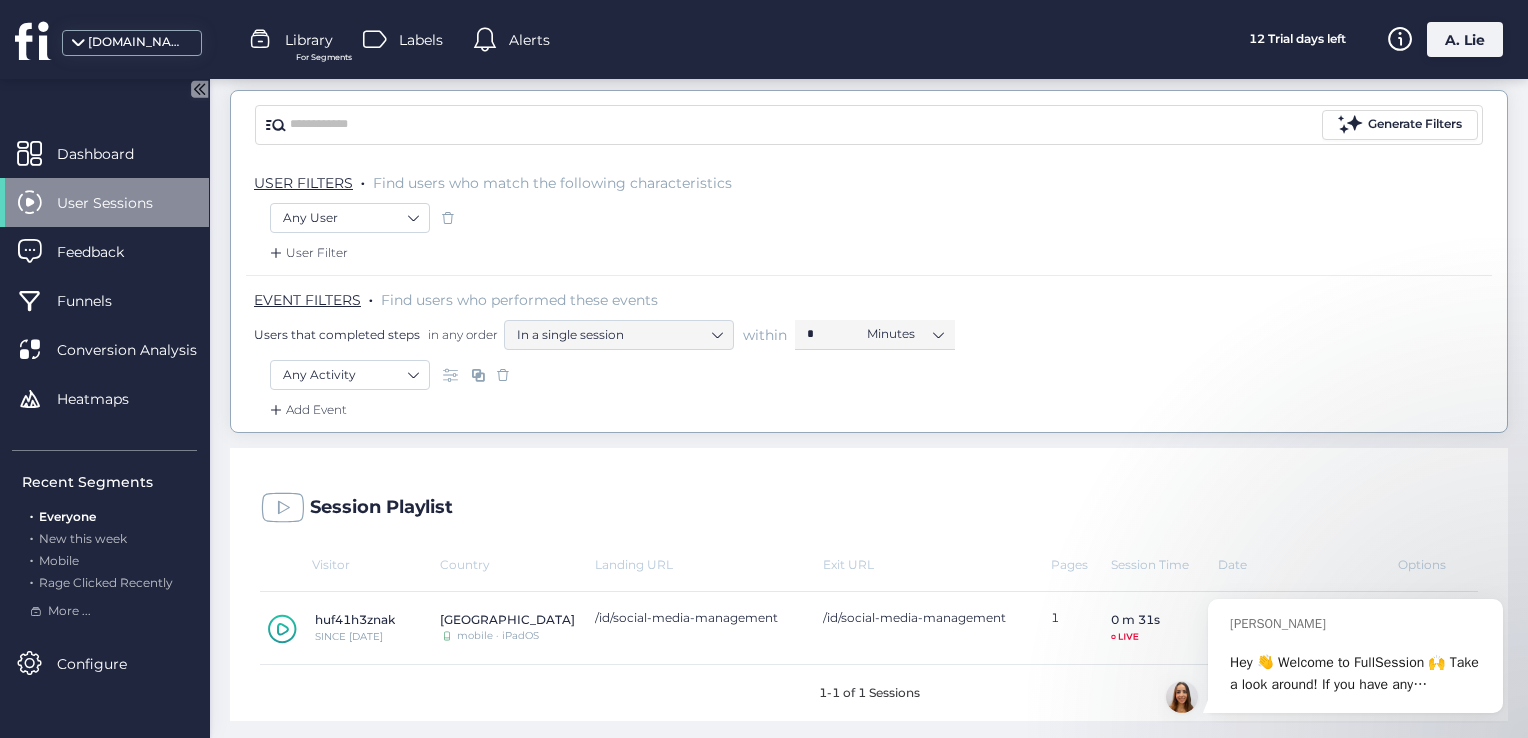 click 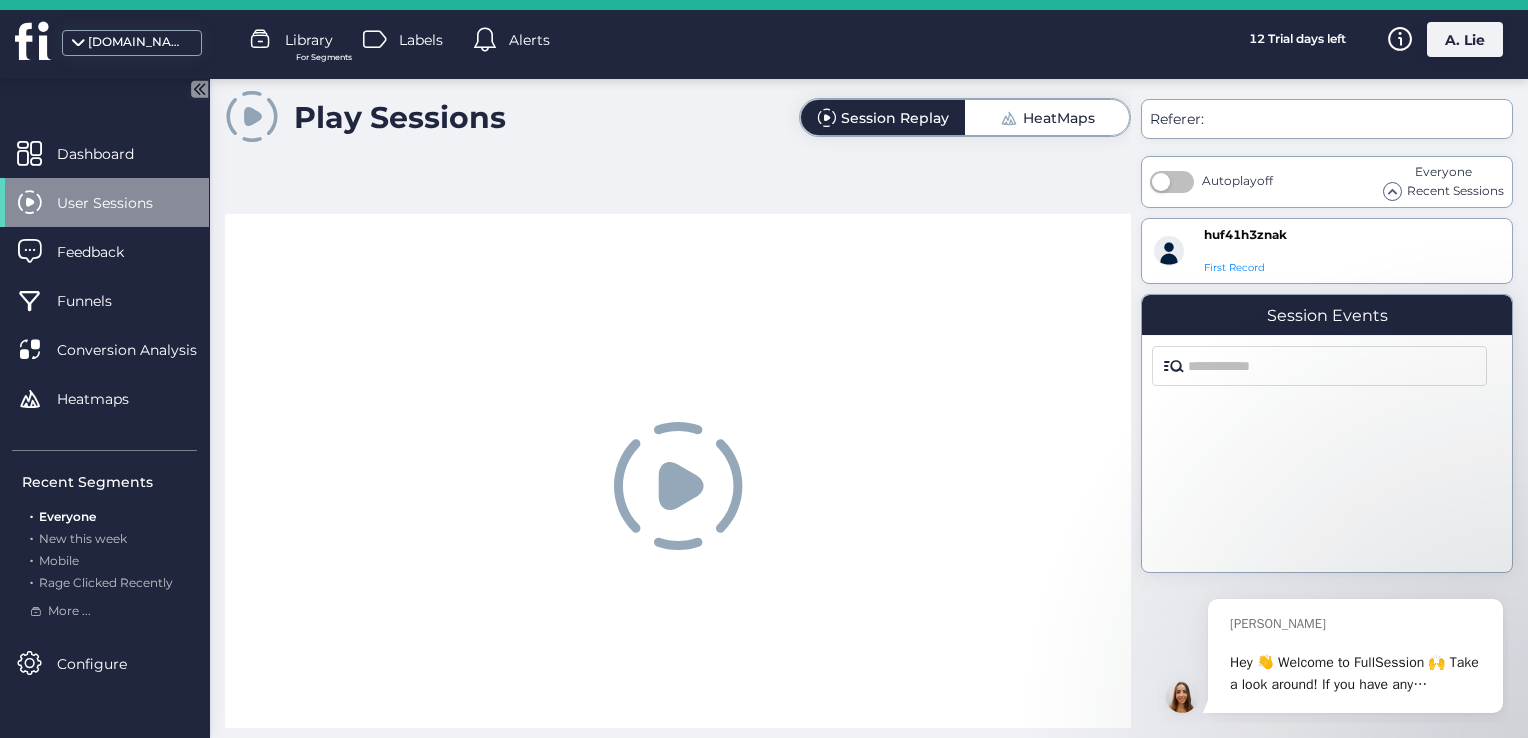 scroll, scrollTop: 0, scrollLeft: 0, axis: both 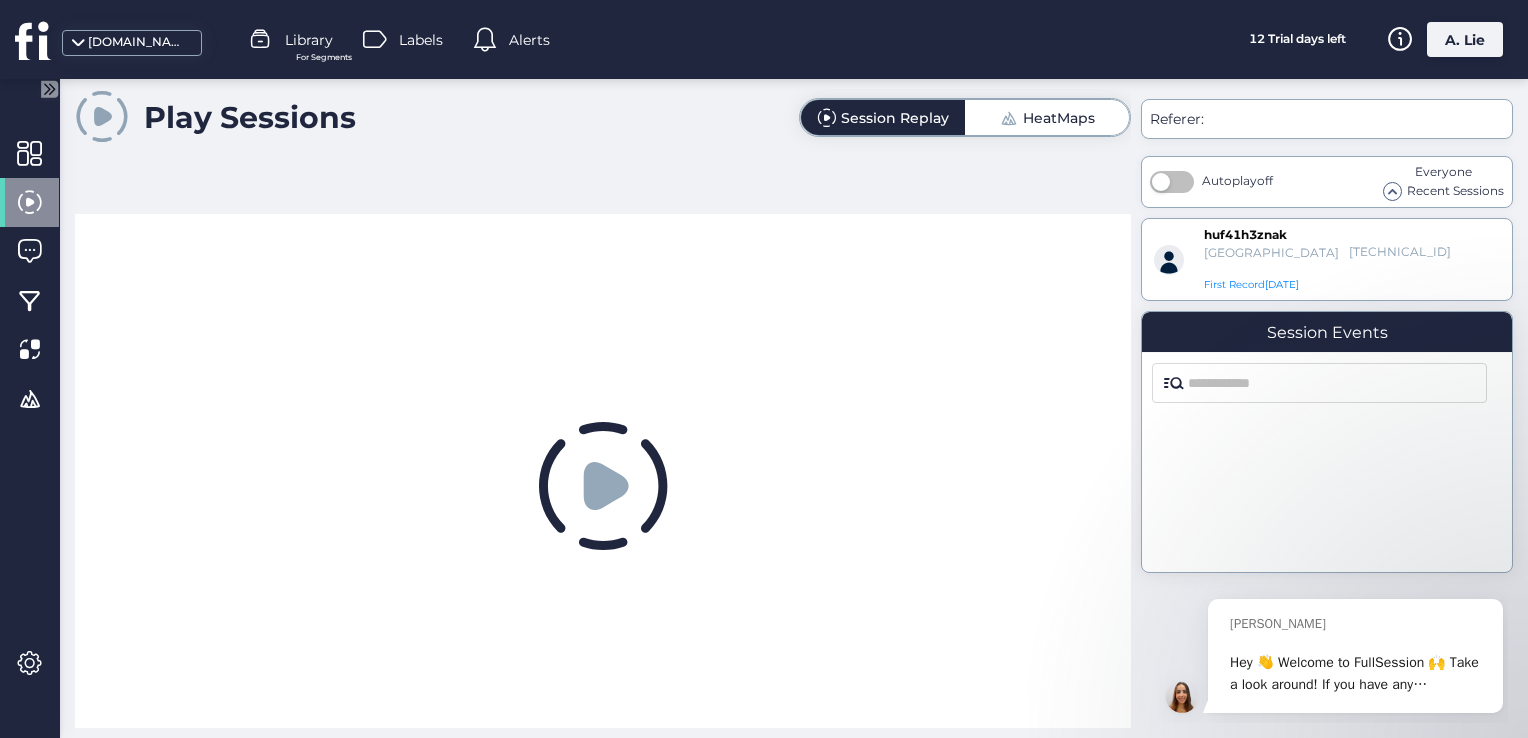 click at bounding box center [1008, 117] 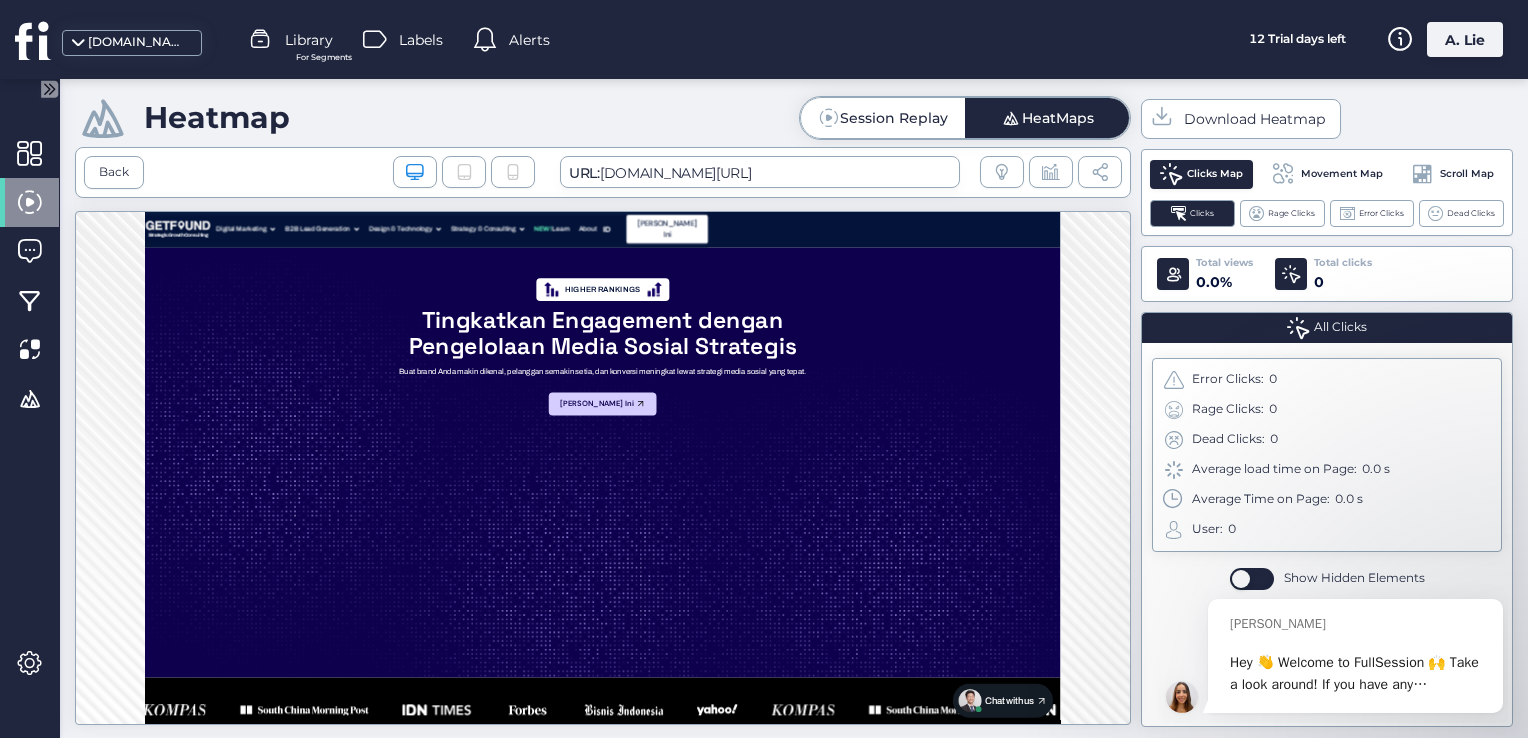 scroll, scrollTop: 83, scrollLeft: 0, axis: vertical 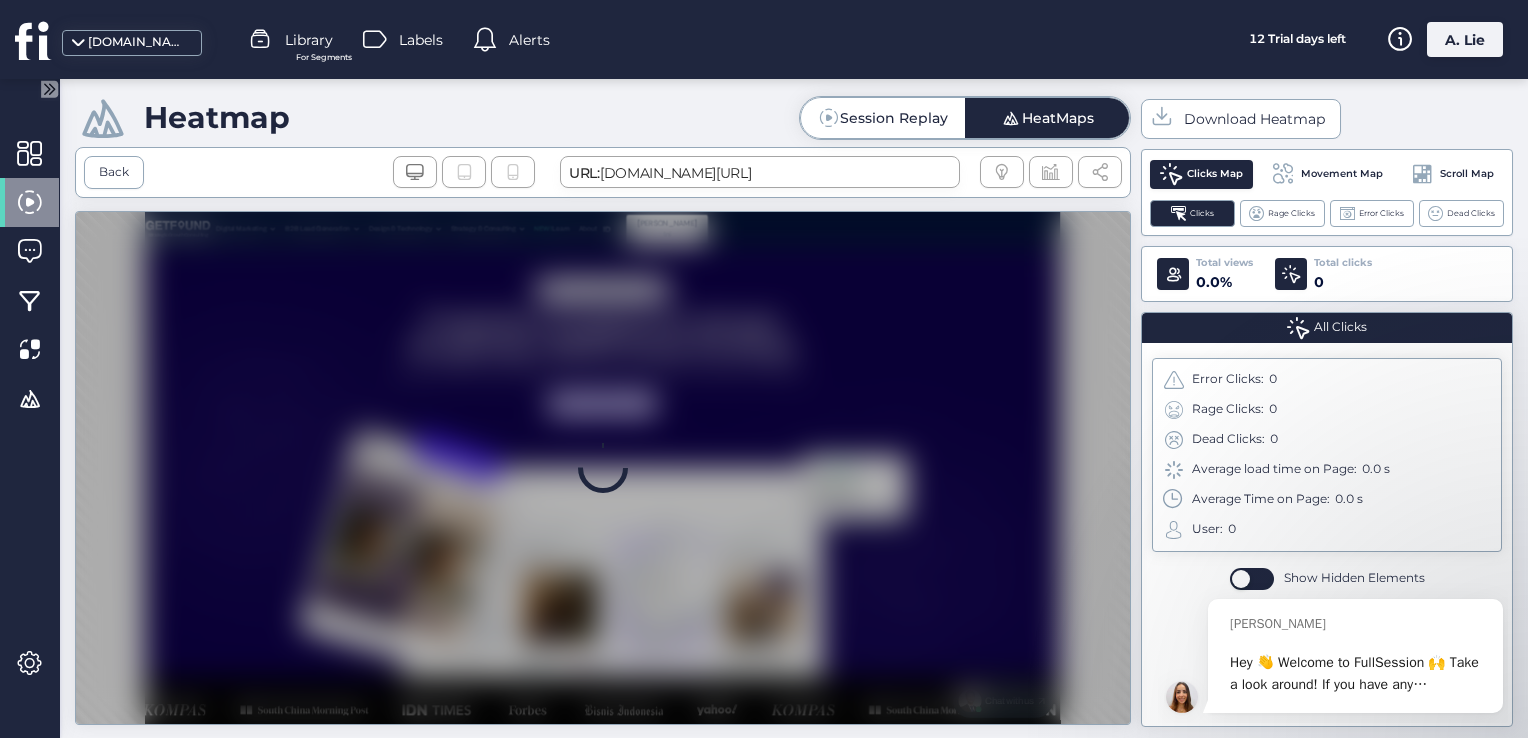 click on "HeatMaps" at bounding box center [1058, 118] 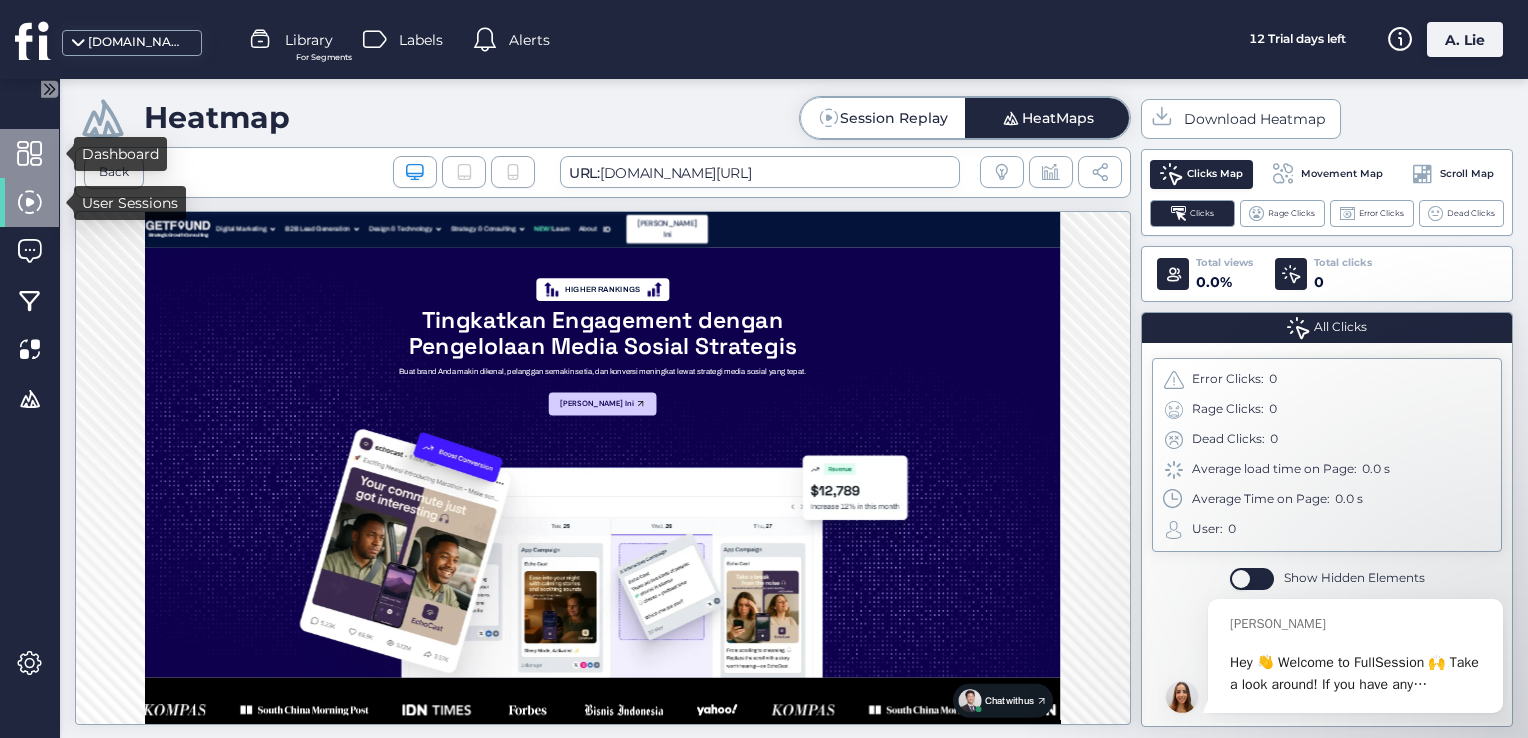 click 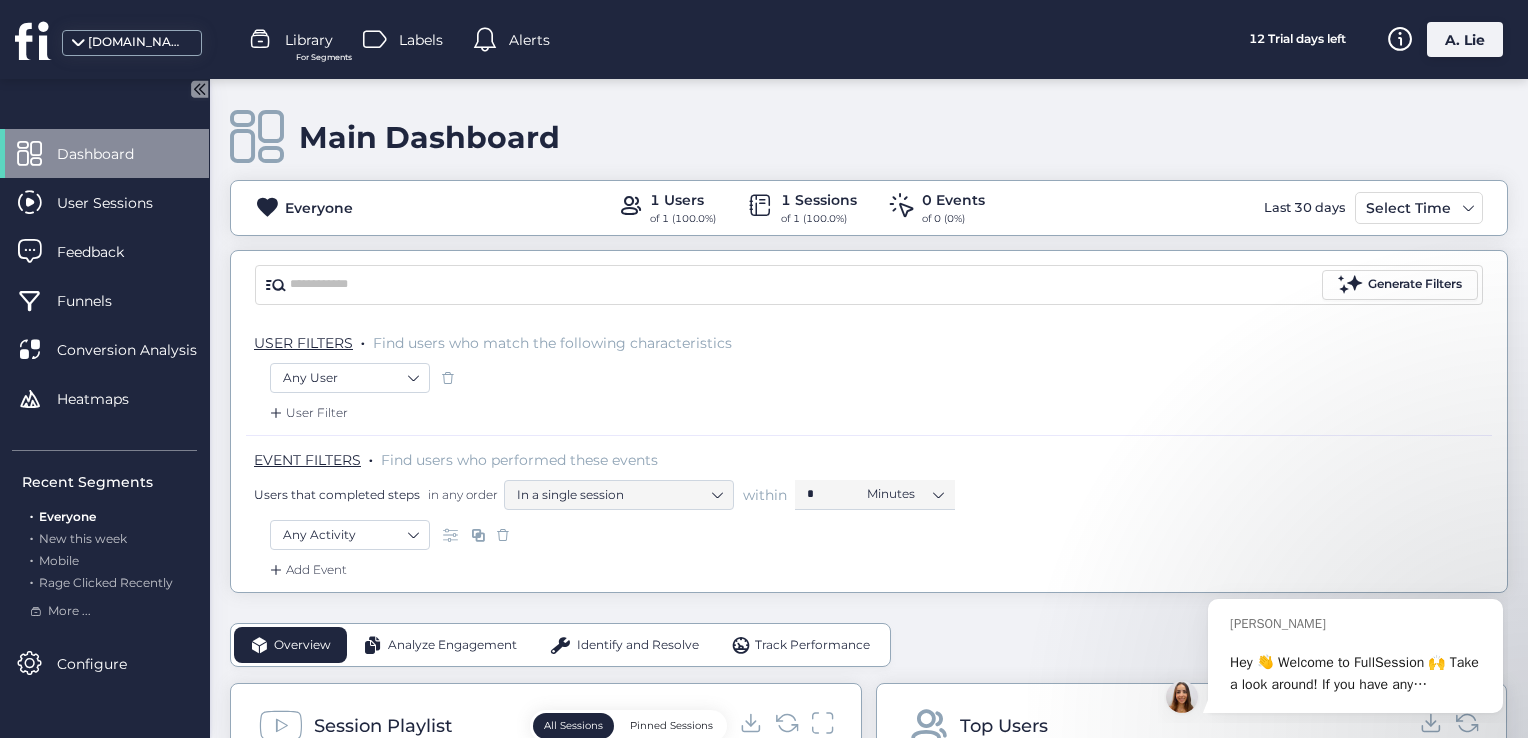 click 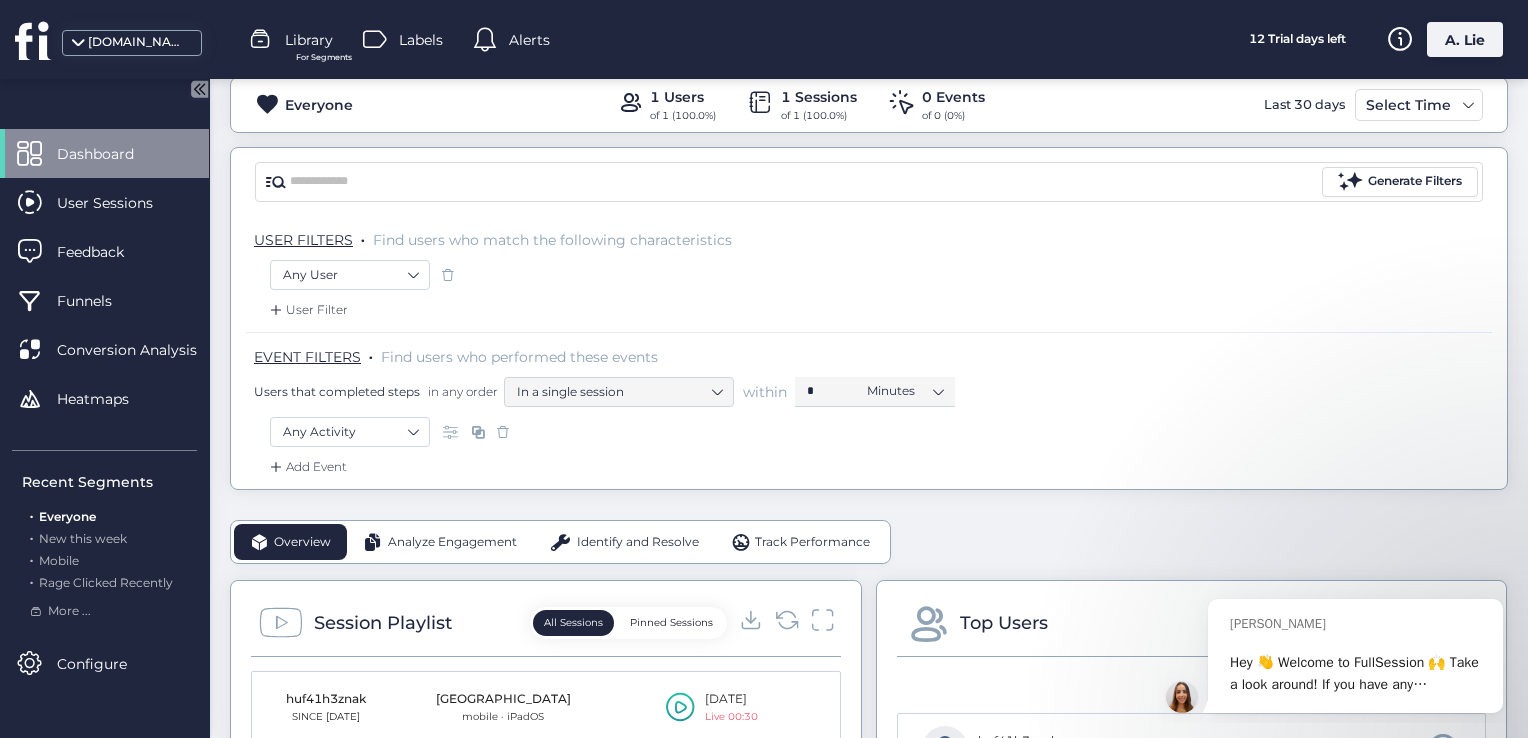 scroll, scrollTop: 200, scrollLeft: 0, axis: vertical 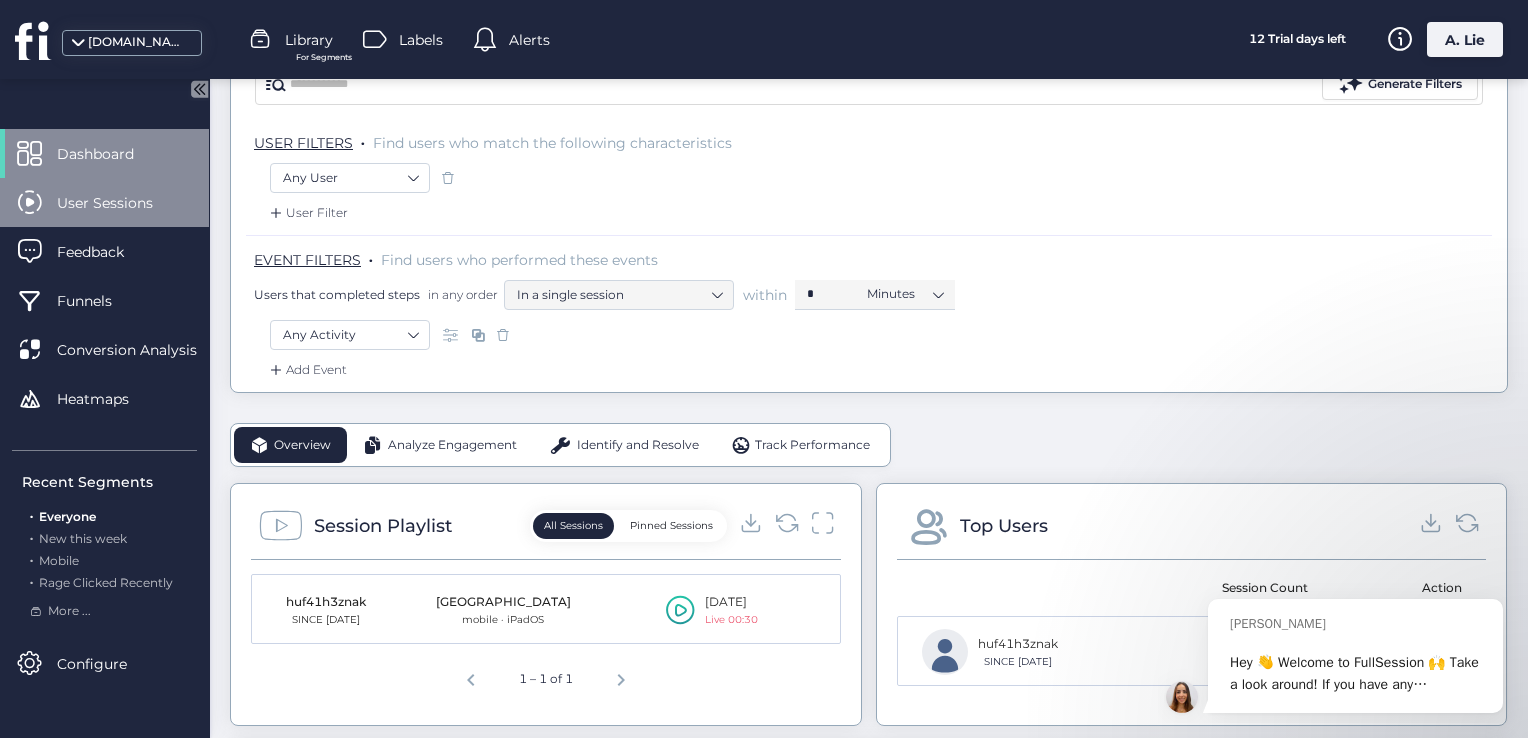 click on "User Sessions" 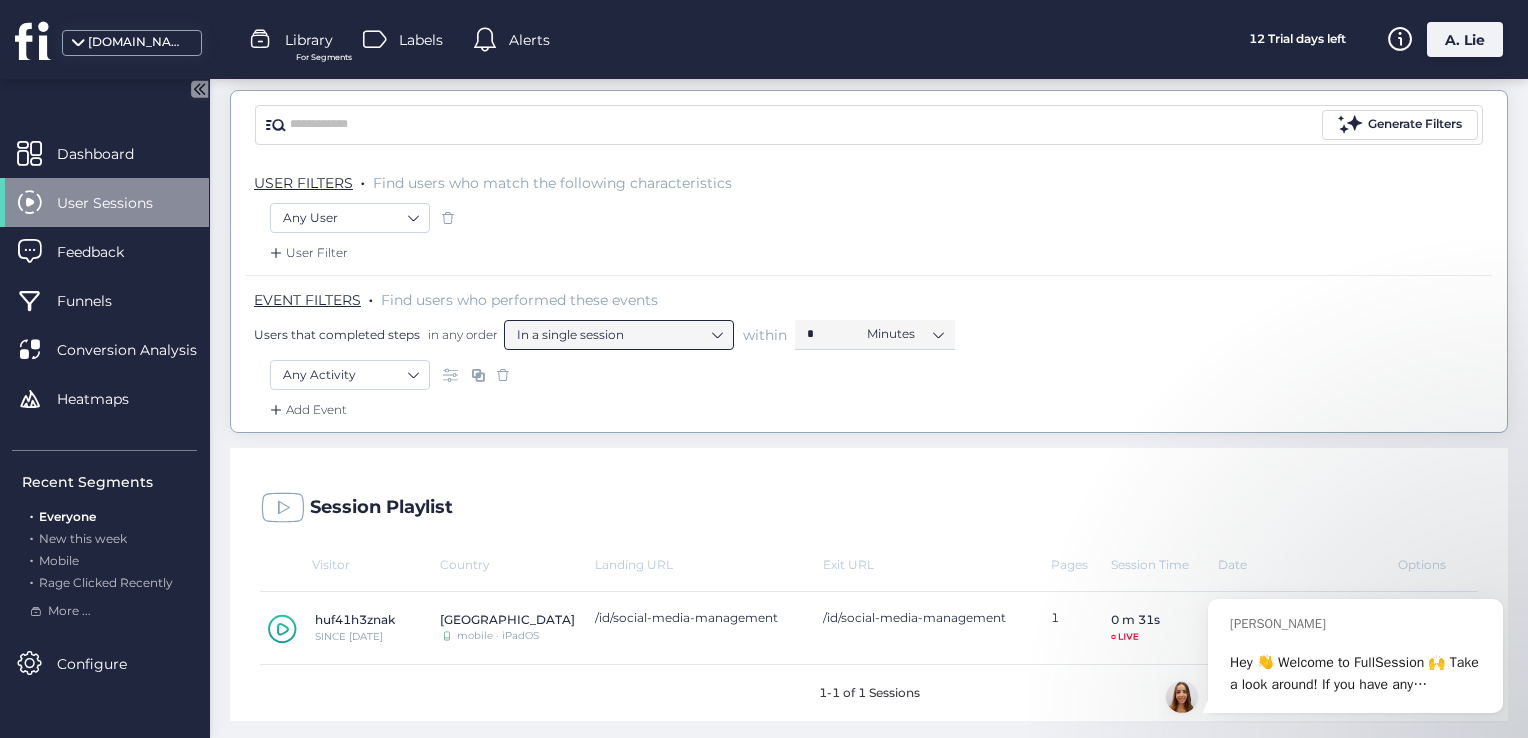 click on "In a single session" 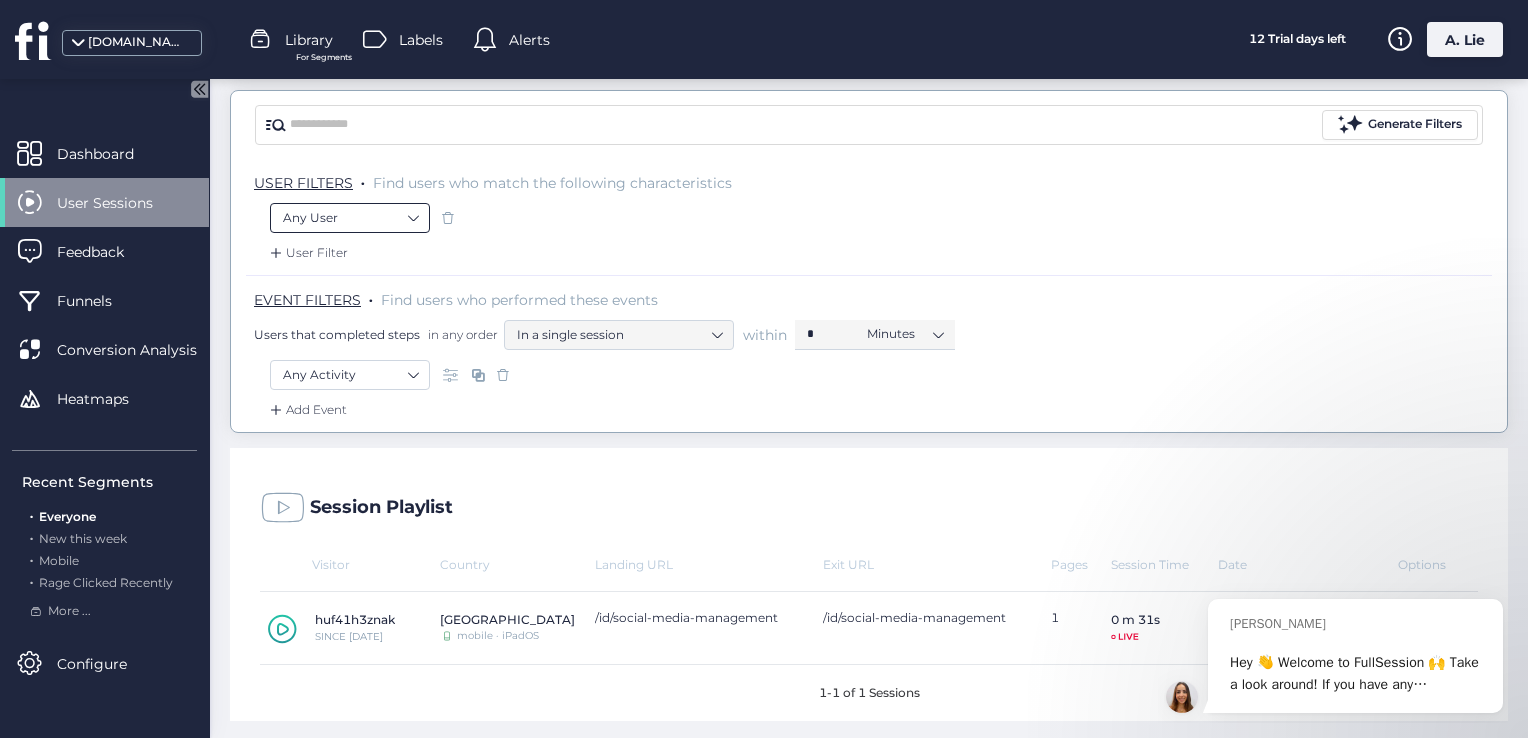click on "Any User" 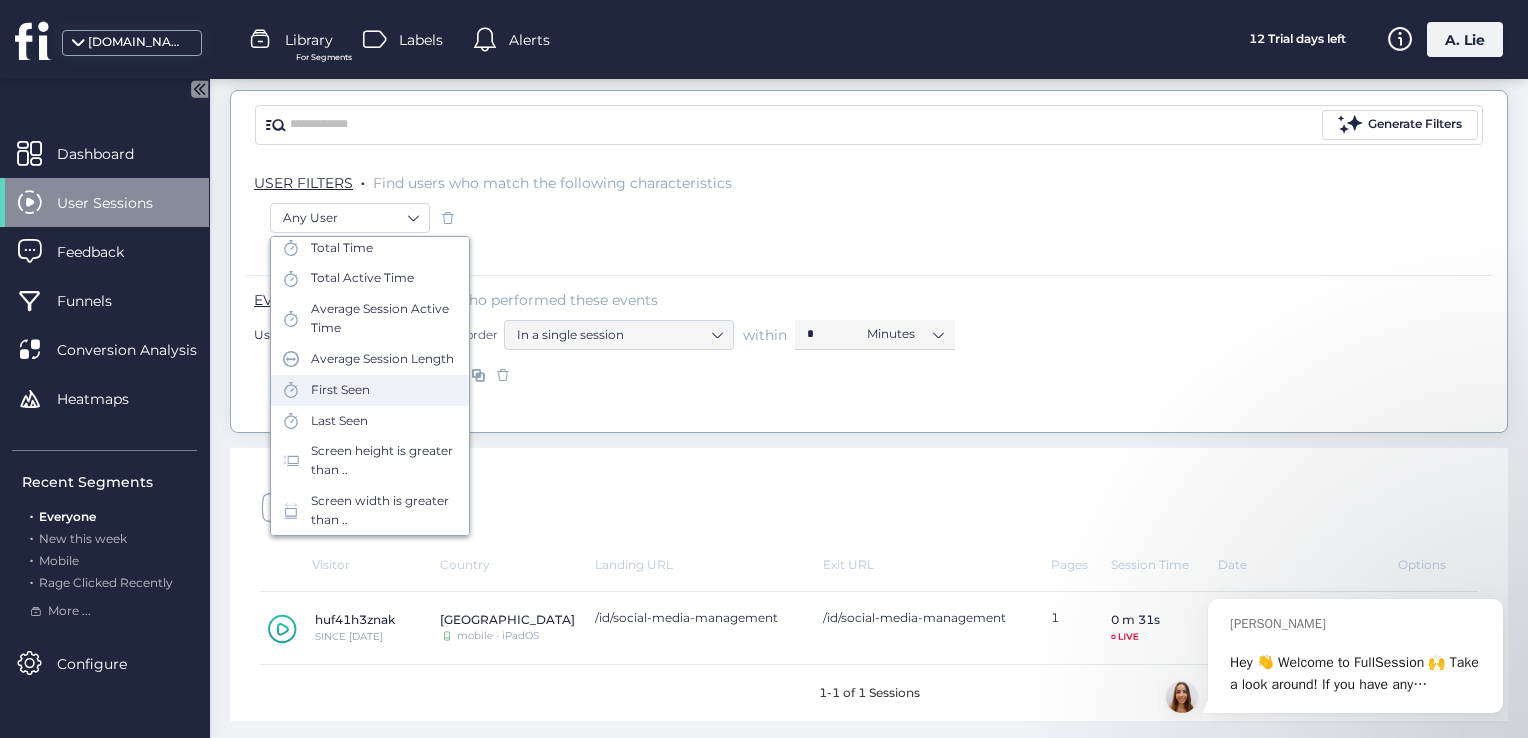 scroll, scrollTop: 0, scrollLeft: 0, axis: both 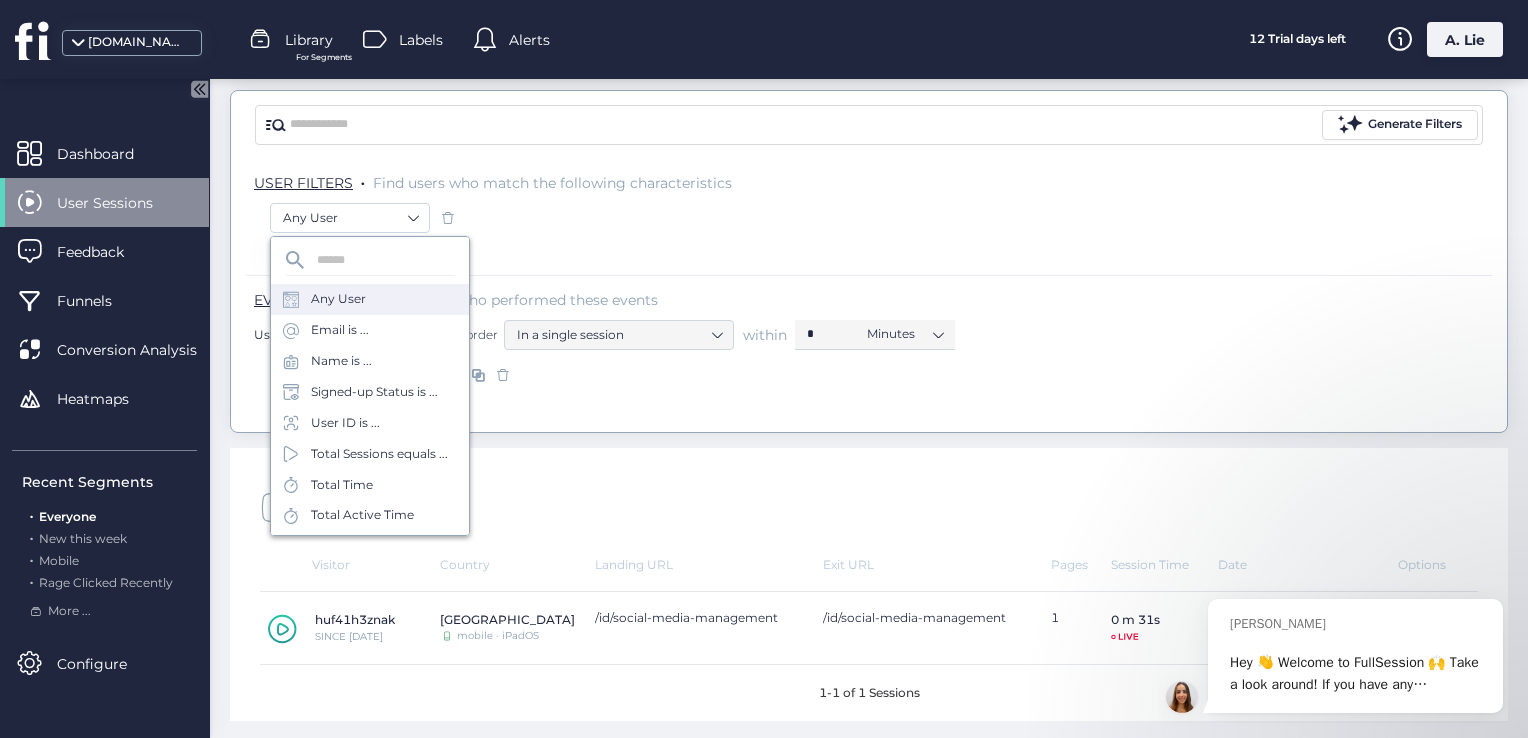 click on "Find users who match the following characteristics" at bounding box center [552, 183] 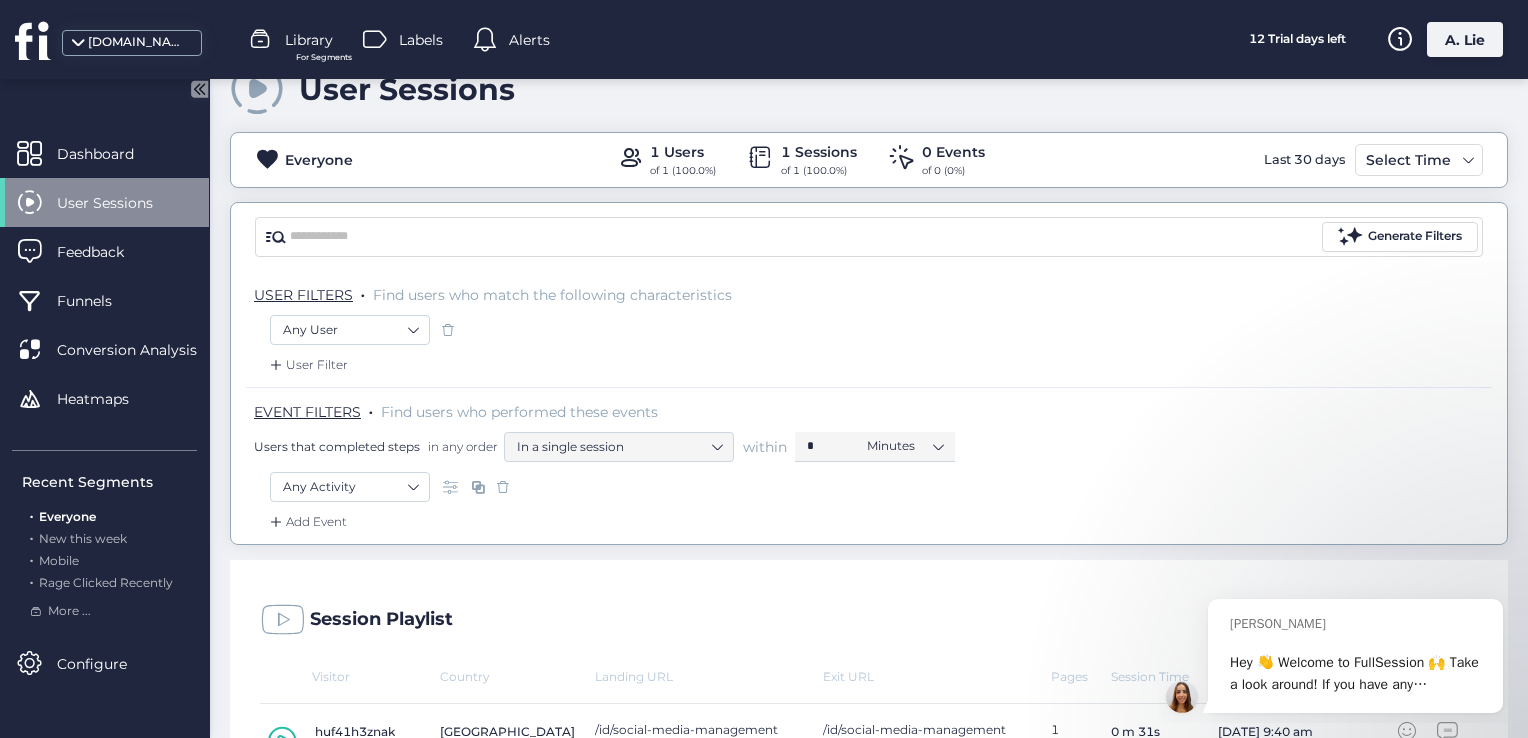 scroll, scrollTop: 0, scrollLeft: 0, axis: both 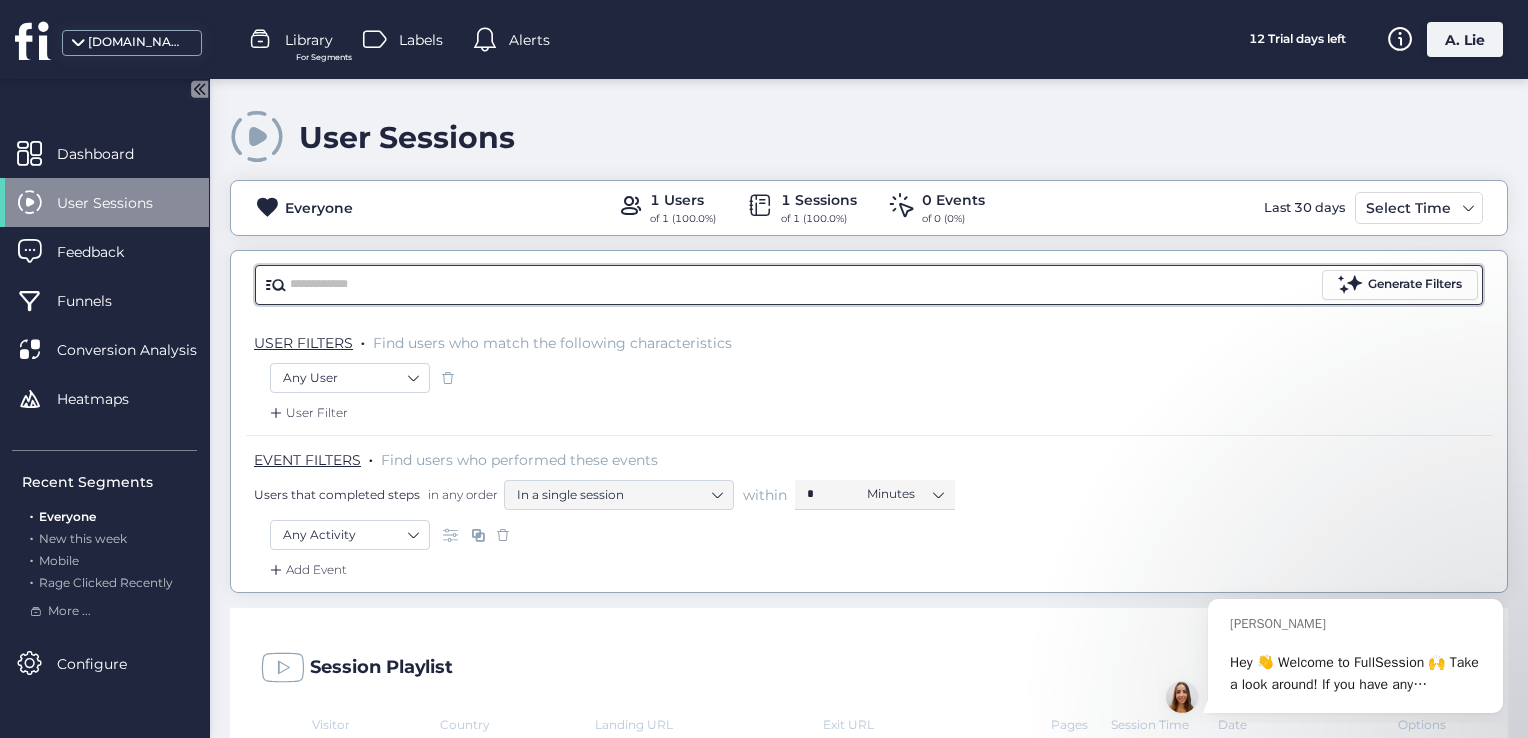 click at bounding box center [804, 285] 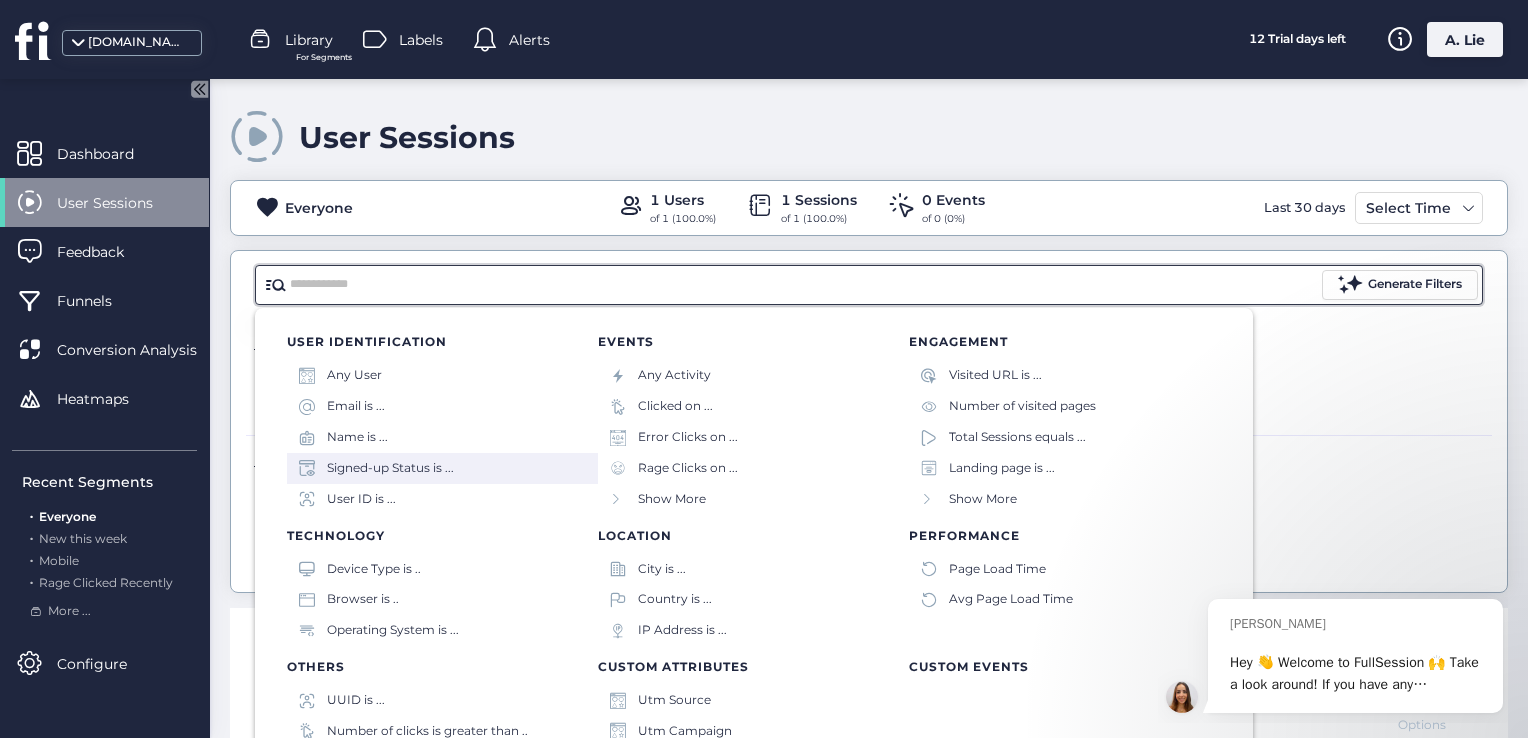 type on "*" 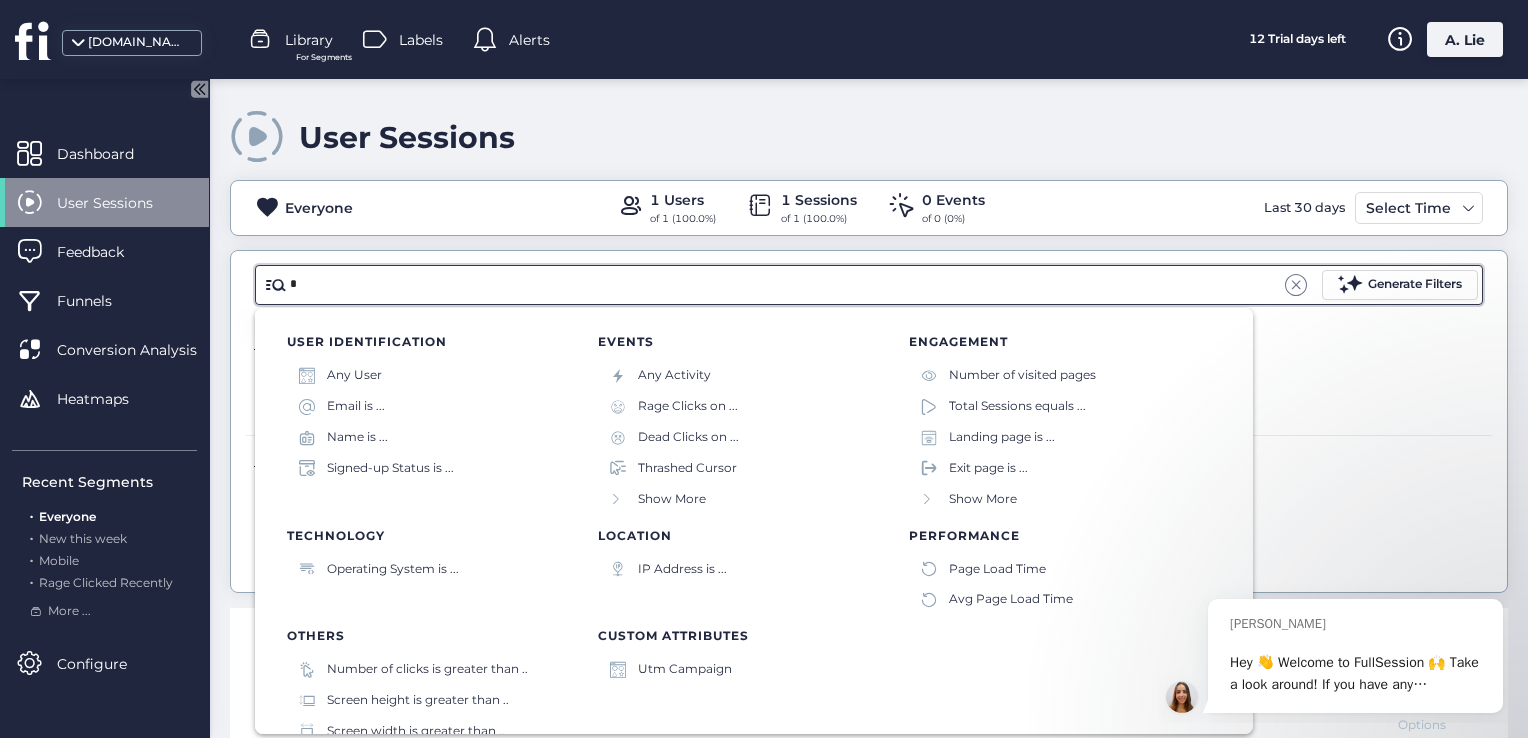 type 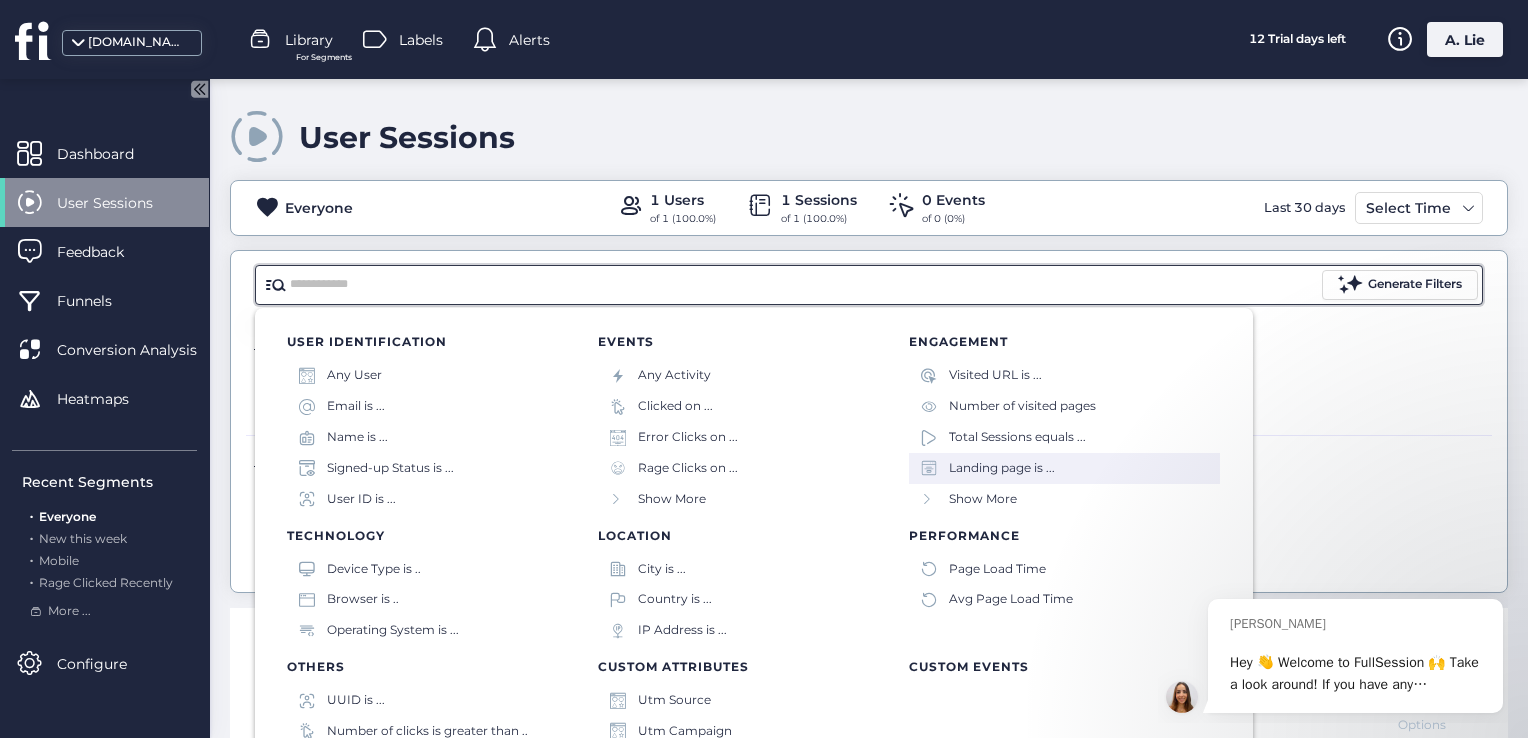 click on "Landing page is ..." at bounding box center [1002, 468] 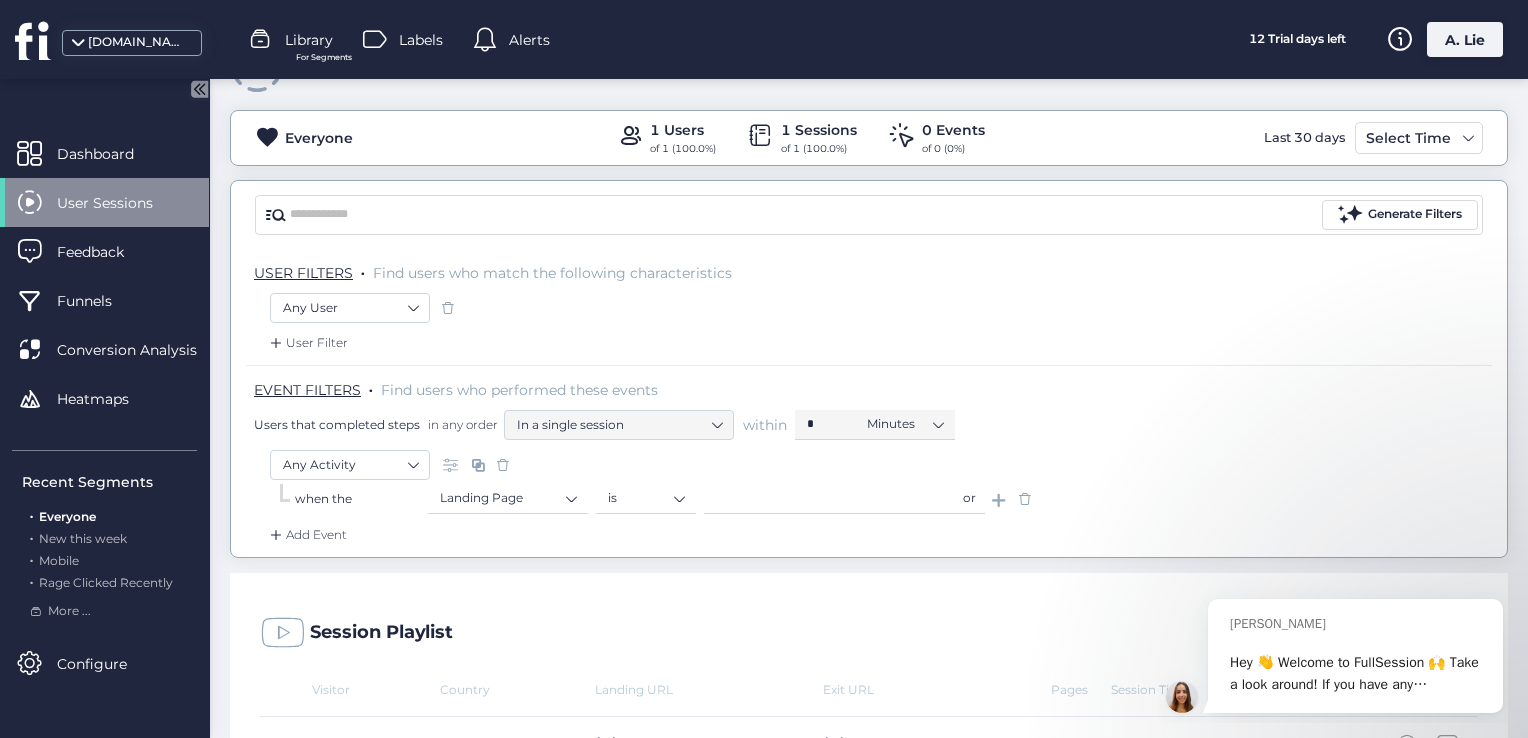 scroll, scrollTop: 100, scrollLeft: 0, axis: vertical 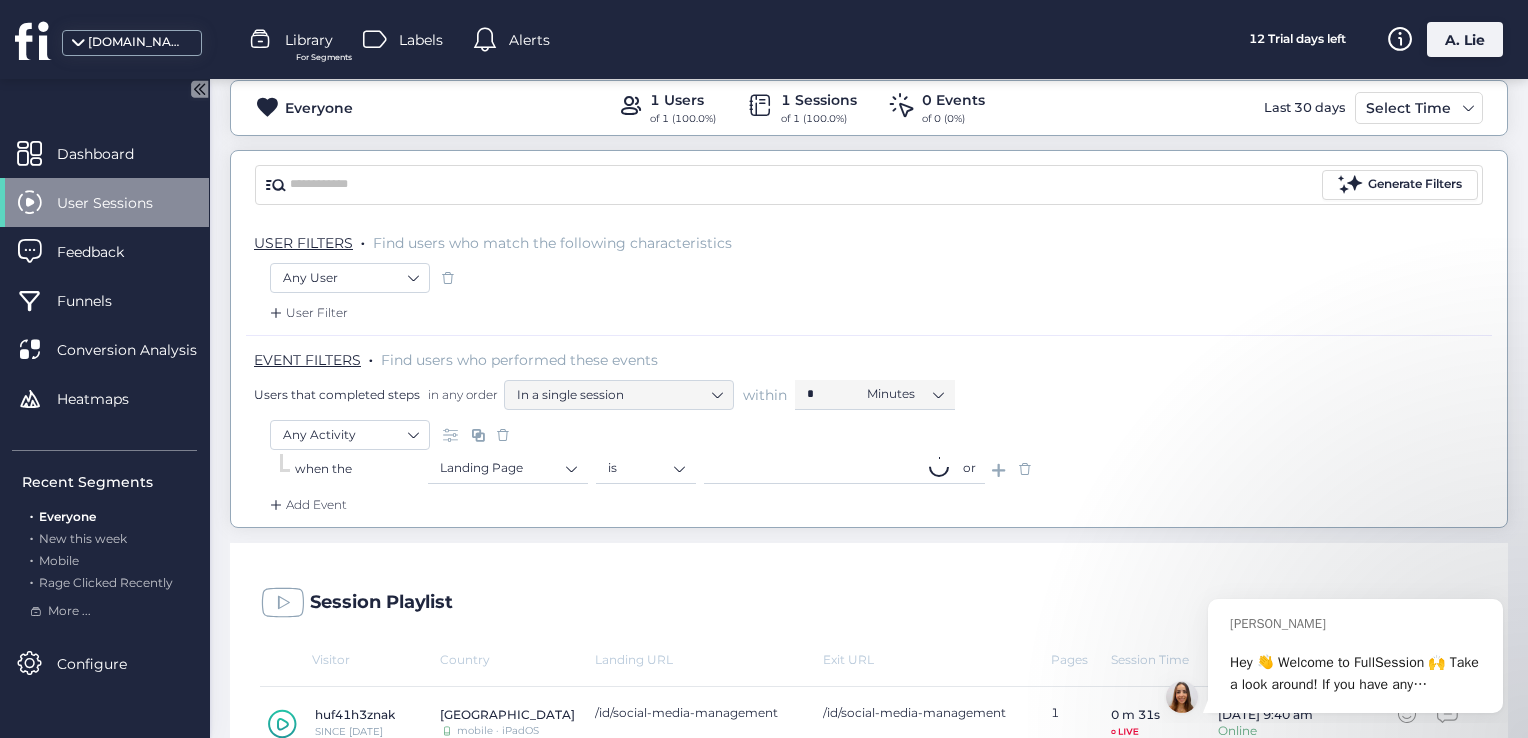 click 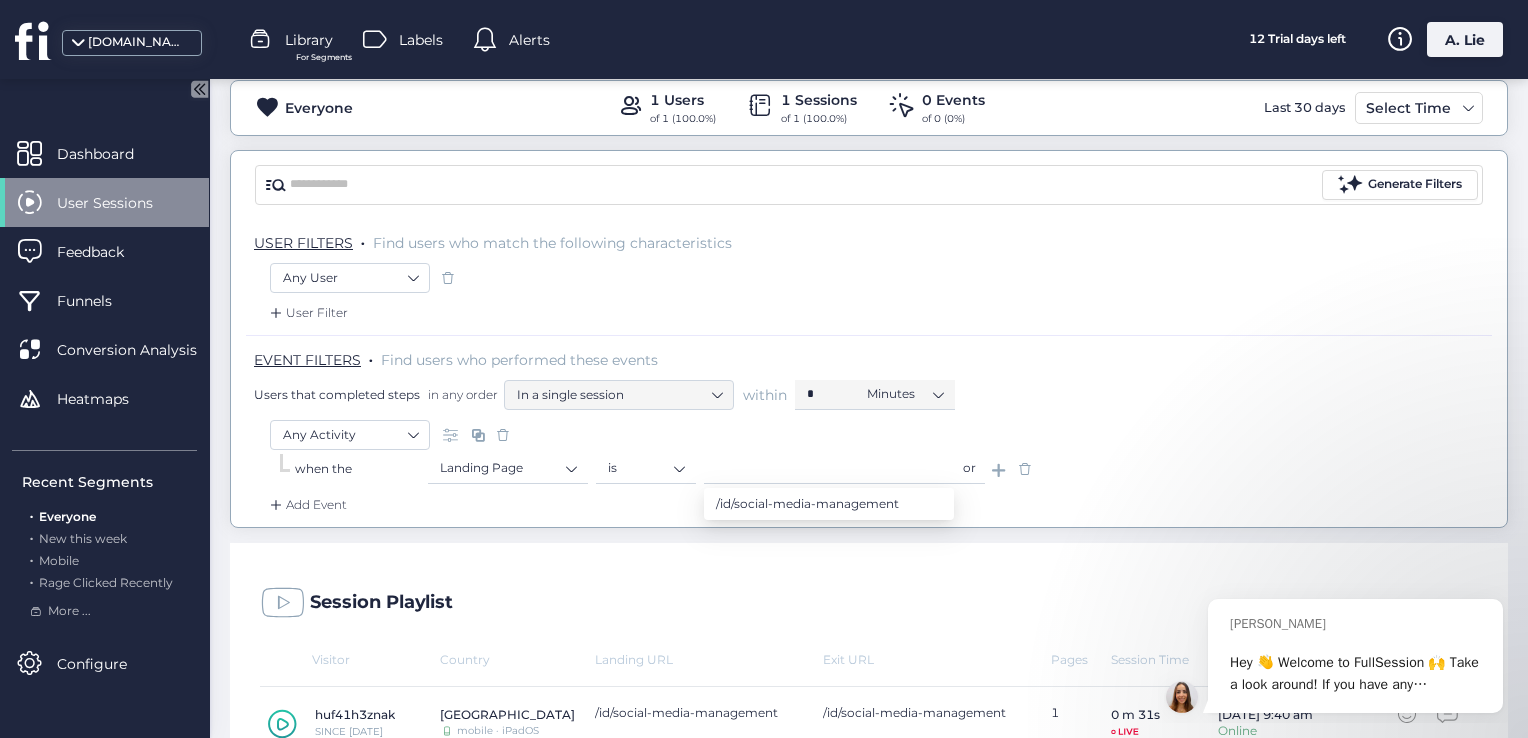 click on "Add Event" 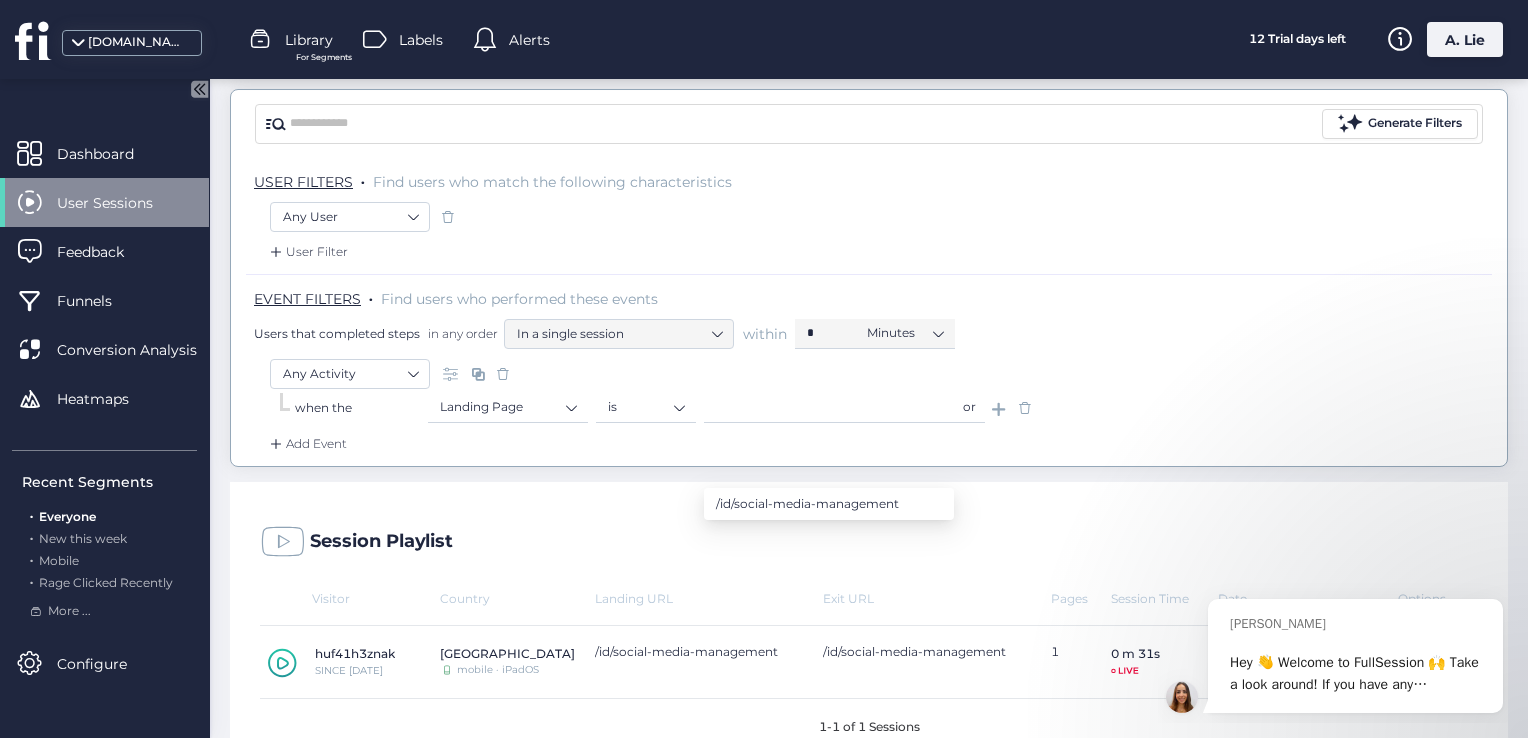 scroll, scrollTop: 195, scrollLeft: 0, axis: vertical 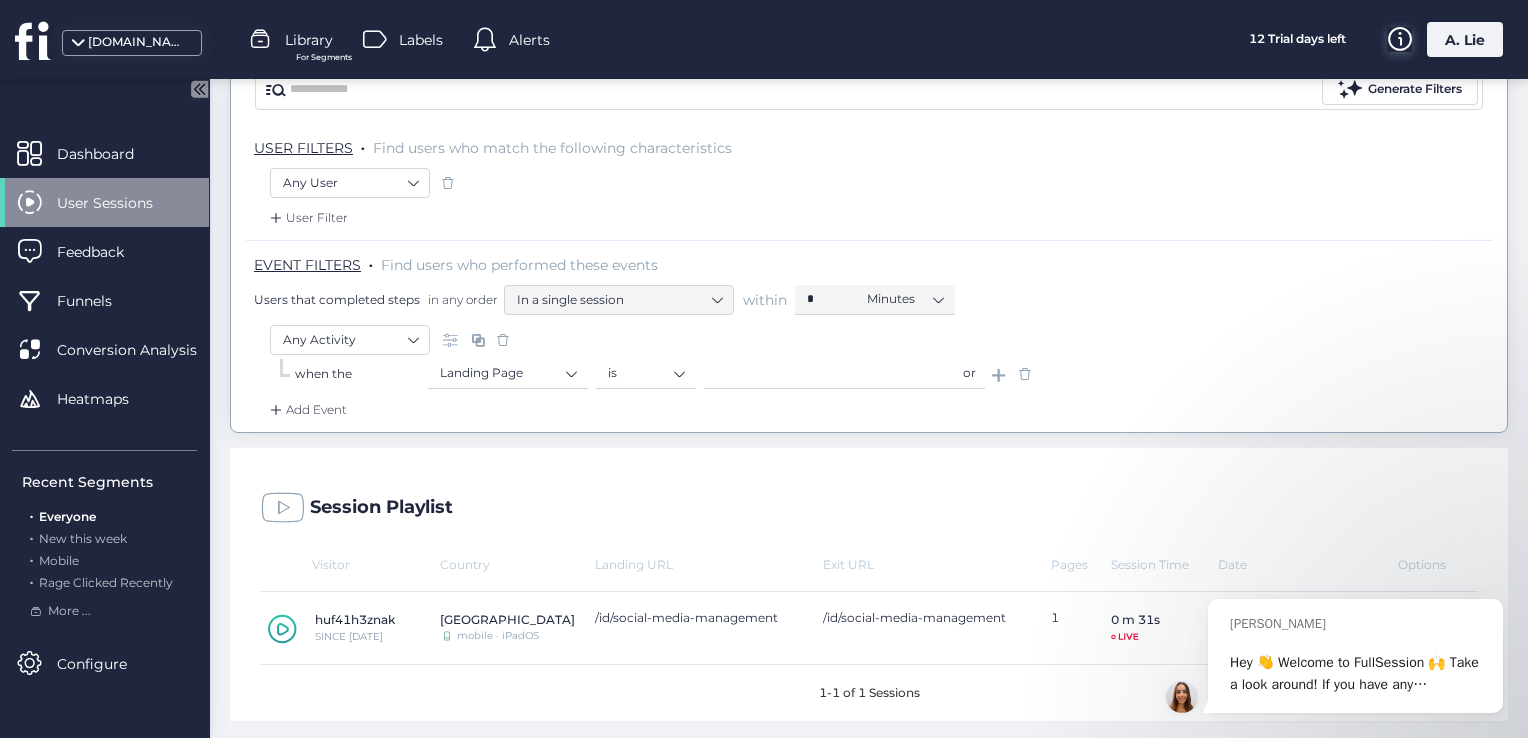 click 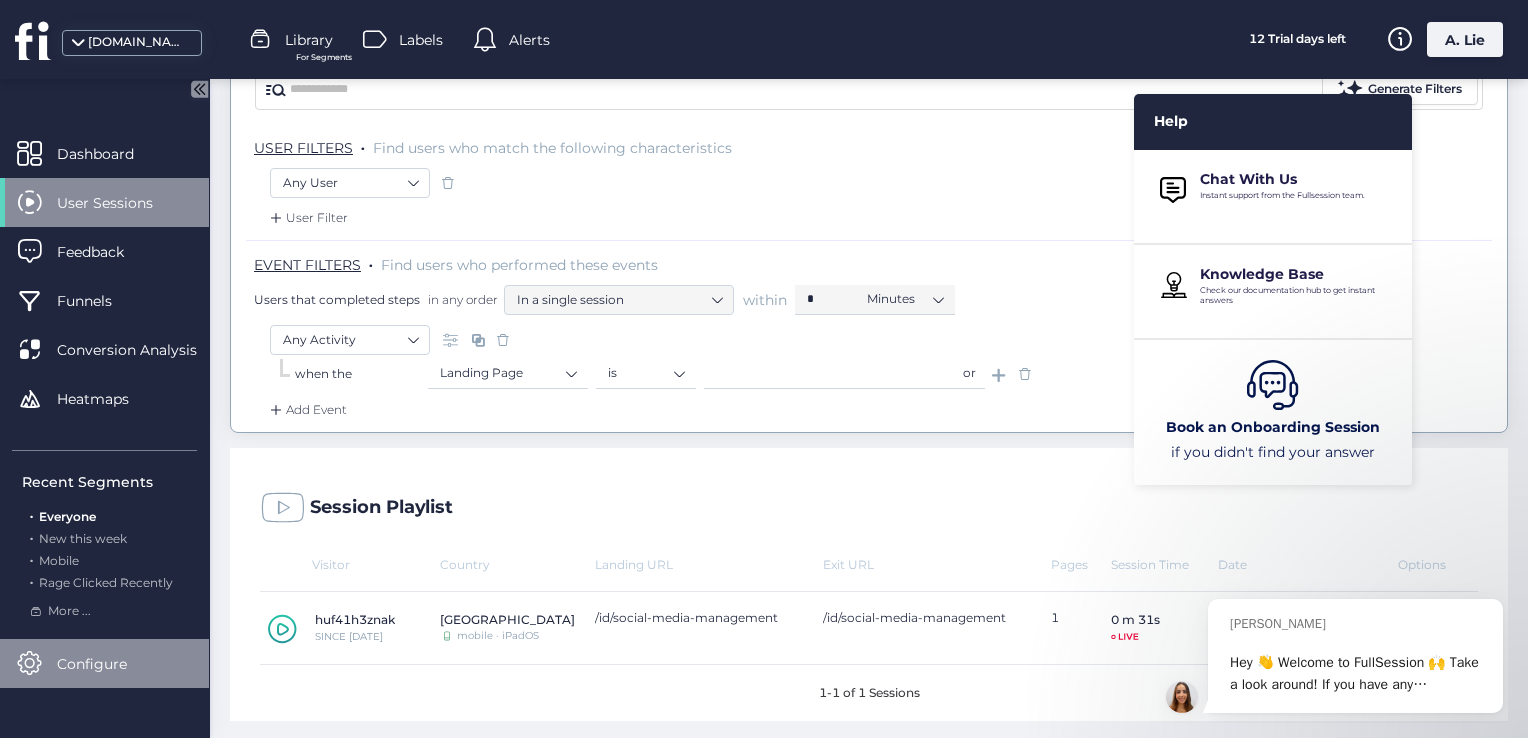 click on "Configure" 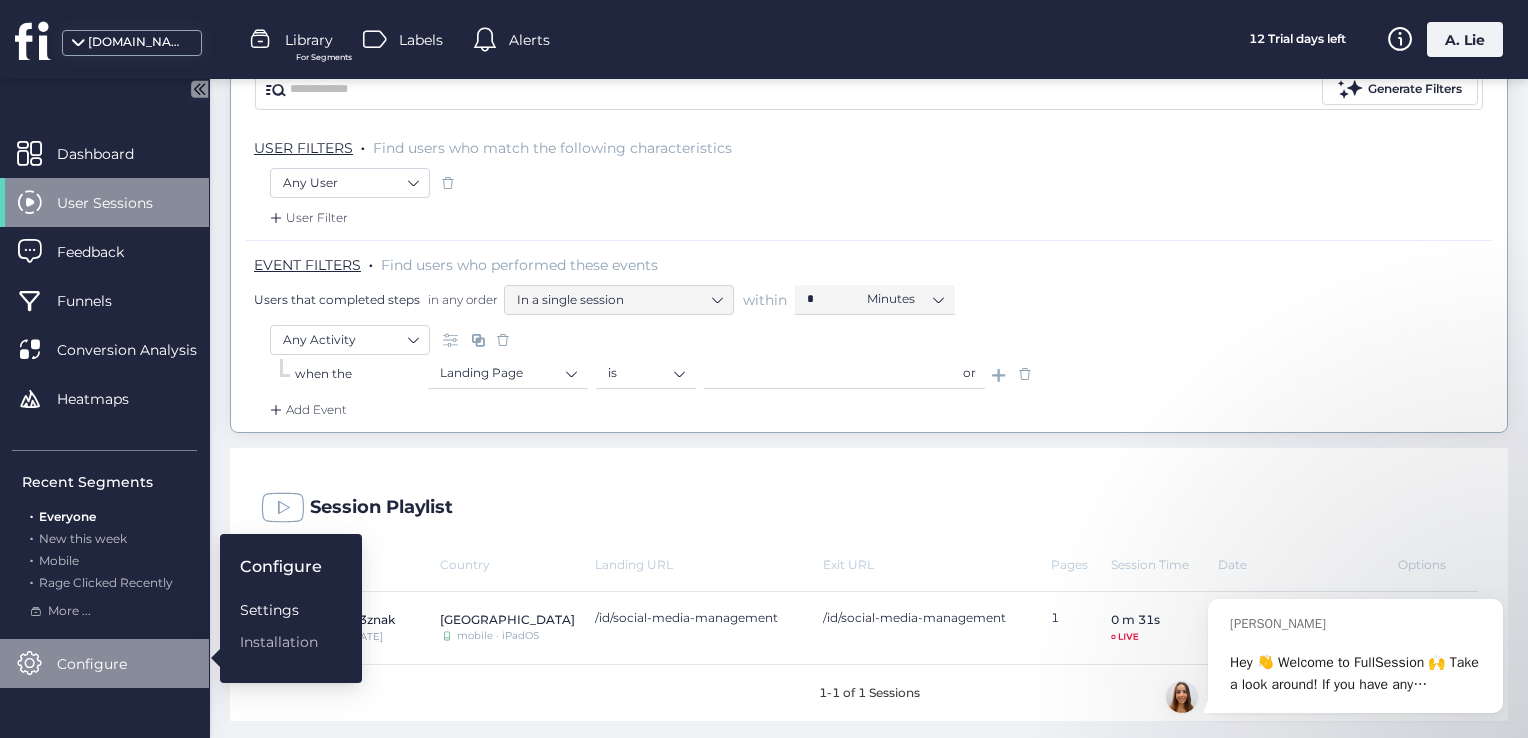 click on "Settings" at bounding box center [281, 610] 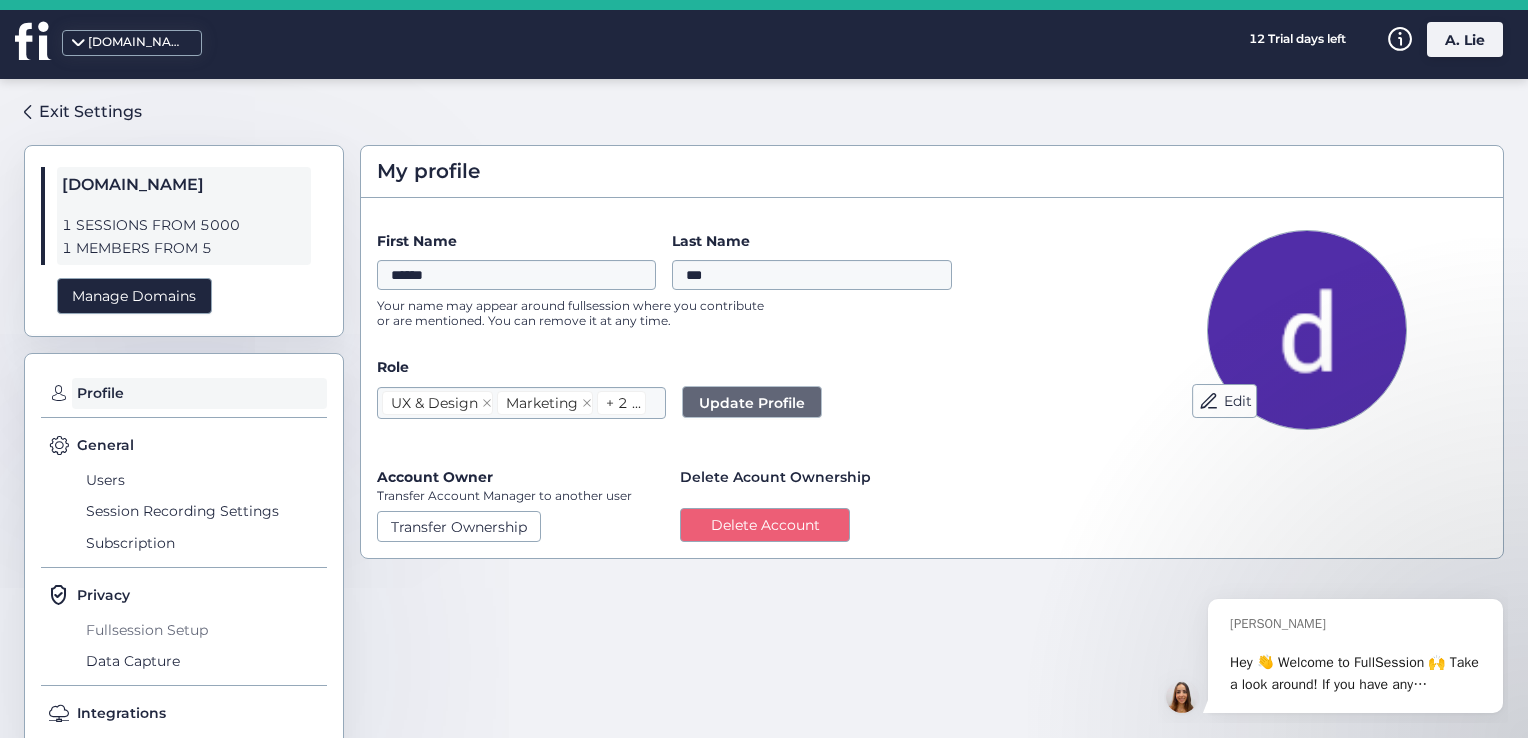scroll, scrollTop: 0, scrollLeft: 0, axis: both 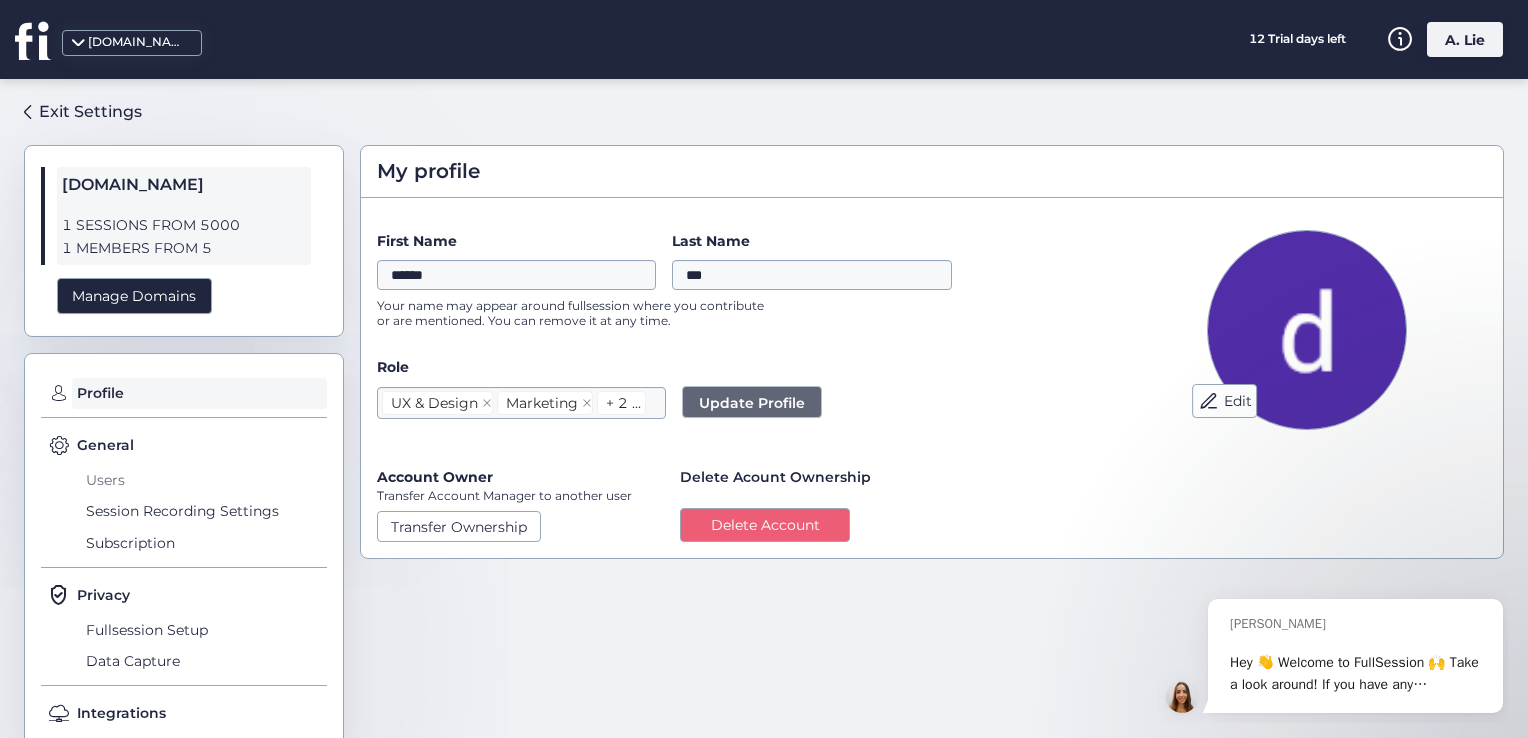 click on "Users" 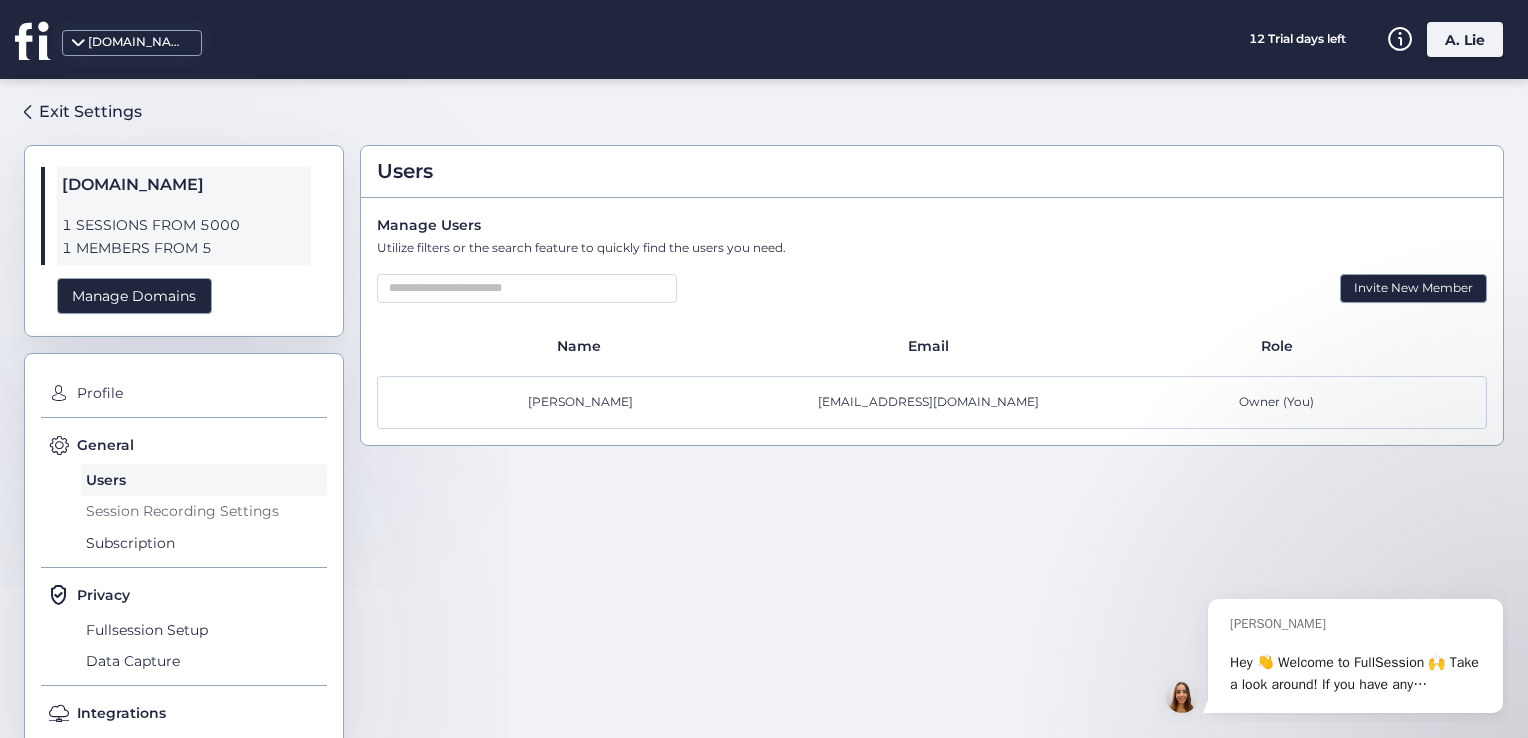 click on "Session Recording Settings" 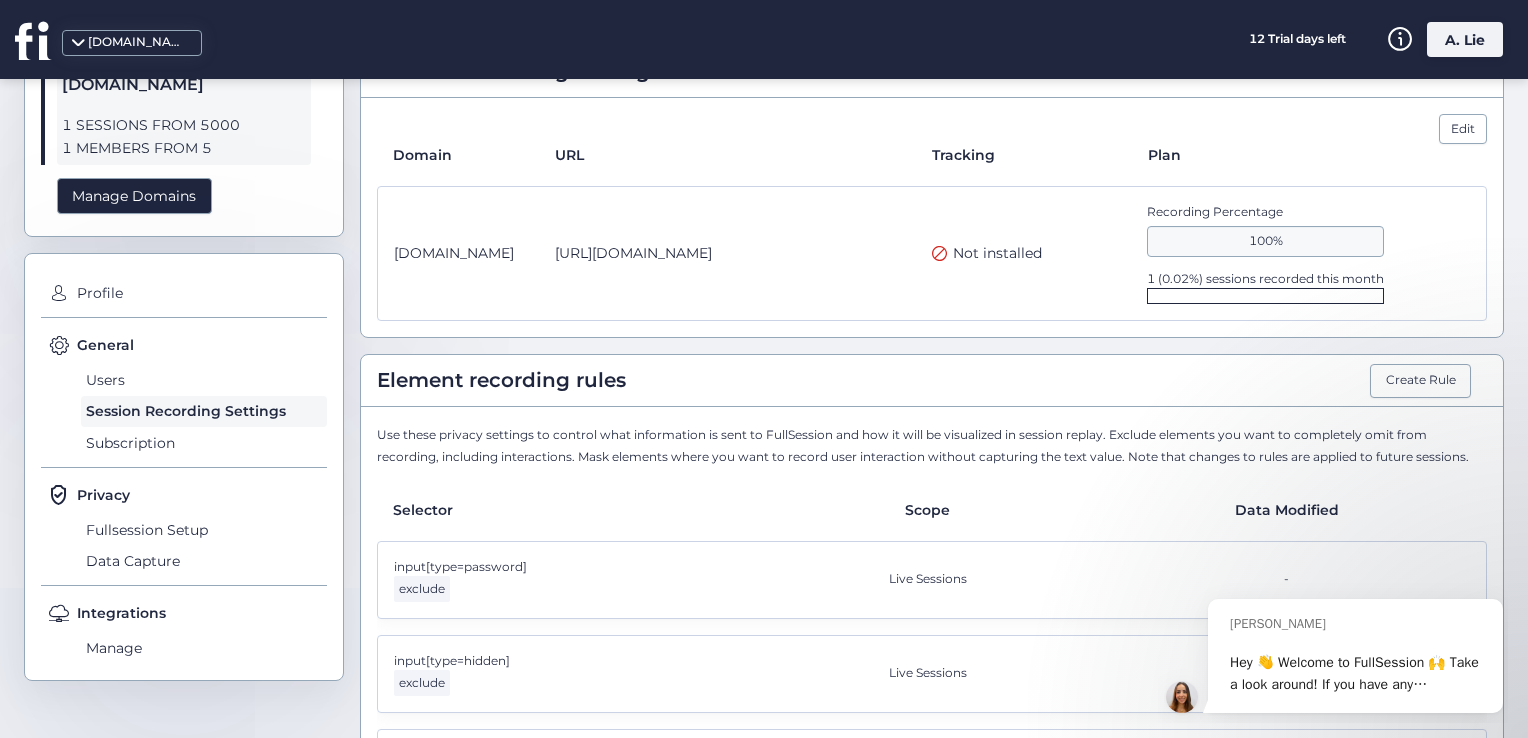 scroll, scrollTop: 0, scrollLeft: 0, axis: both 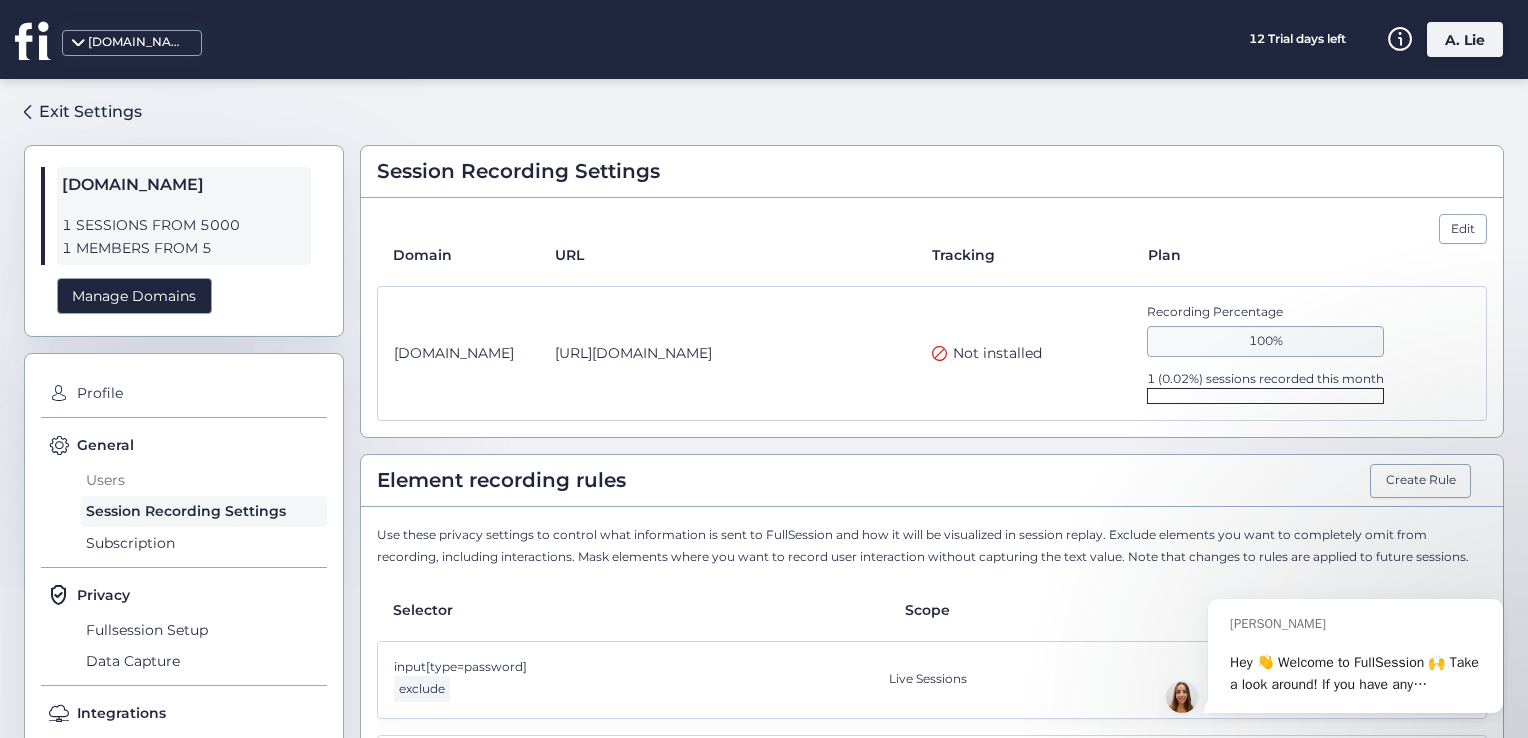 click on "Users" 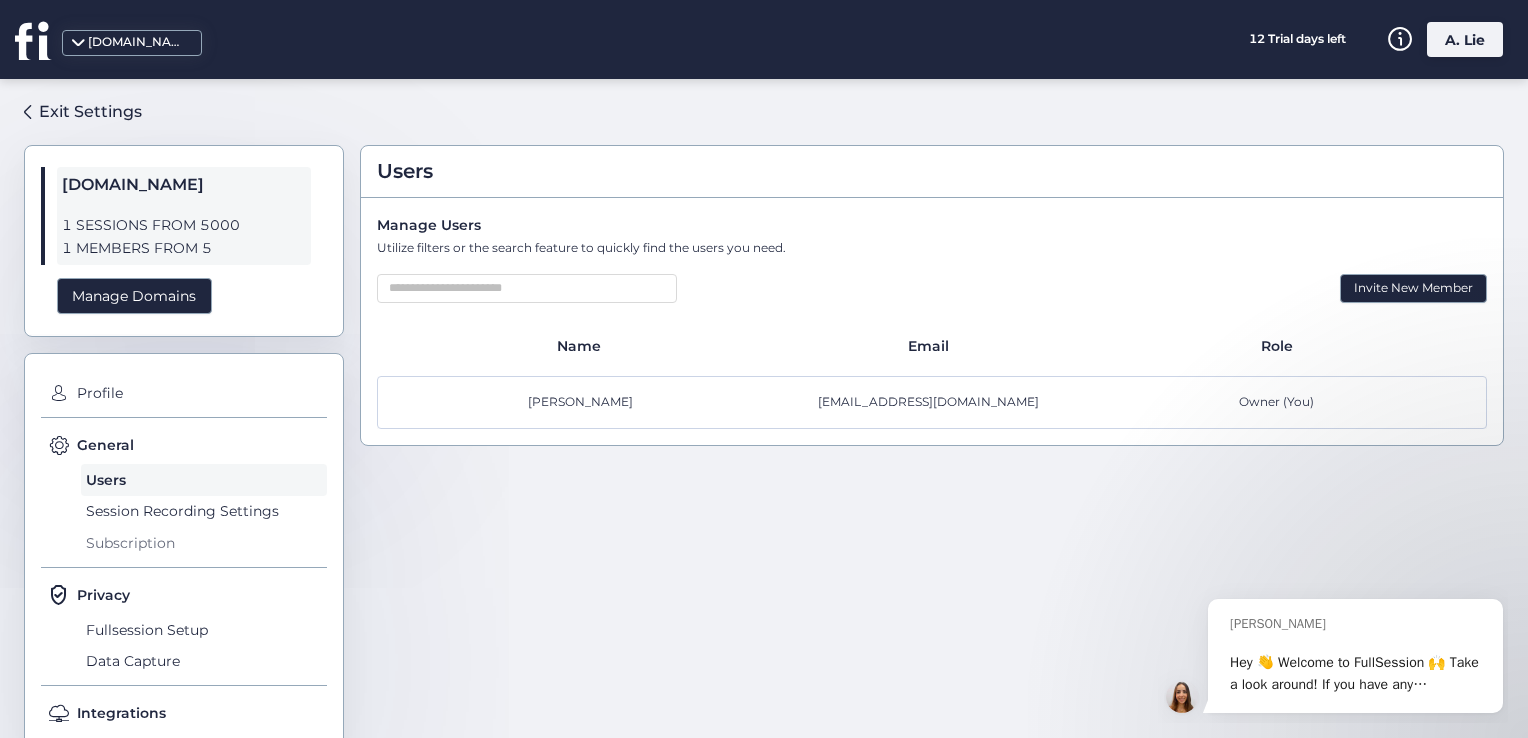 click on "Subscription" 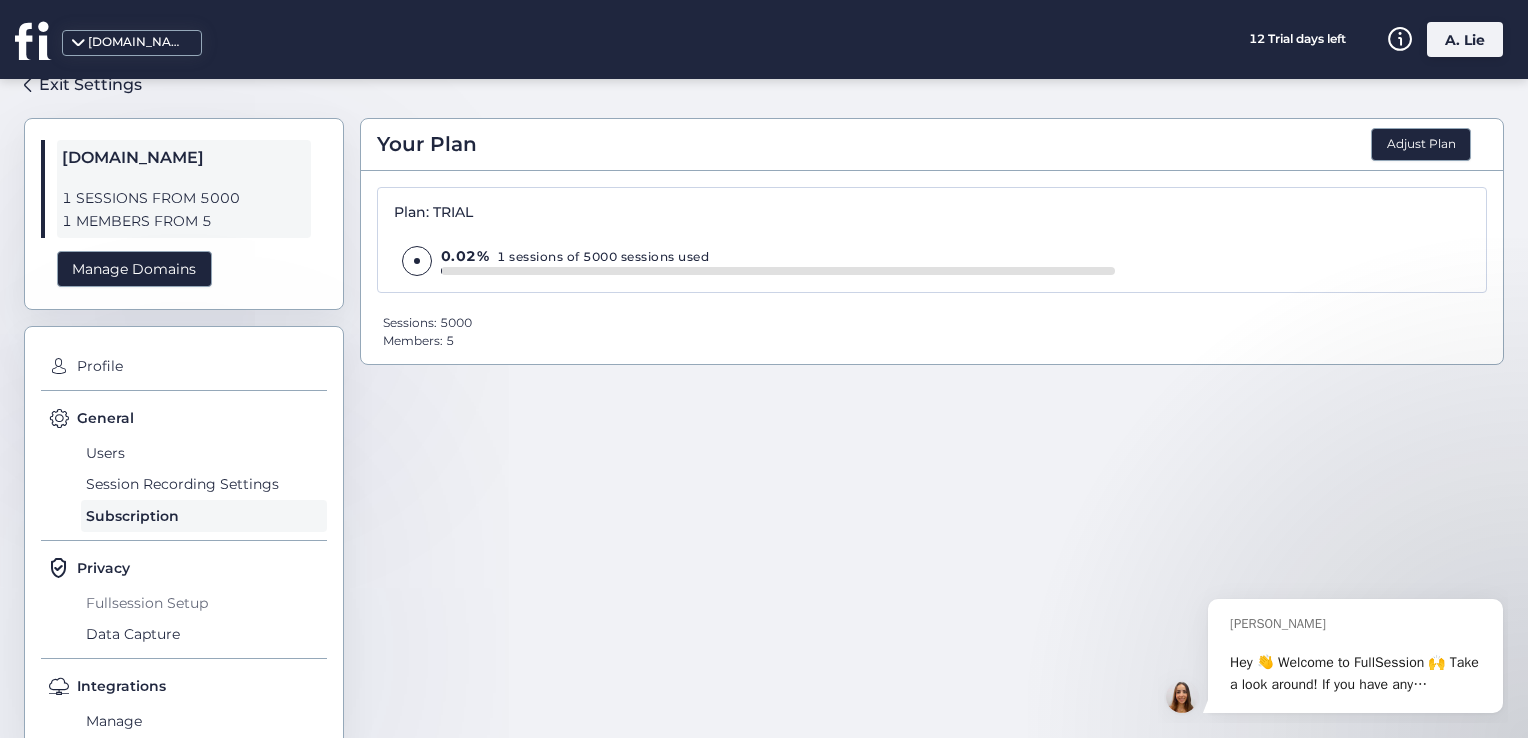 scroll, scrollTop: 72, scrollLeft: 0, axis: vertical 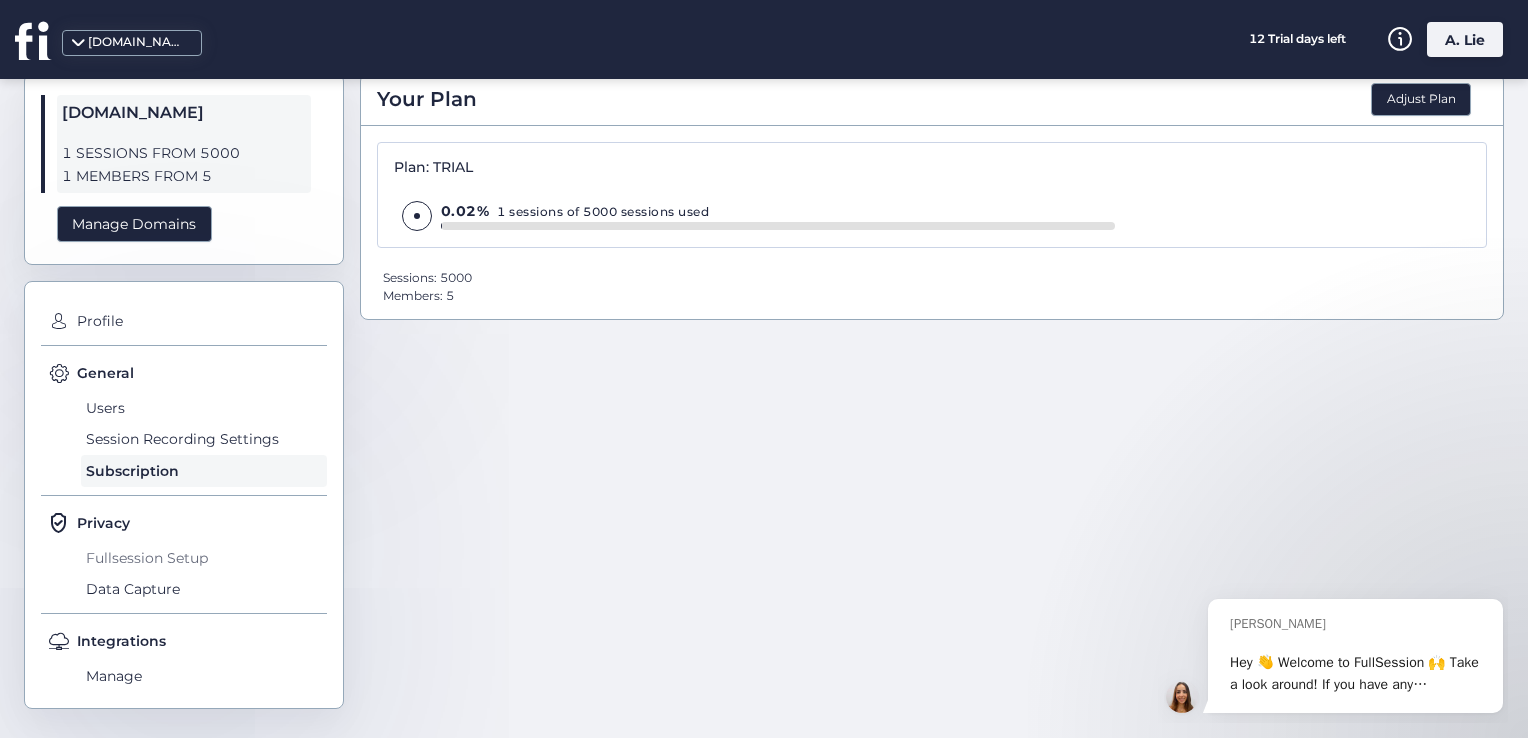 click on "Fullsession Setup" 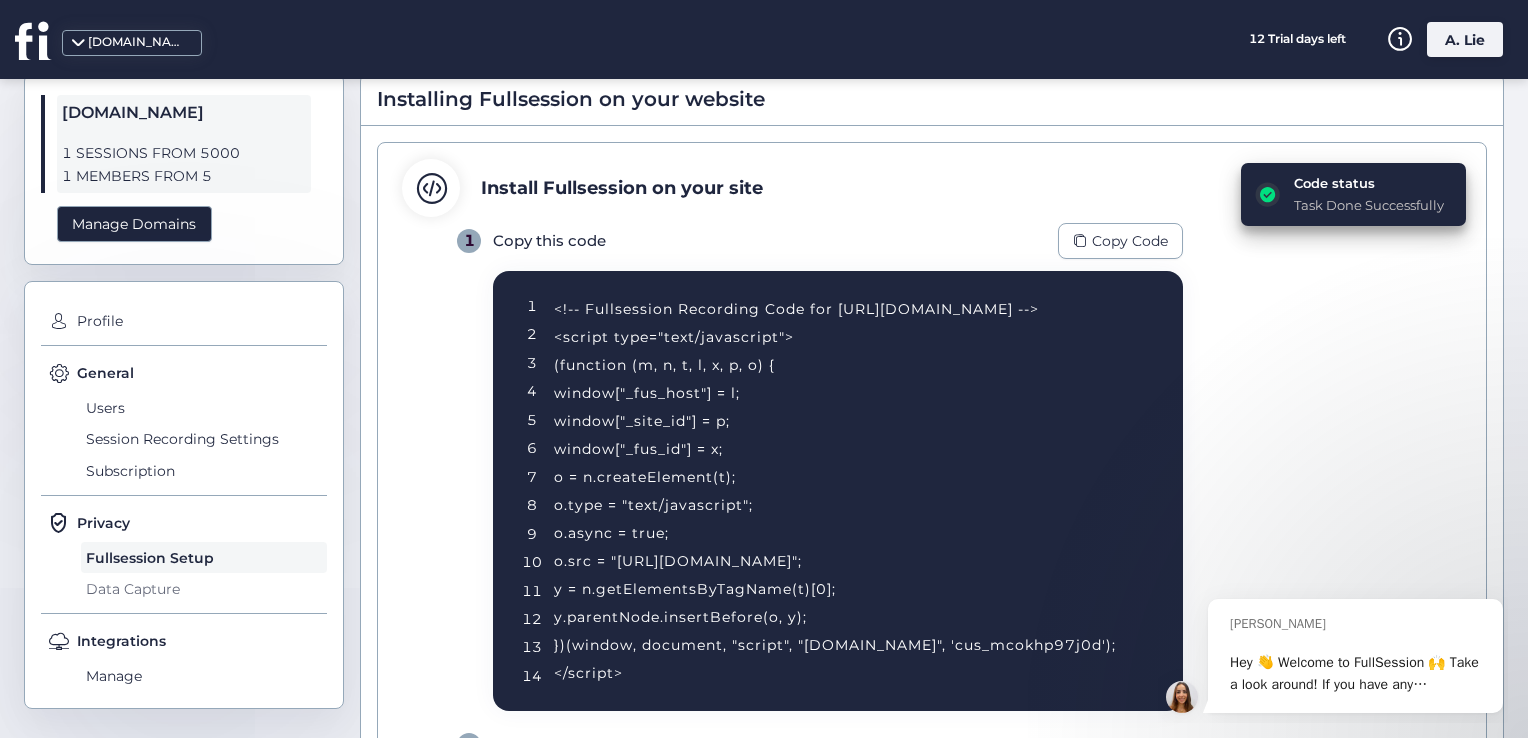 click on "Data Capture" 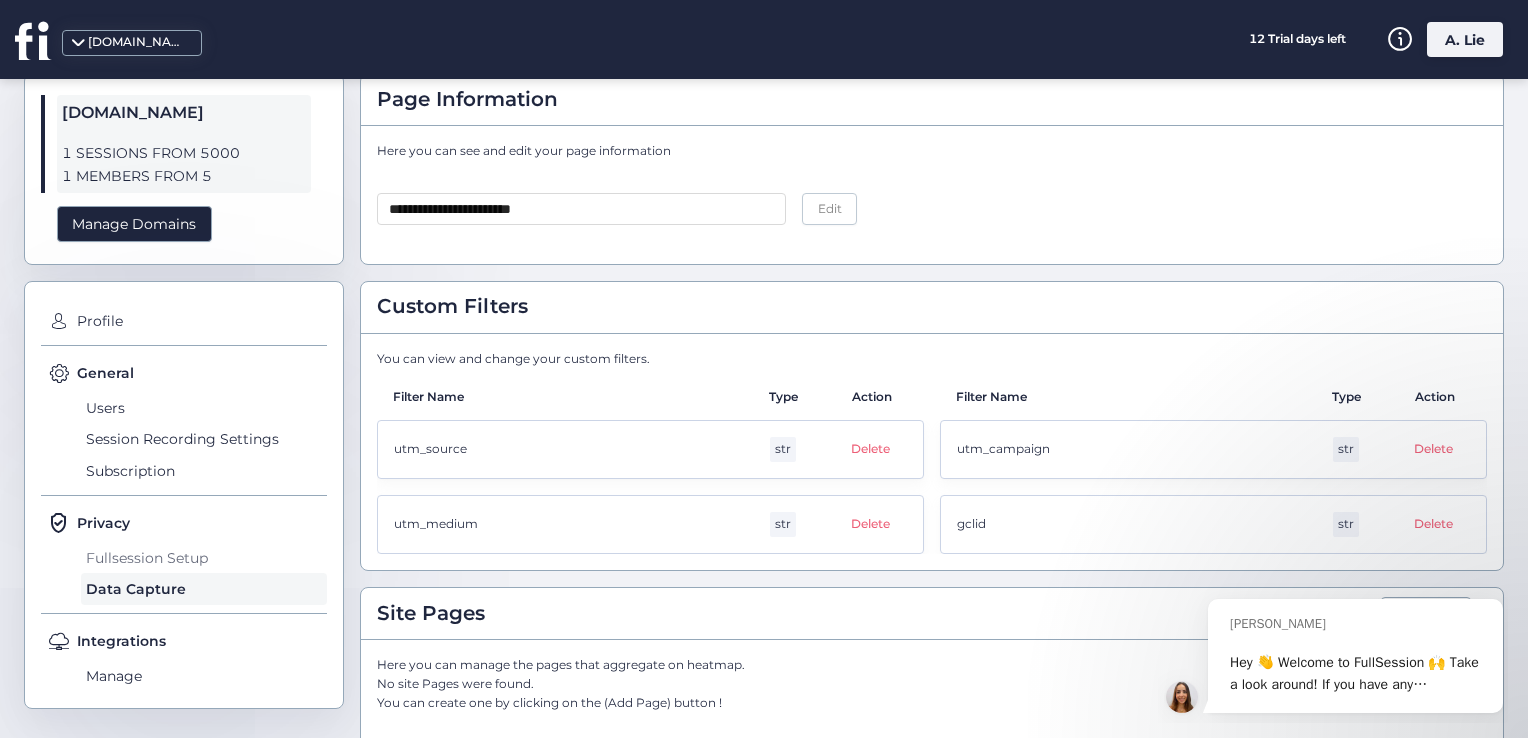 click on "Fullsession Setup" 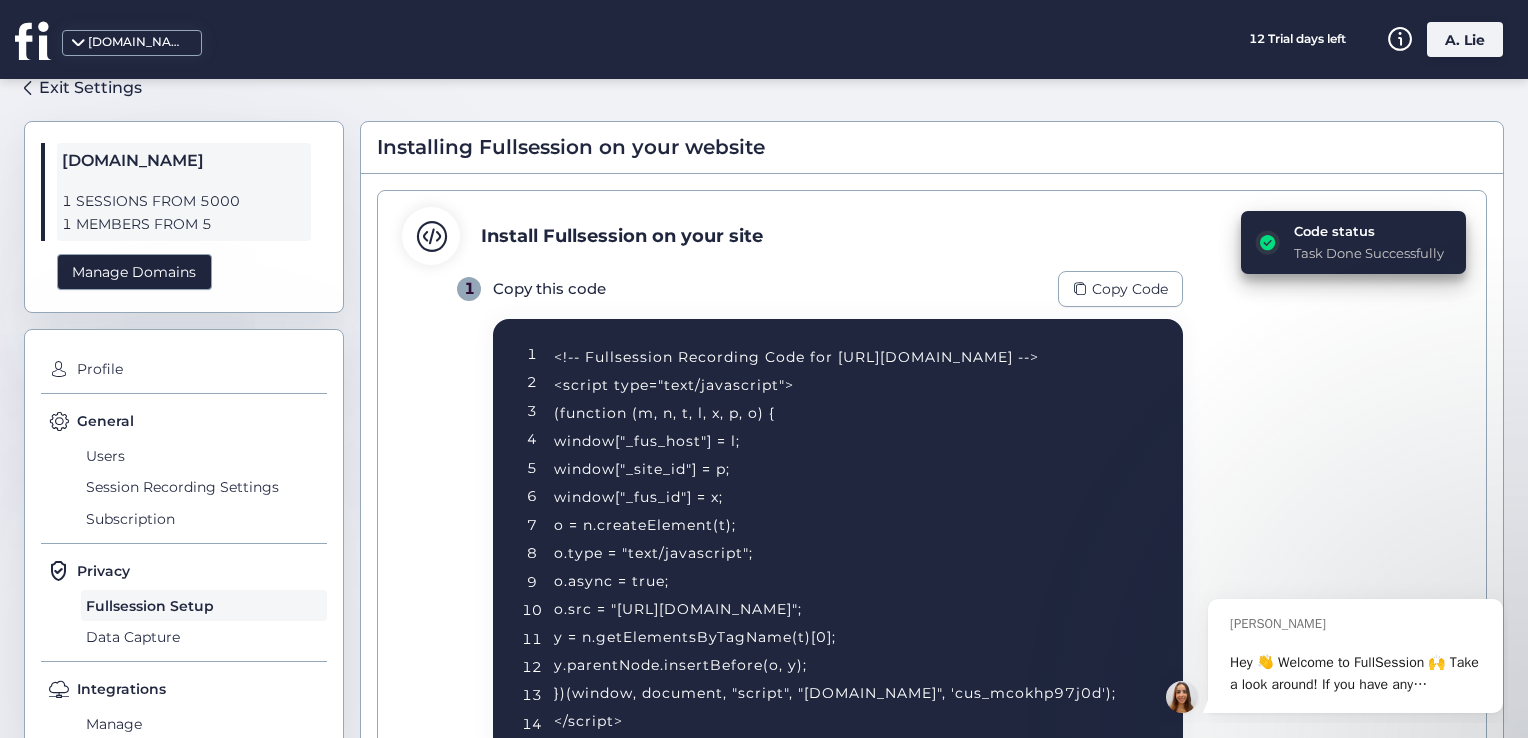 scroll, scrollTop: 0, scrollLeft: 0, axis: both 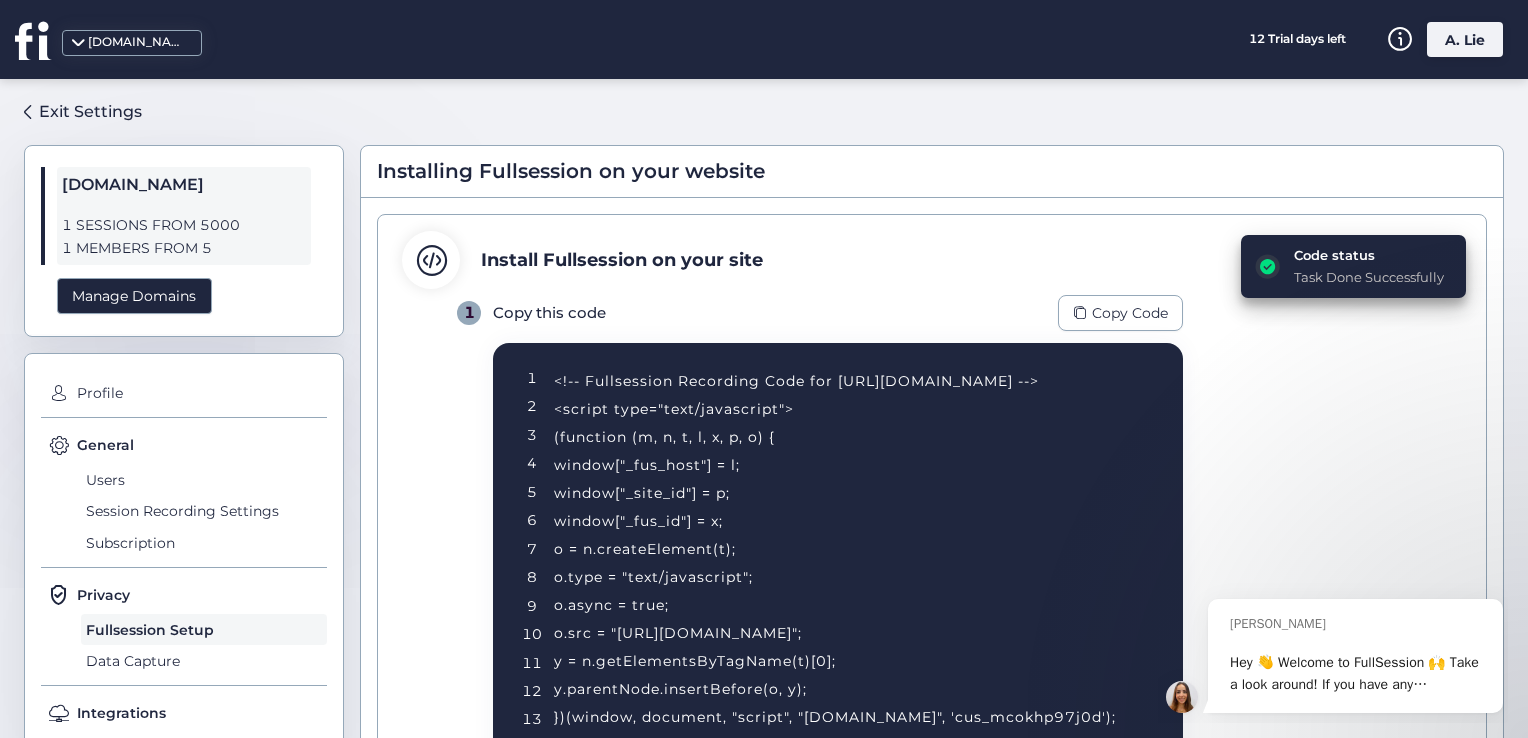 click on "General Users Session Recording Settings Subscription" 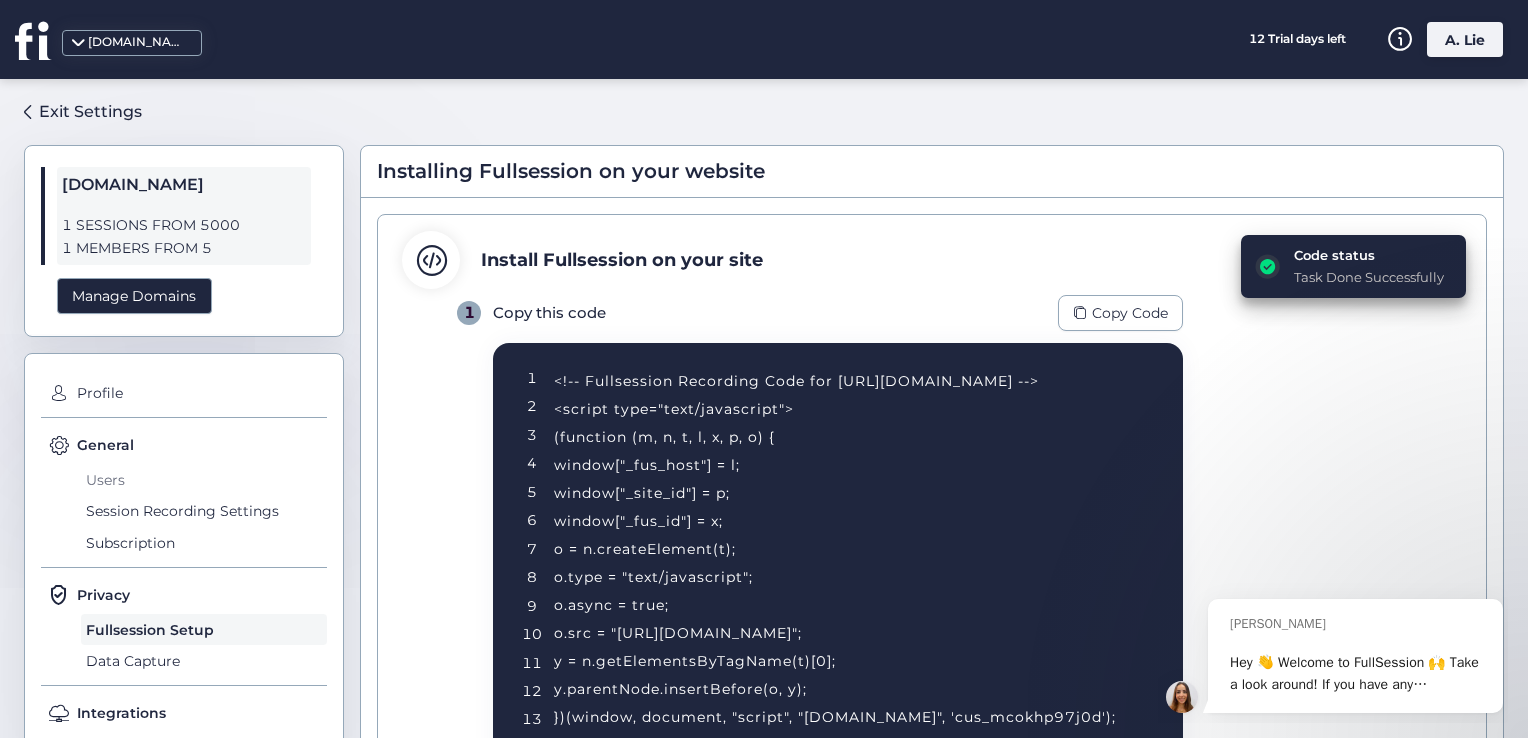 click on "Users" 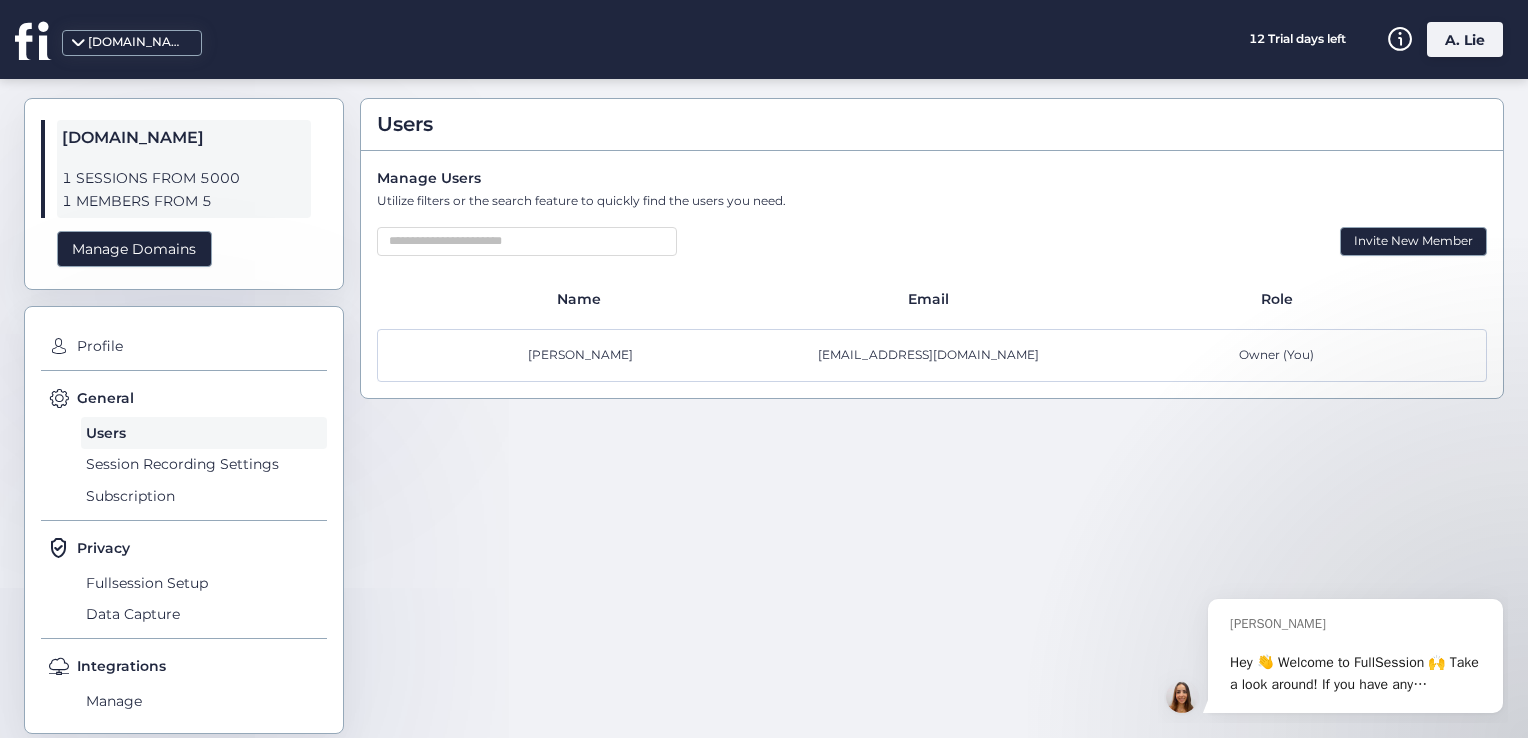 scroll, scrollTop: 72, scrollLeft: 0, axis: vertical 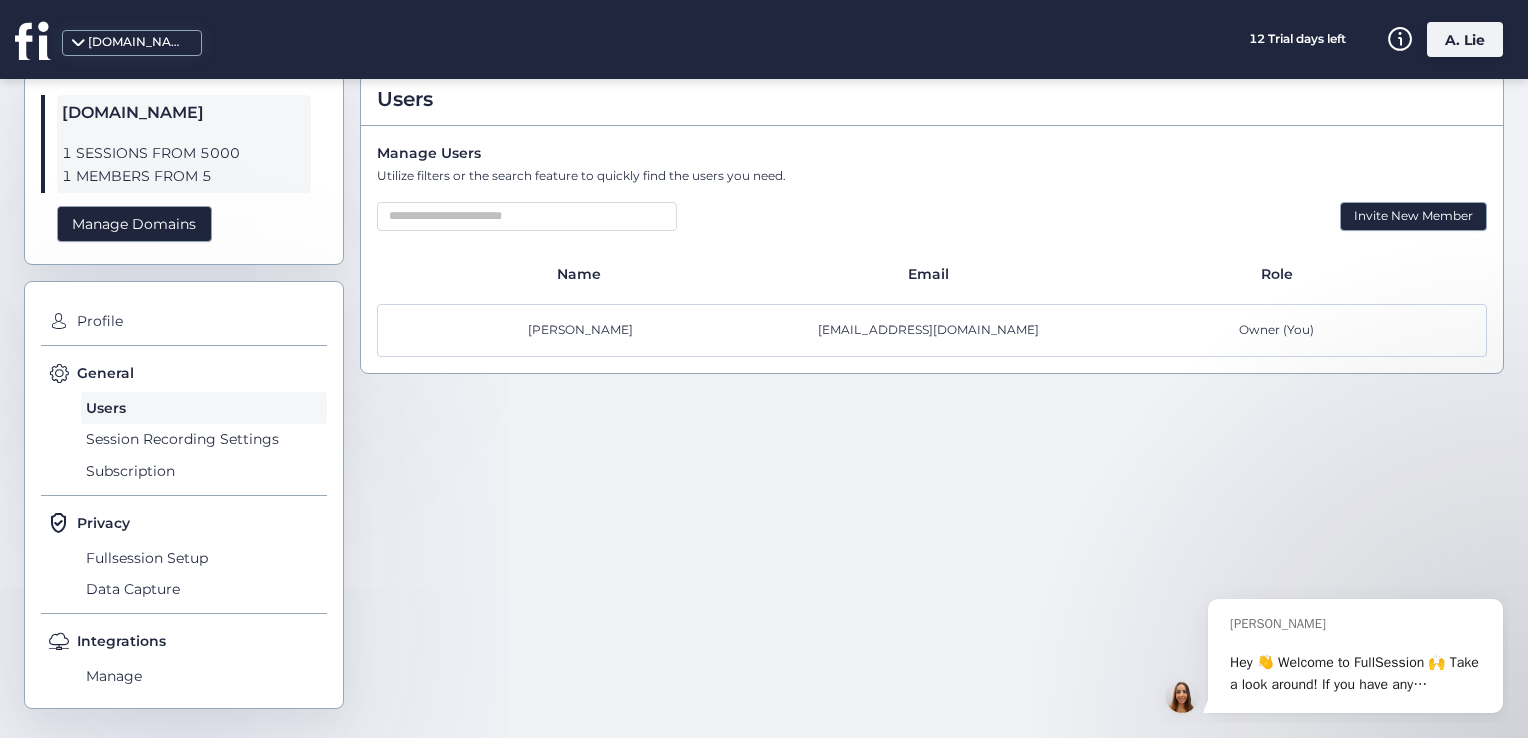 click on "Owner (You)" 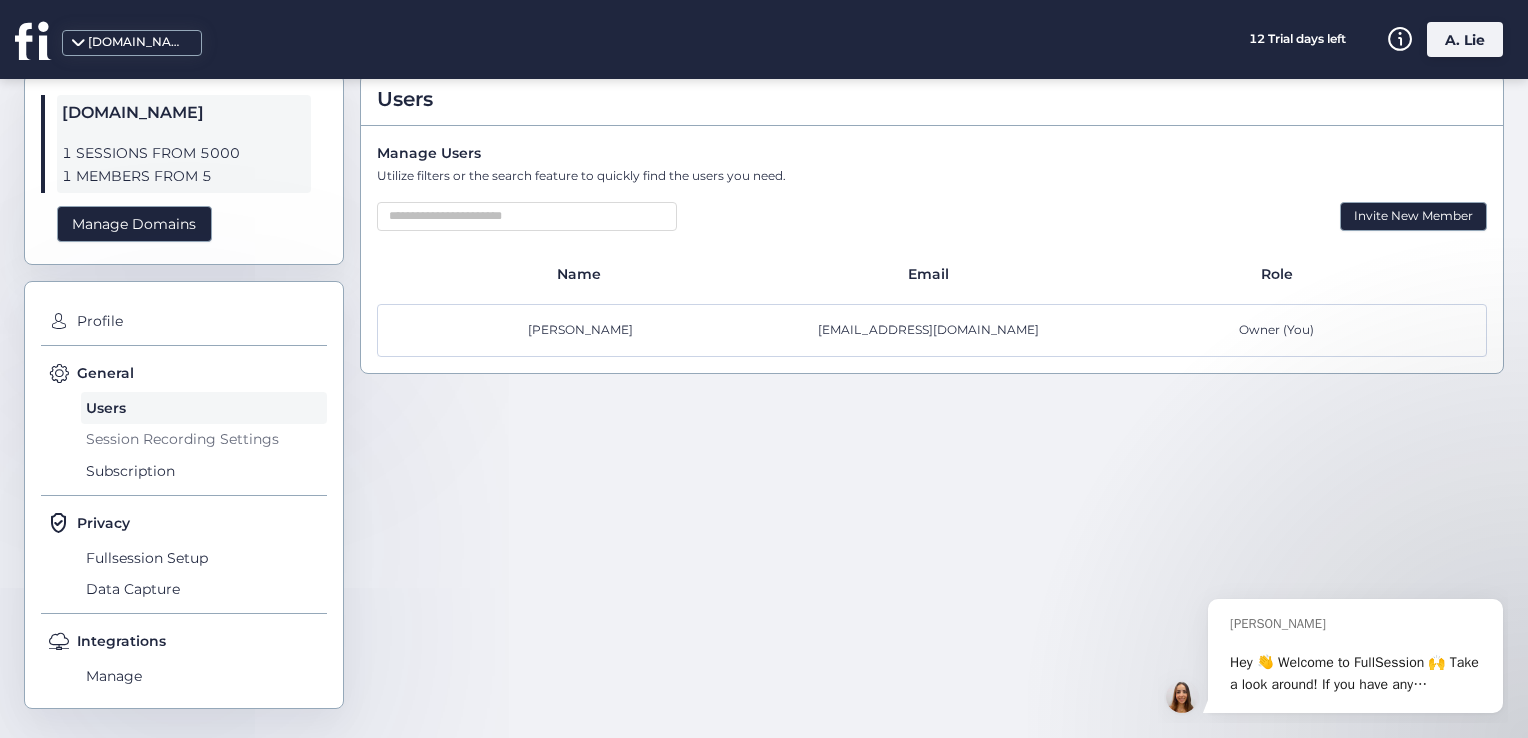 click on "Session Recording Settings" 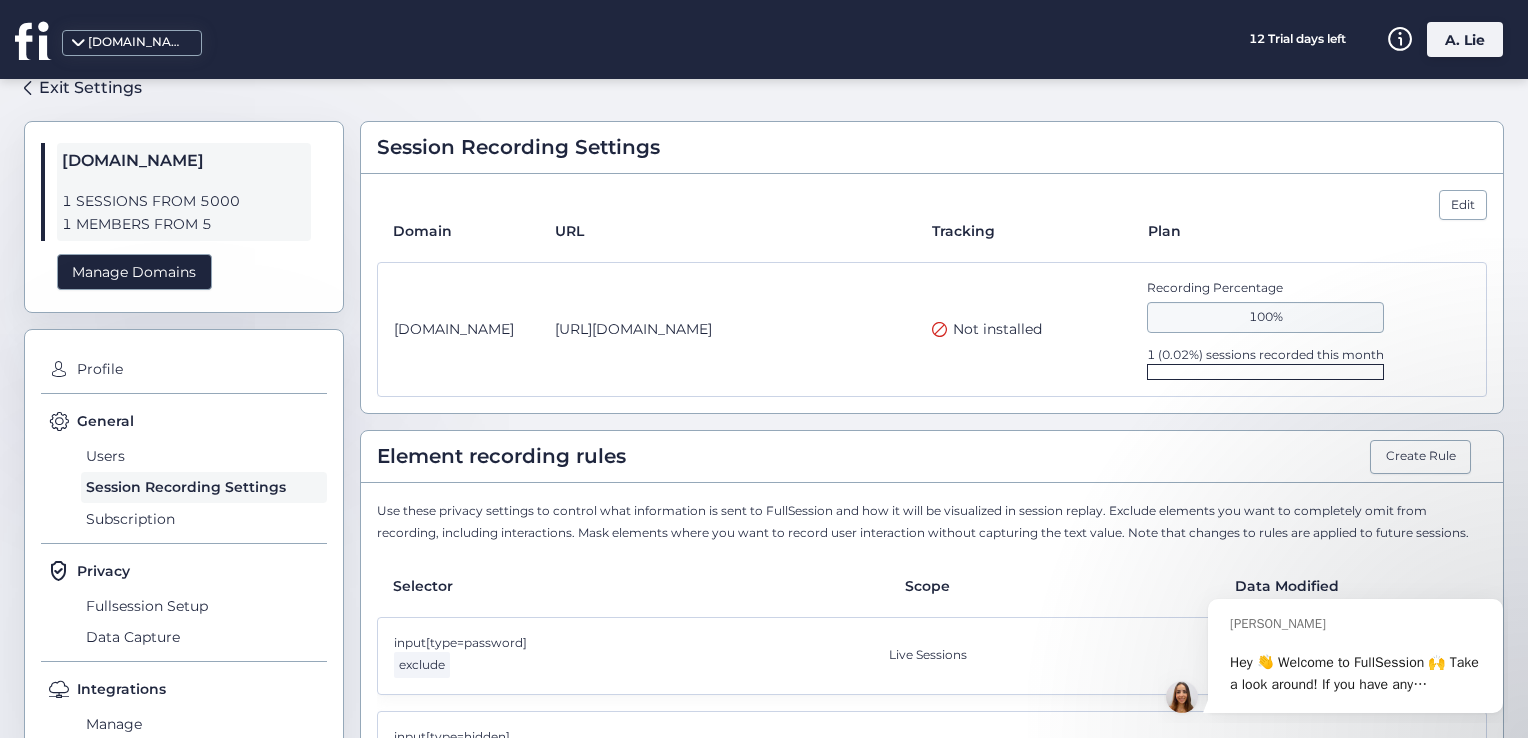 scroll, scrollTop: 0, scrollLeft: 0, axis: both 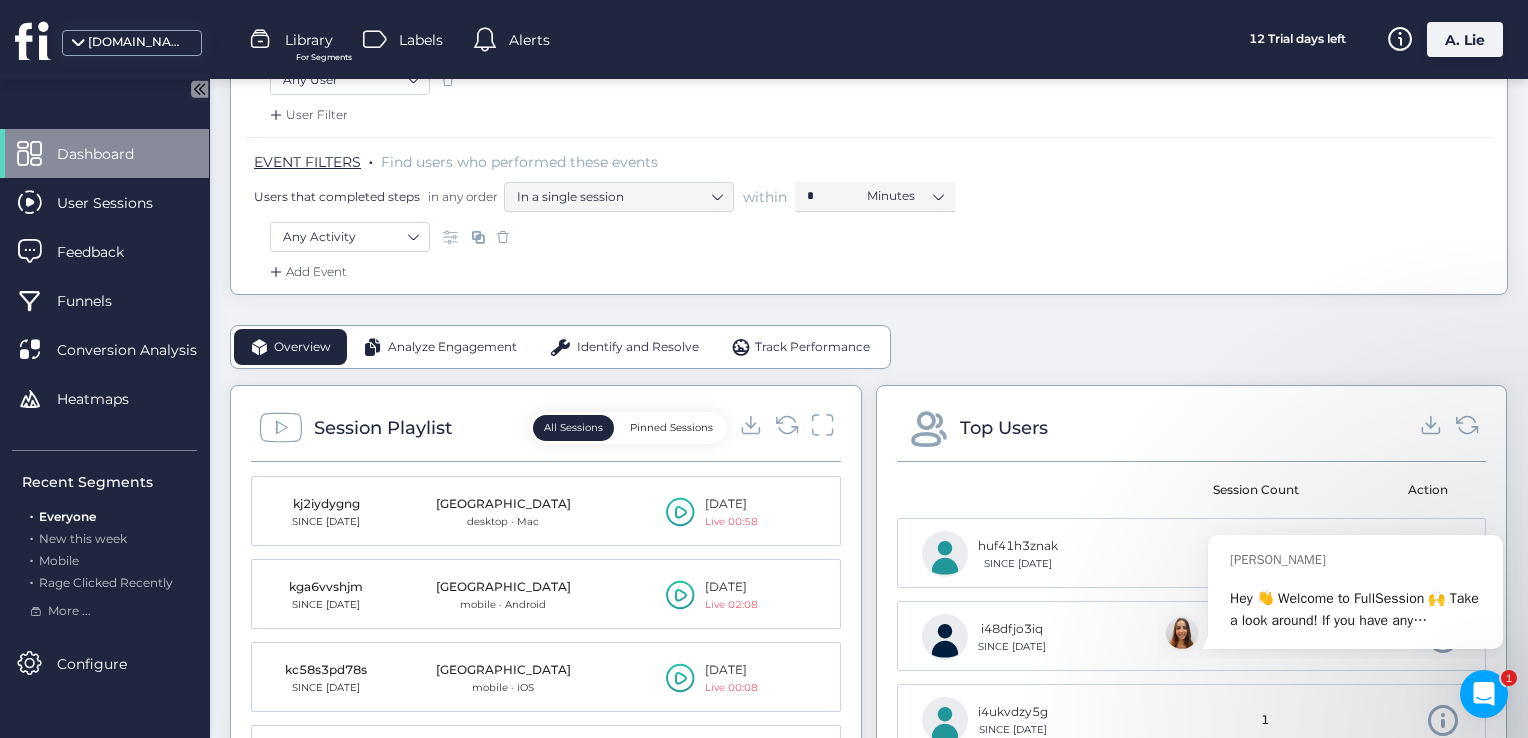 click 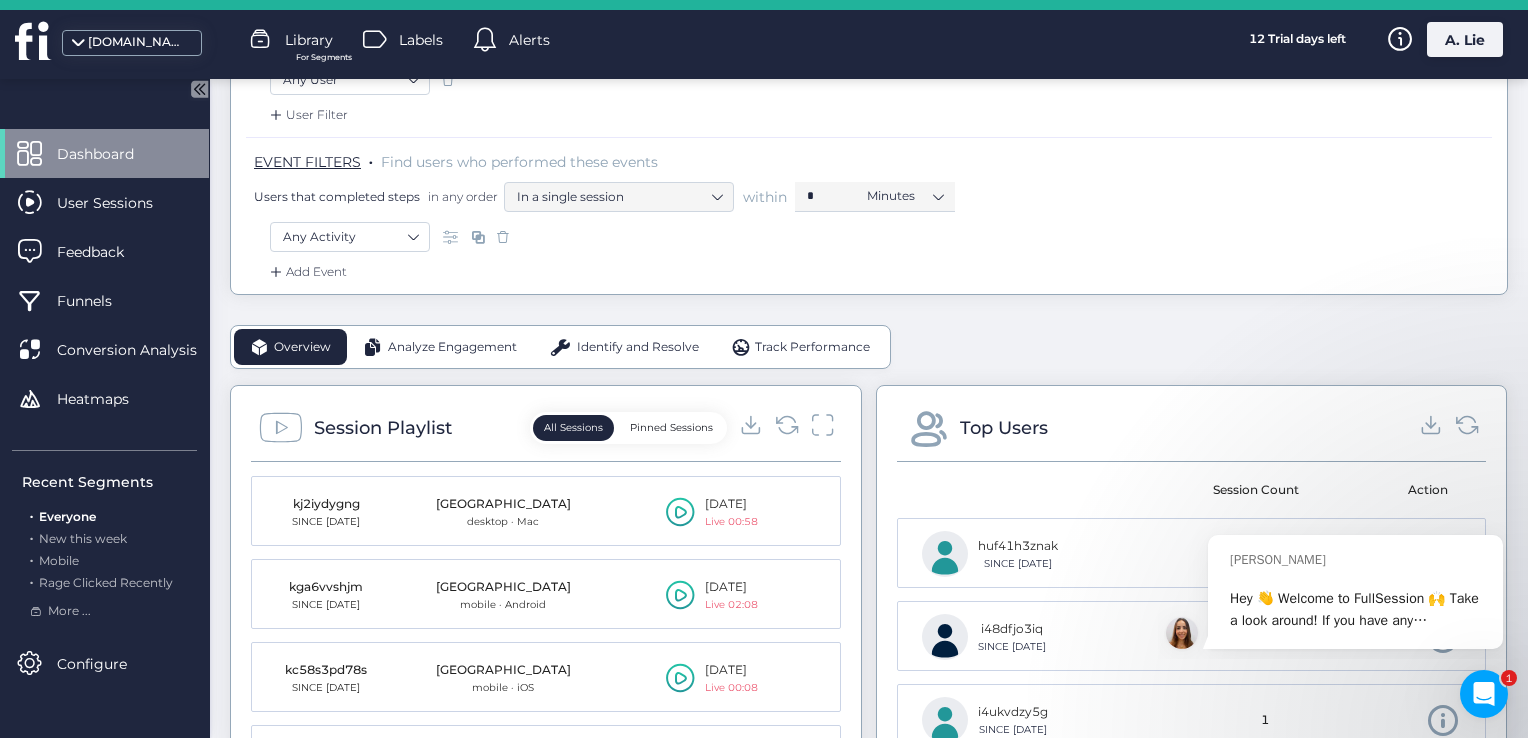 scroll, scrollTop: 0, scrollLeft: 0, axis: both 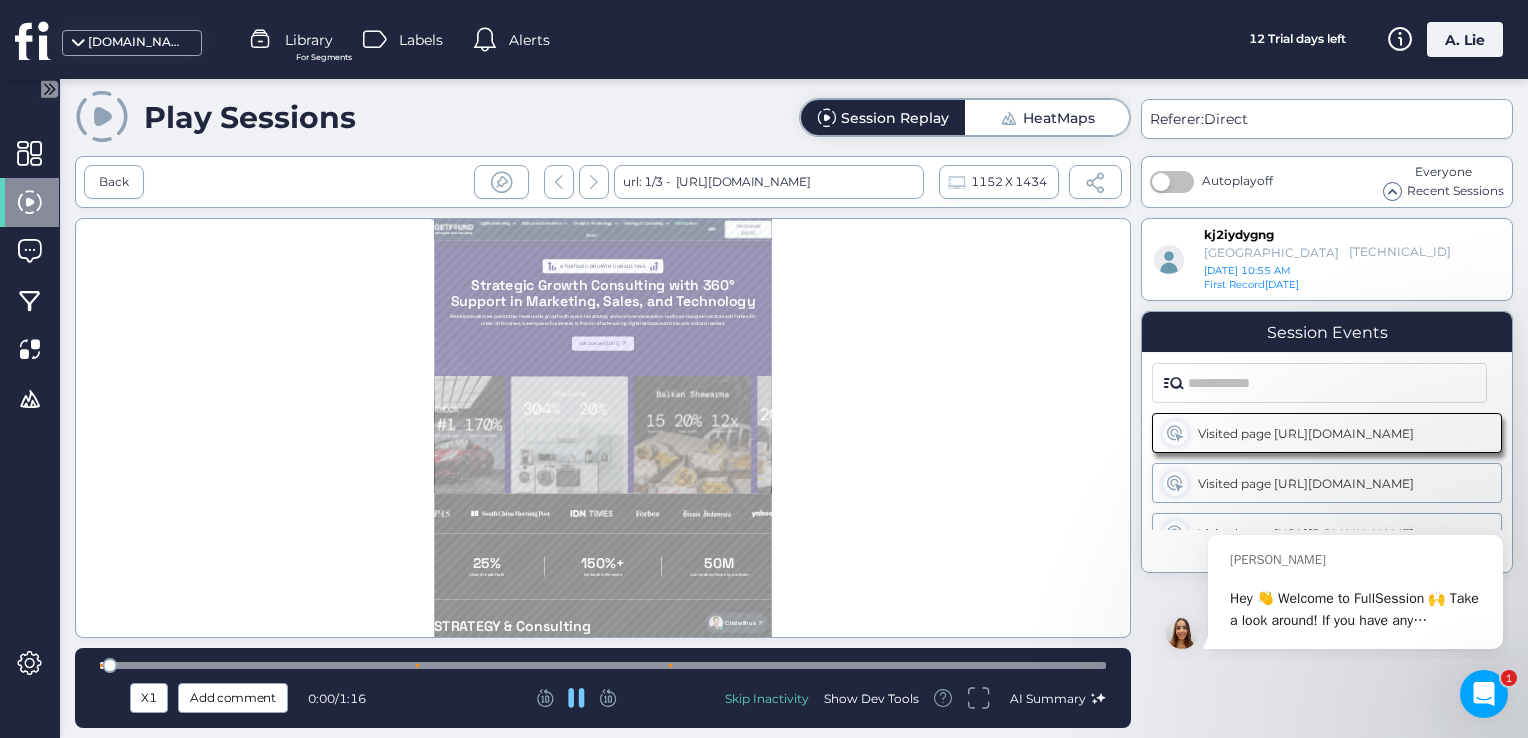 click at bounding box center (603, 665) 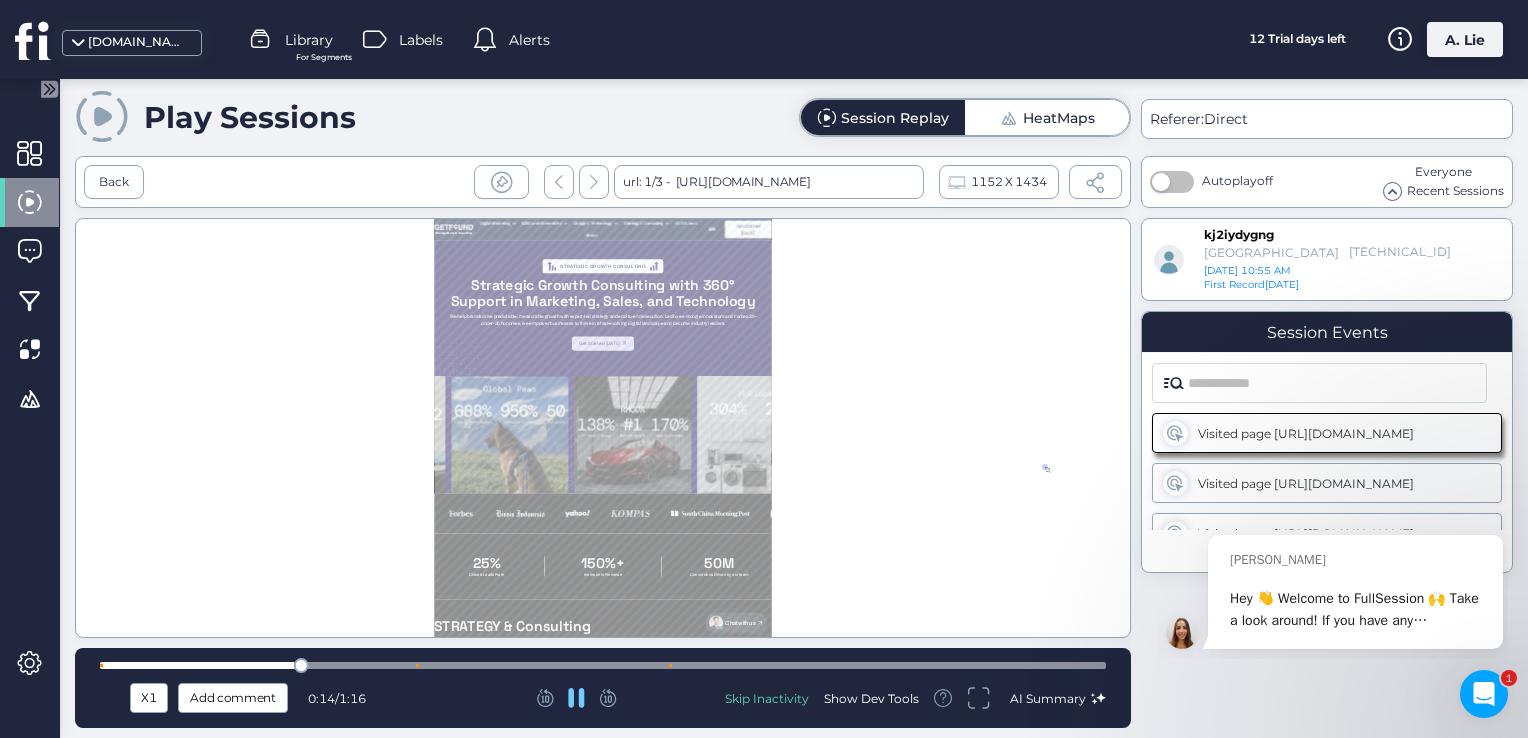 click at bounding box center (603, 665) 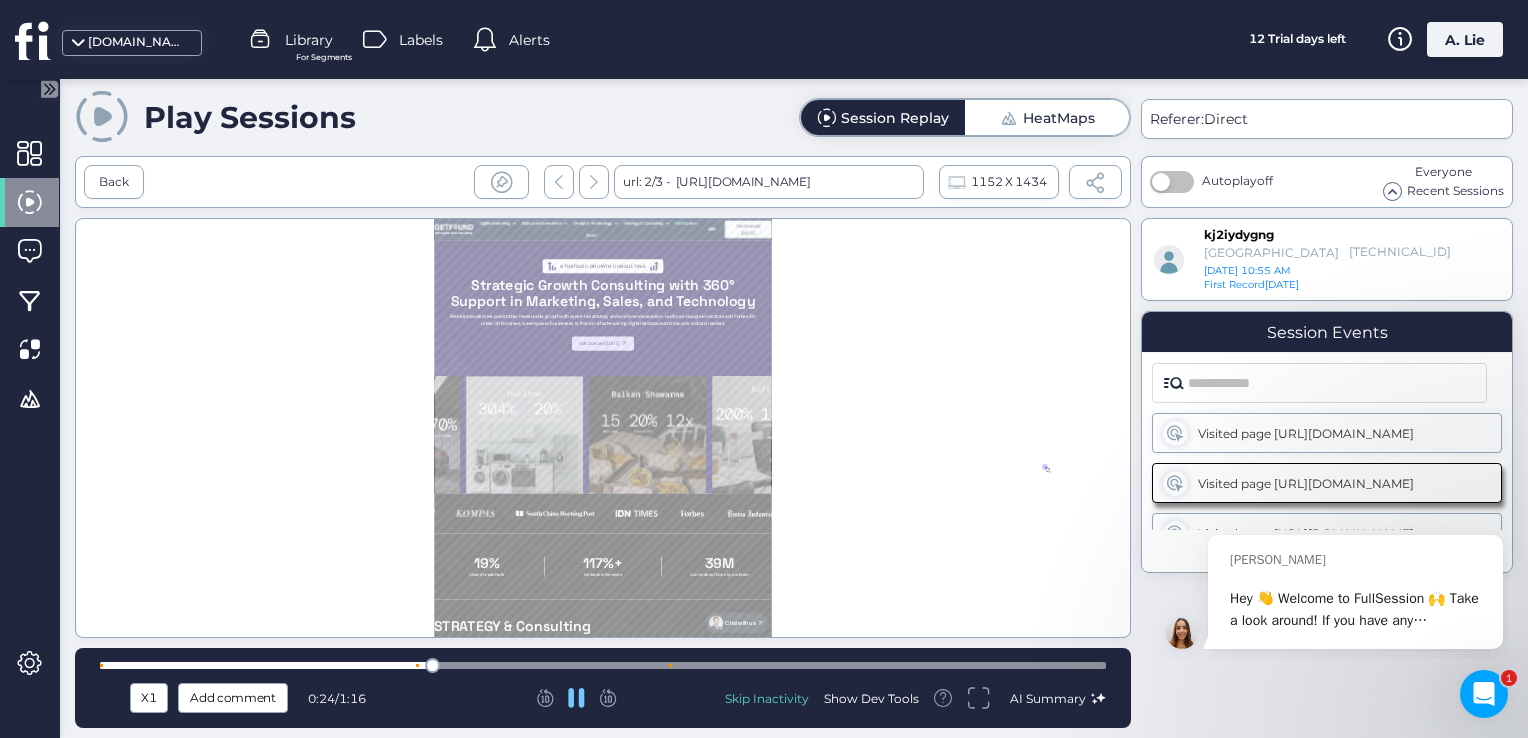 scroll, scrollTop: 0, scrollLeft: 0, axis: both 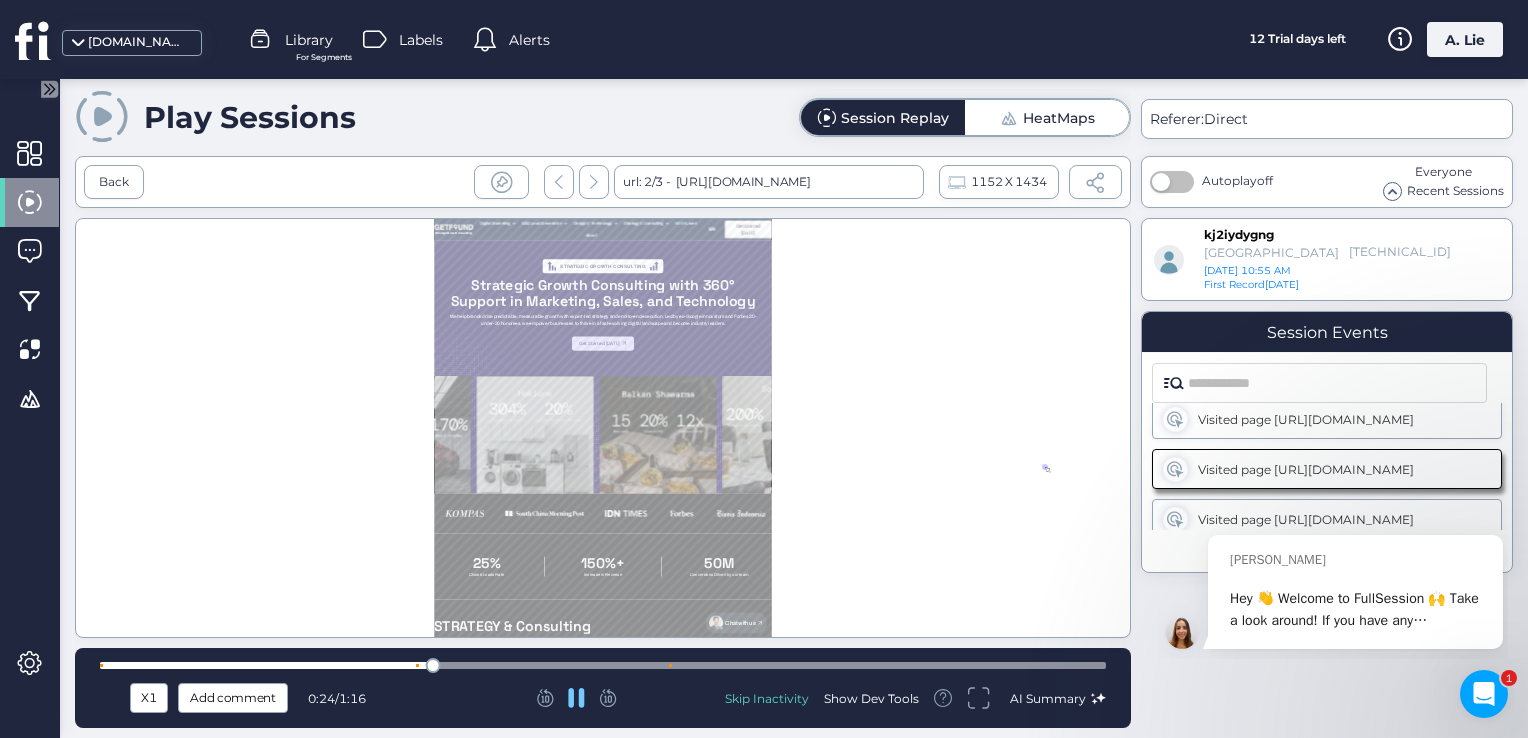 click at bounding box center (603, 665) 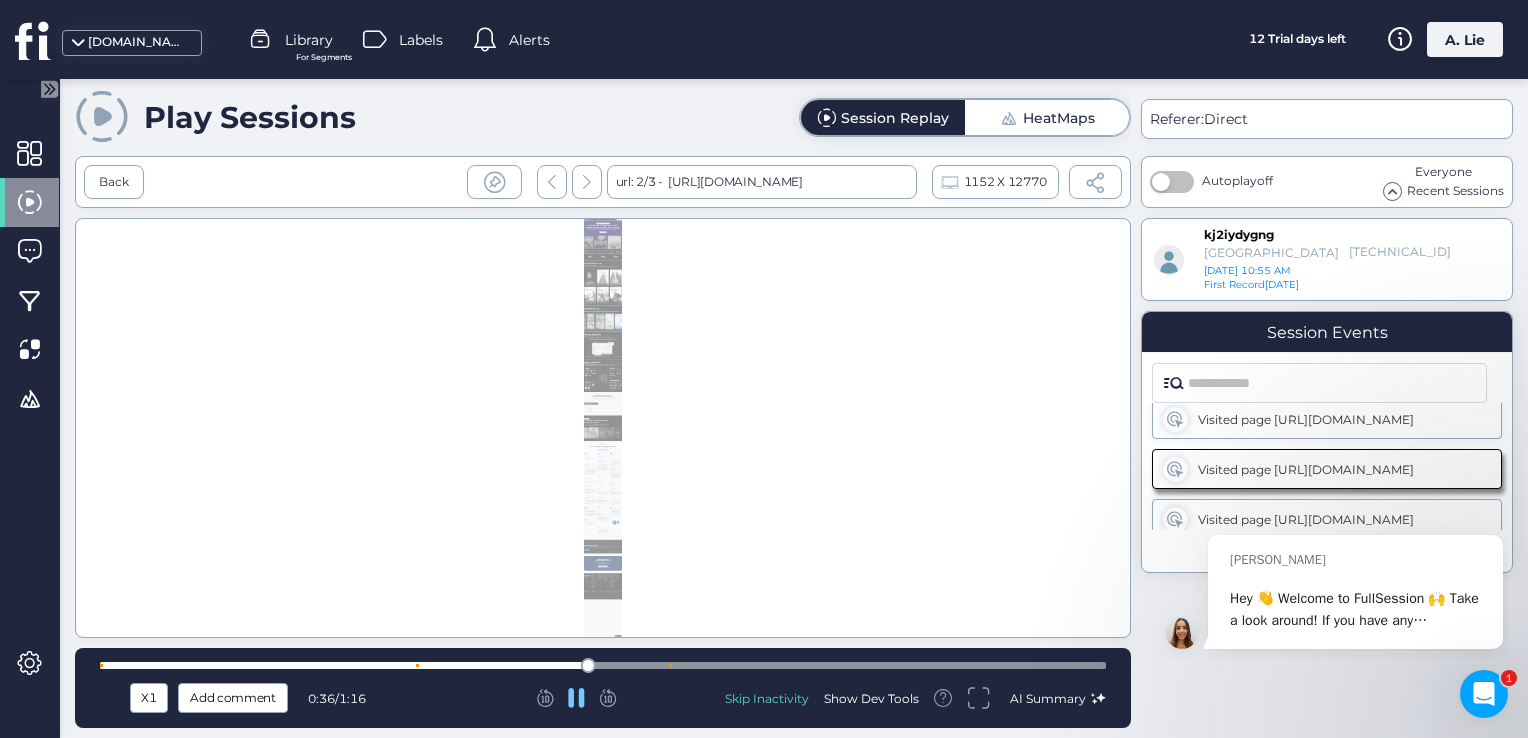 click at bounding box center [603, 665] 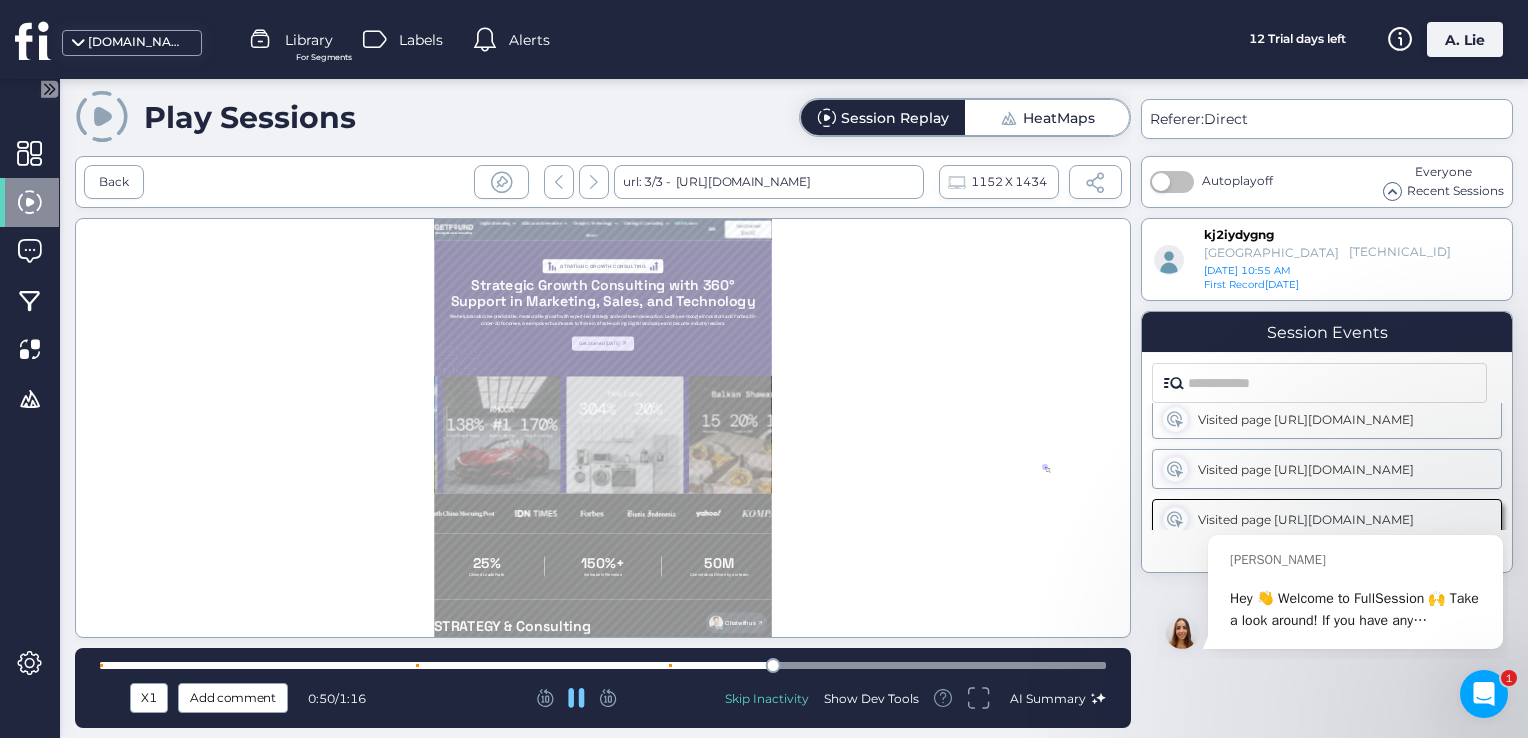 scroll, scrollTop: 21, scrollLeft: 0, axis: vertical 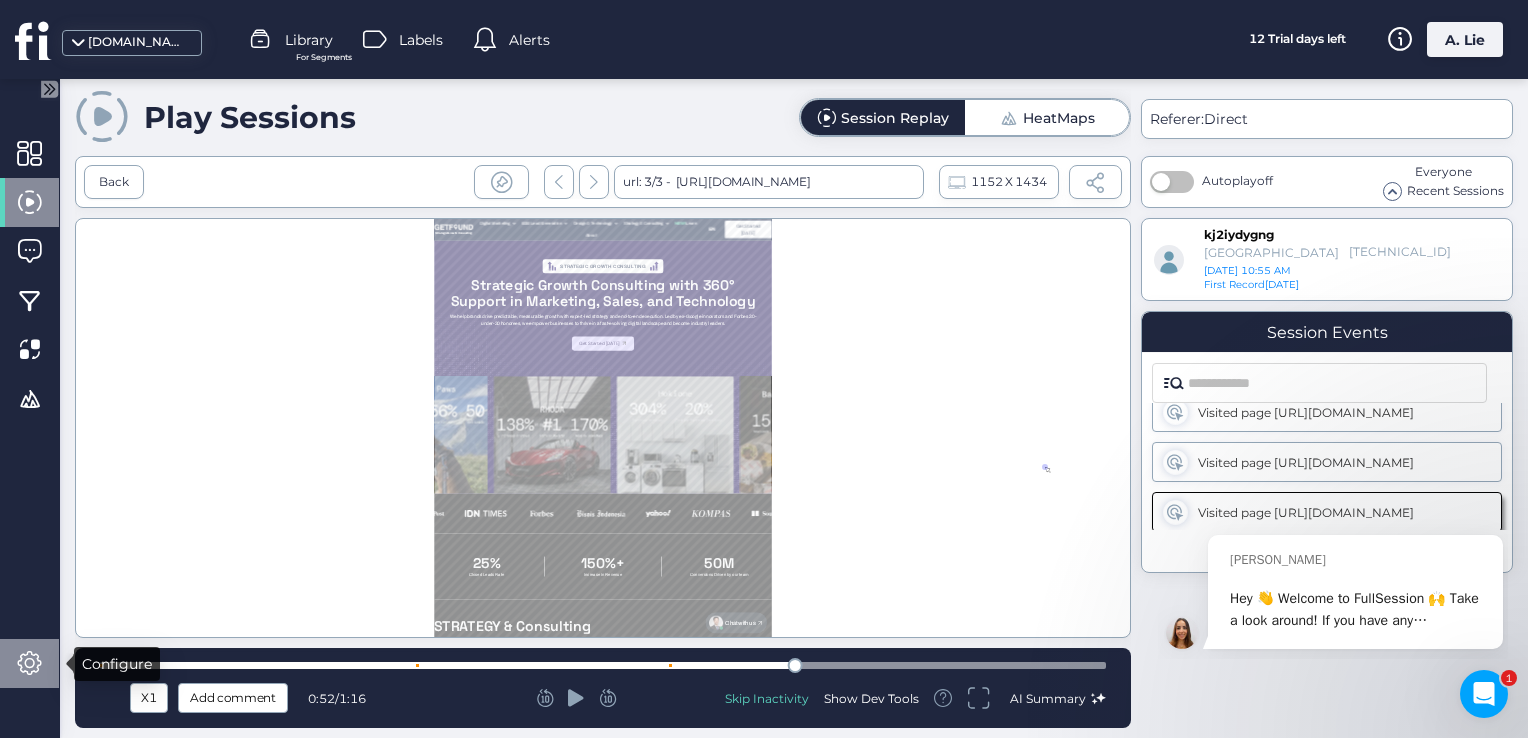 click 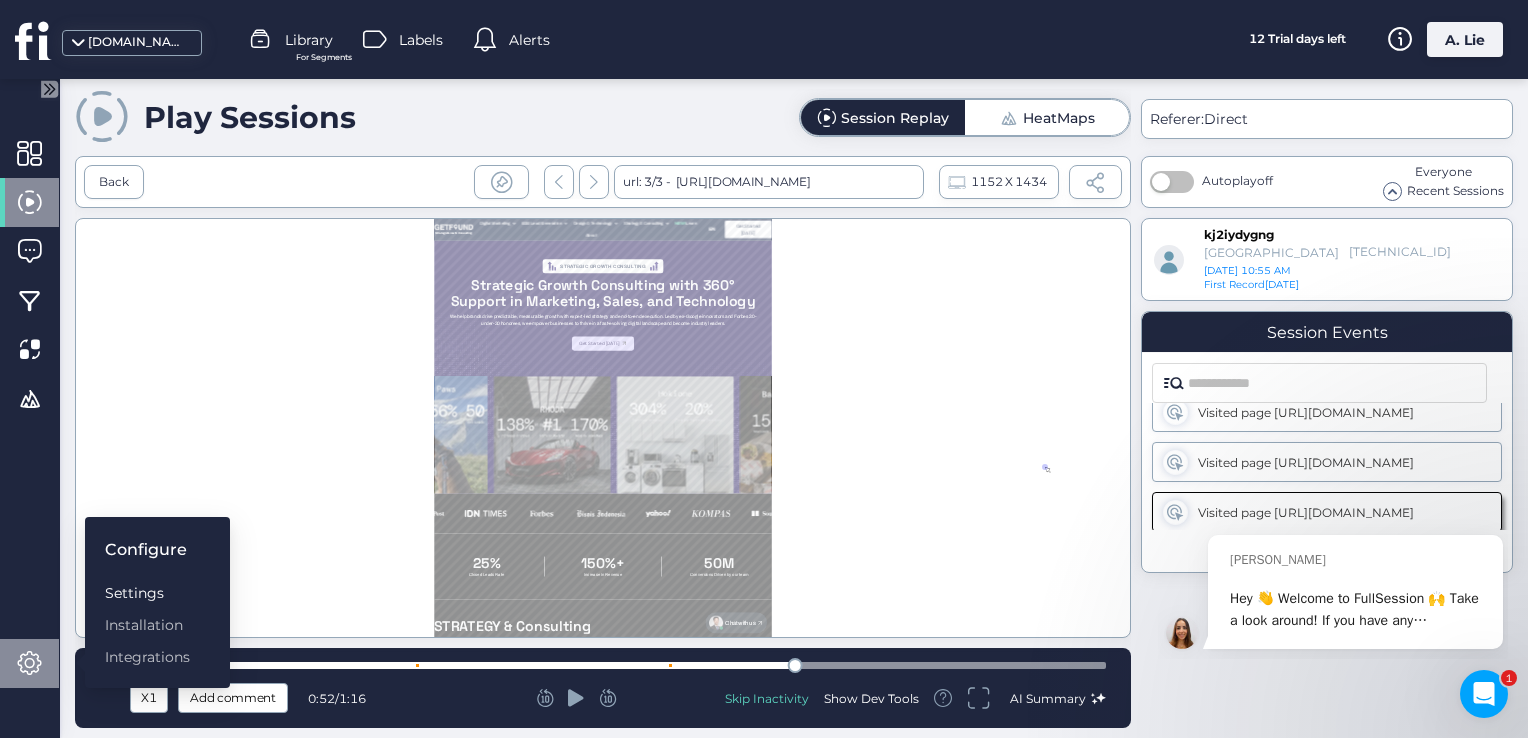 click on "Settings" at bounding box center (147, 593) 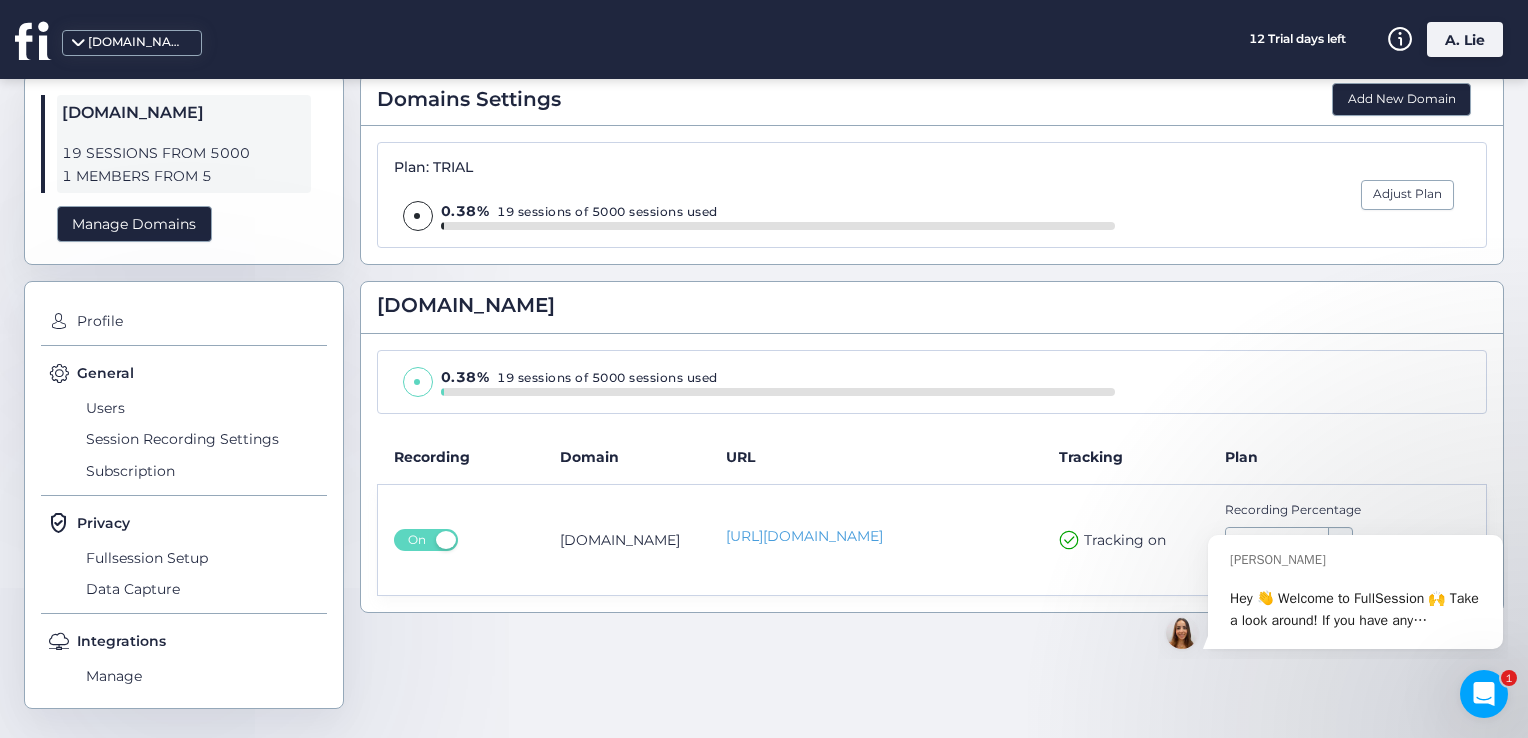 scroll, scrollTop: 0, scrollLeft: 0, axis: both 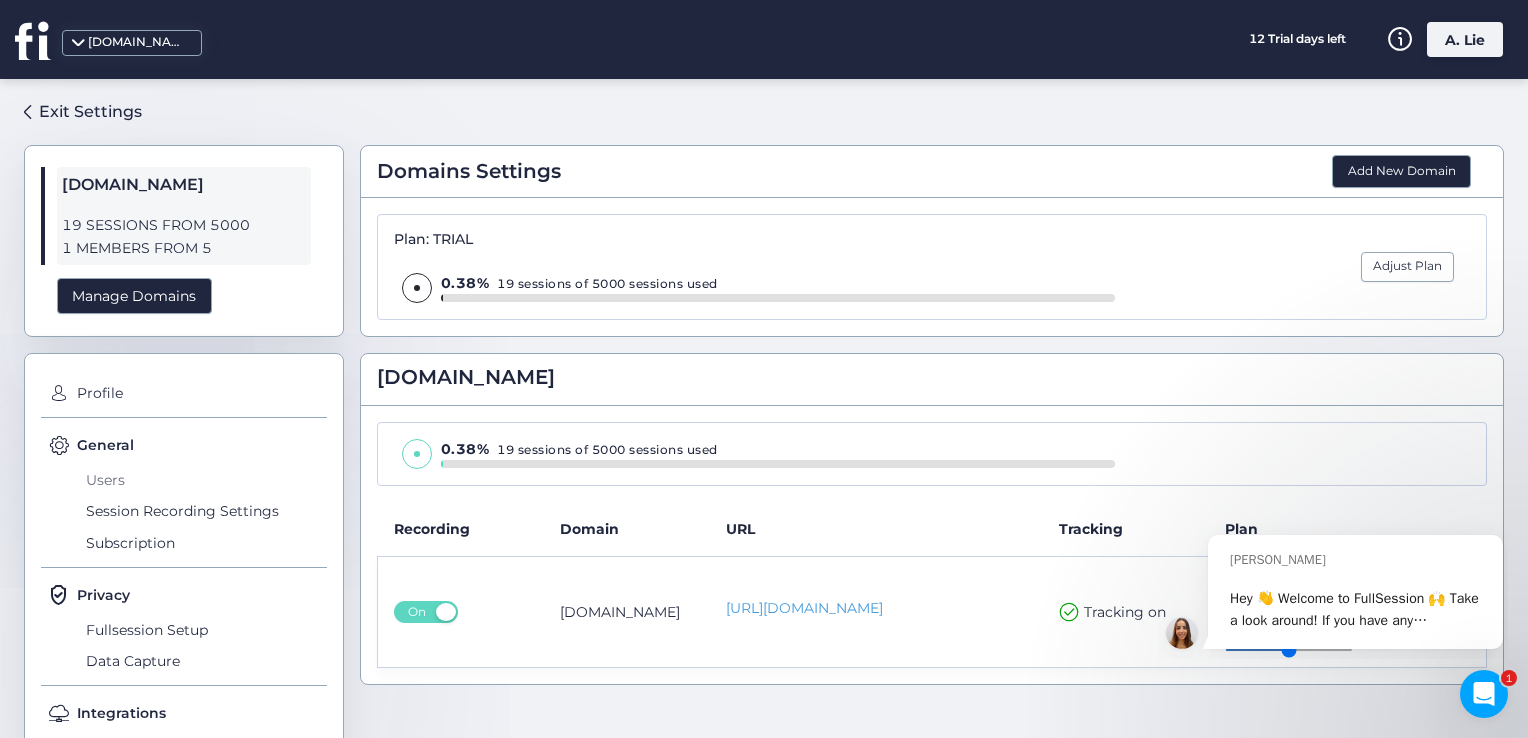 click on "Users" 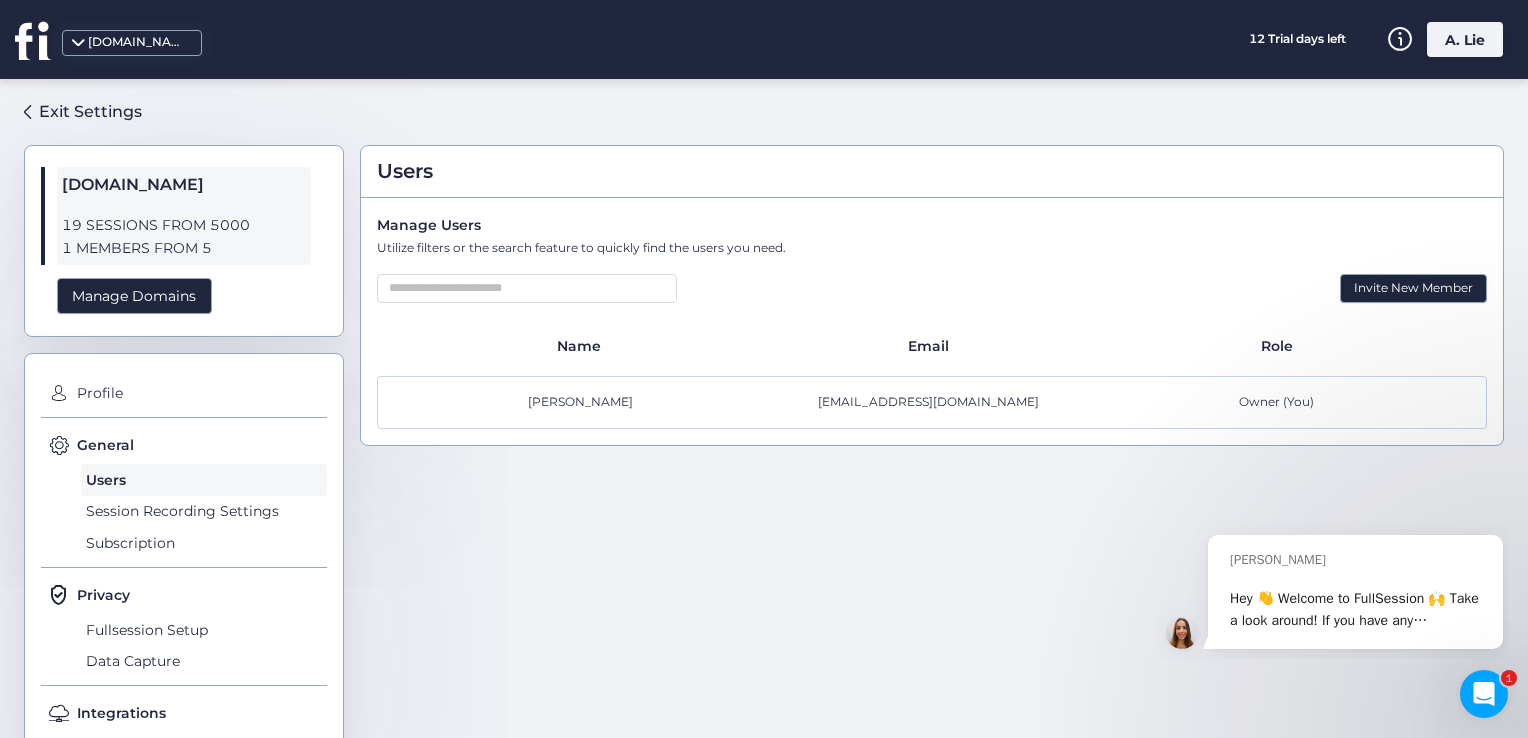 scroll, scrollTop: 72, scrollLeft: 0, axis: vertical 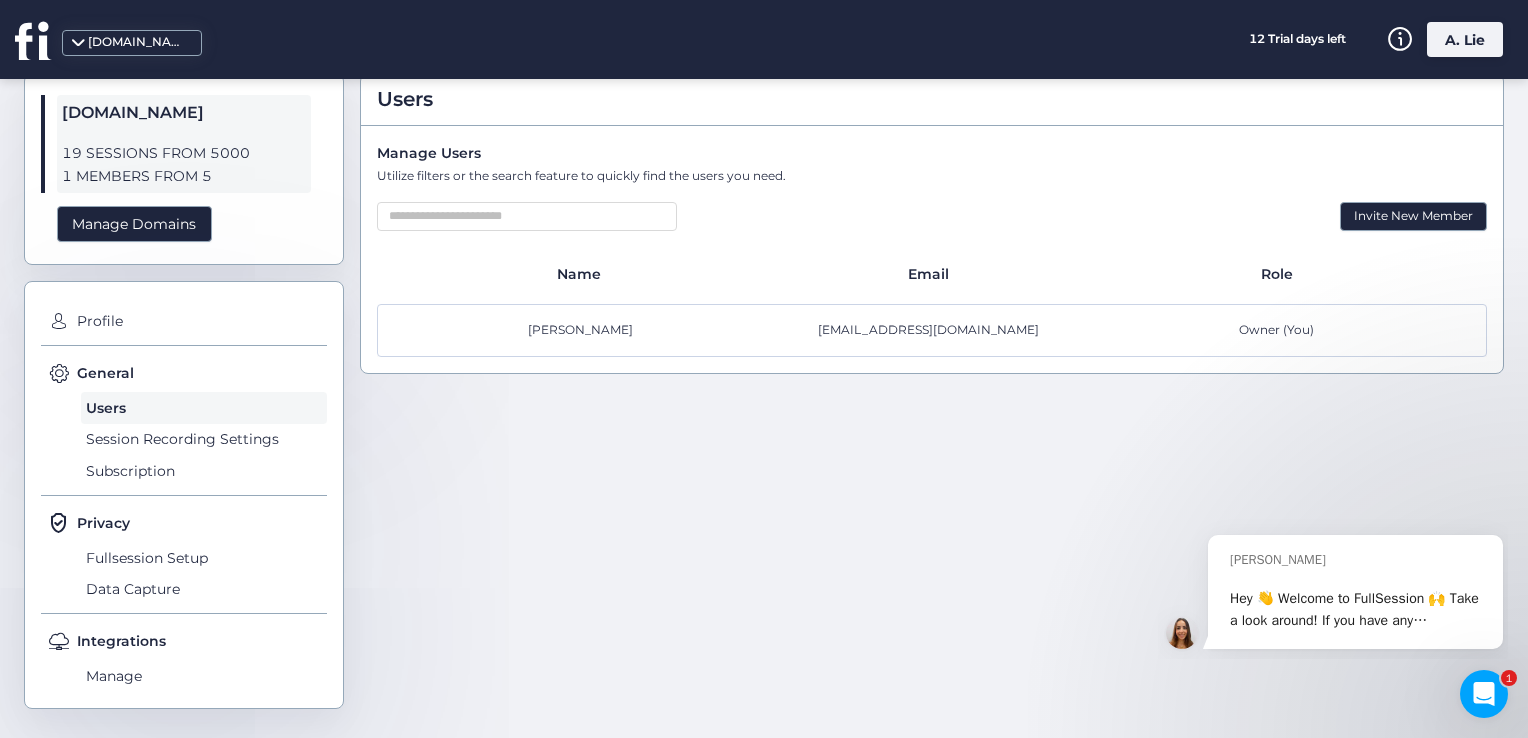 click on "Manage Users  Utilize filters or the search feature to quickly find the users you need.   Invite New Member   Name   Email   Role   Albert Lie  designteam@getfound.id Owner (You)" 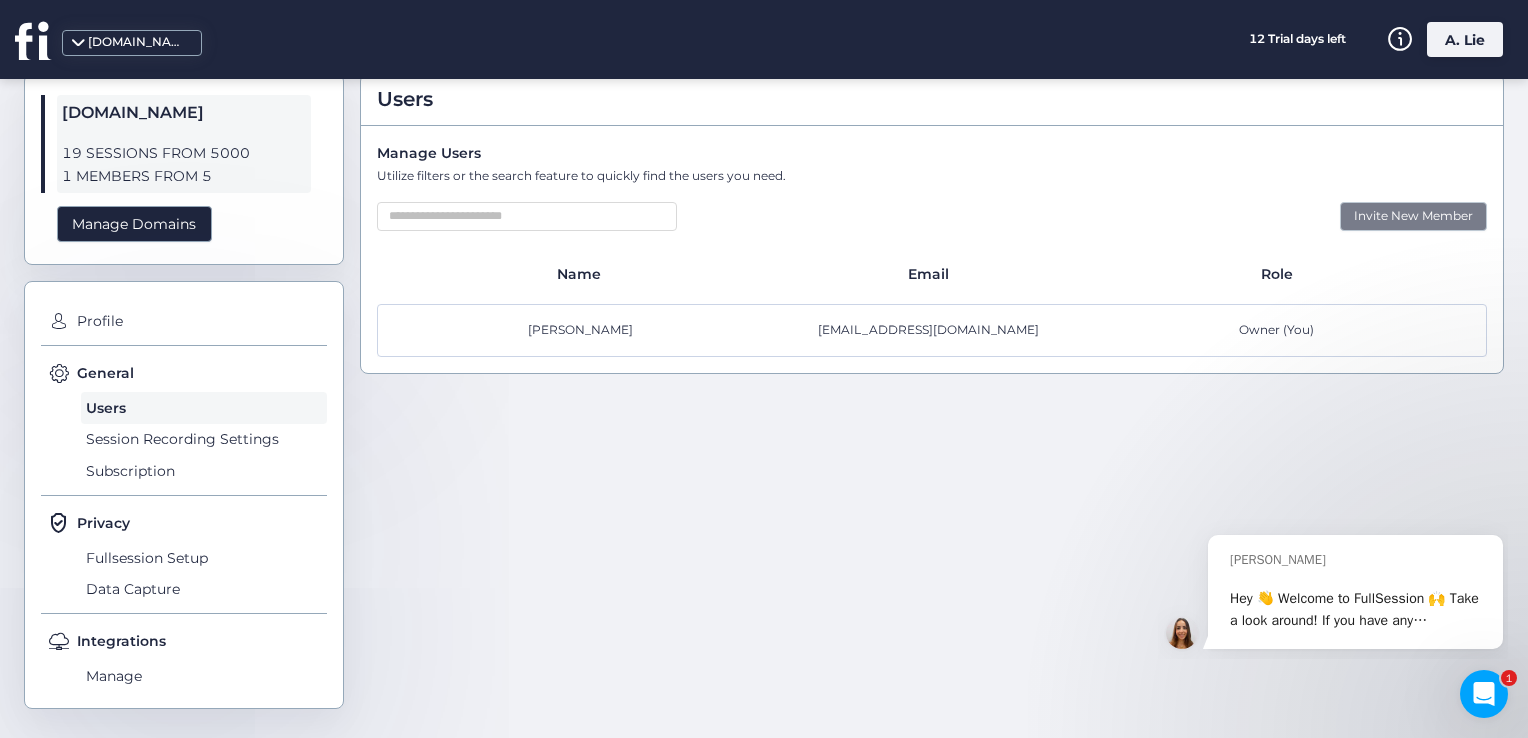 click on "Invite New Member" 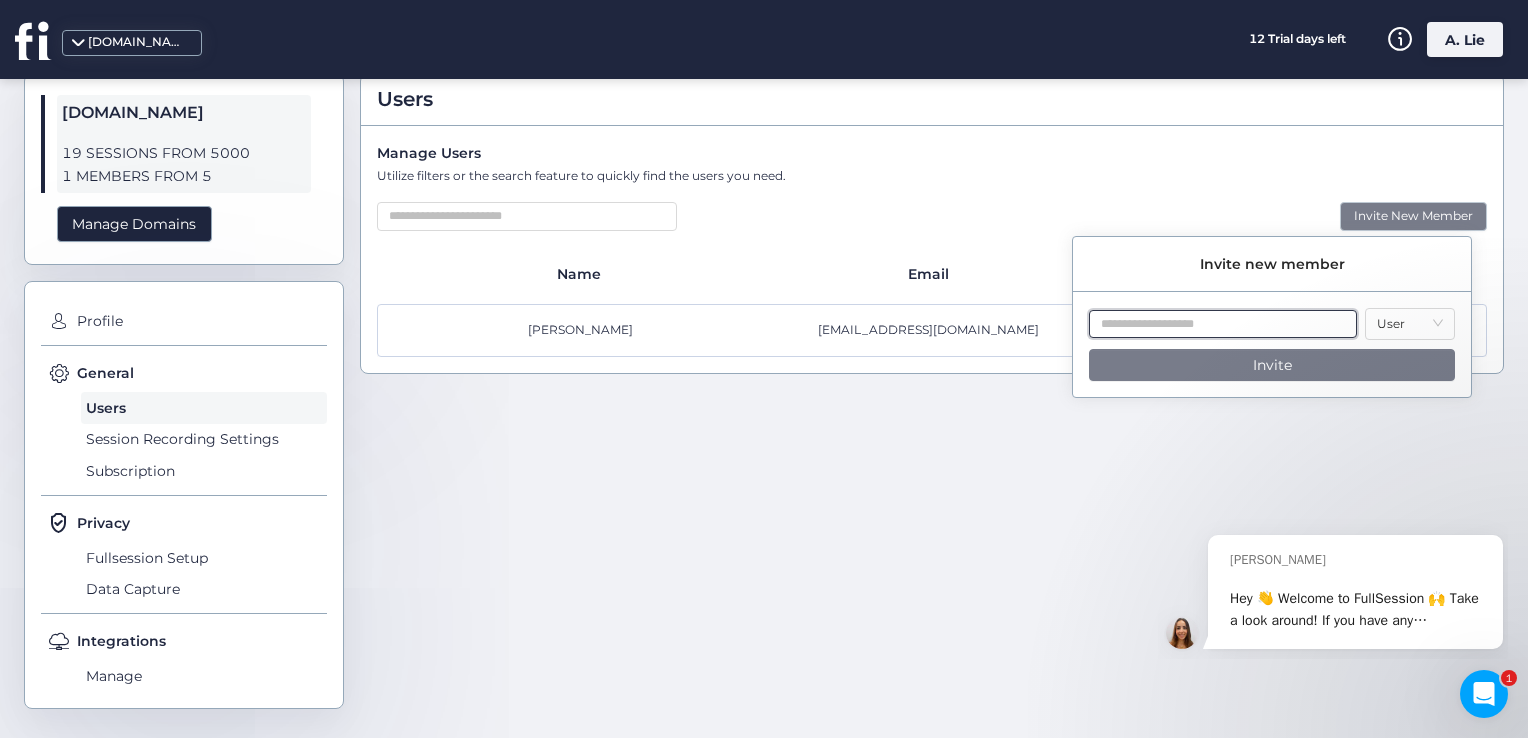 click at bounding box center [1223, 324] 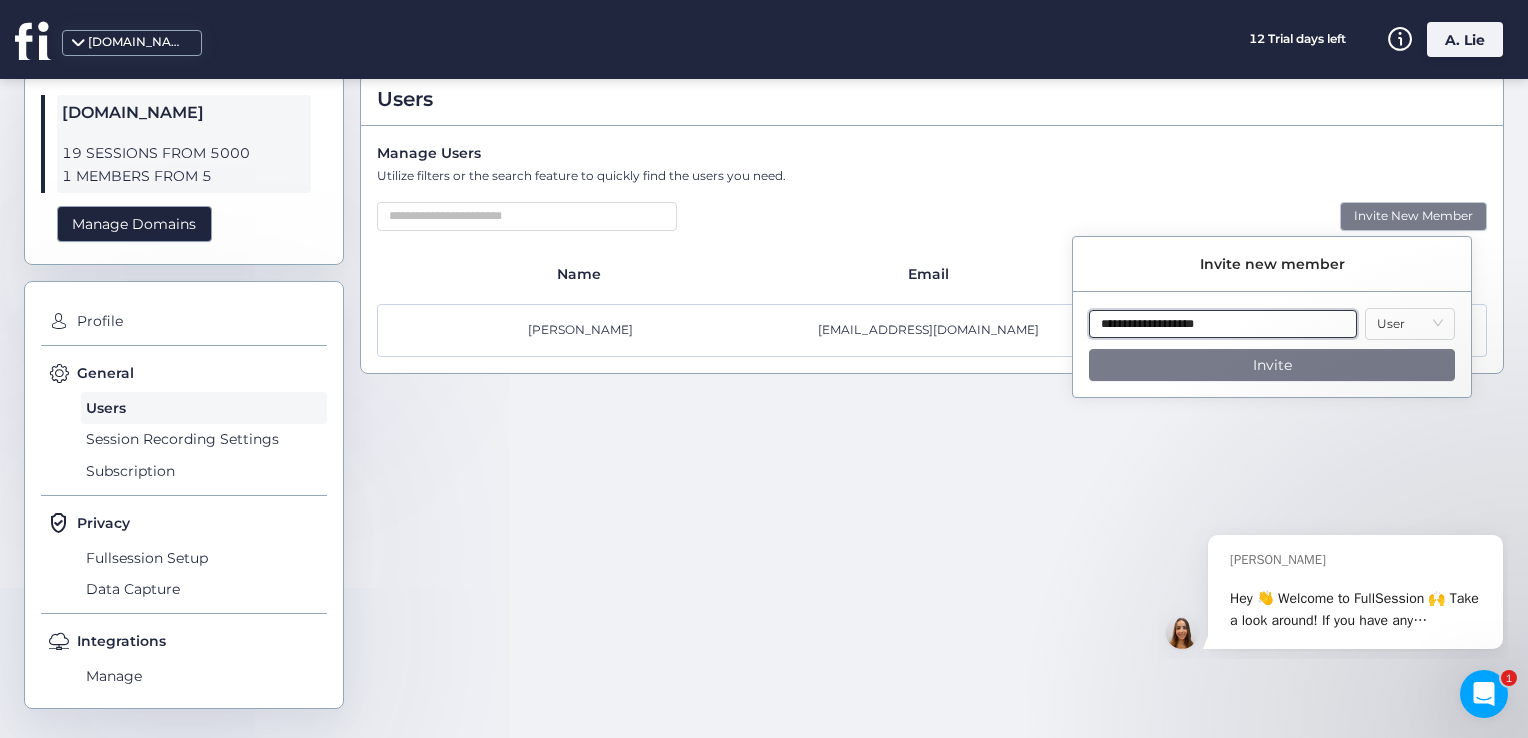 type on "**********" 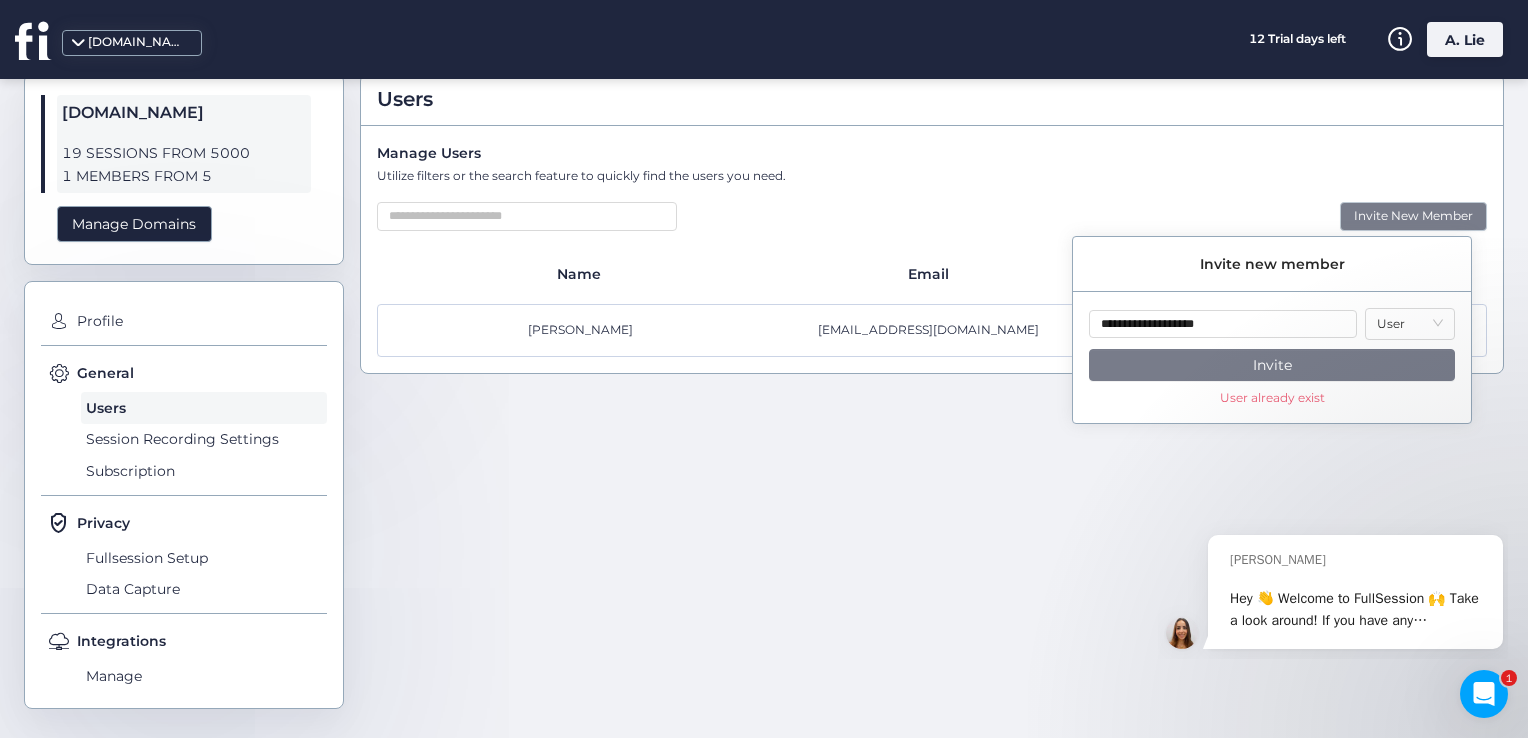 click on "**********" at bounding box center (1272, 366) 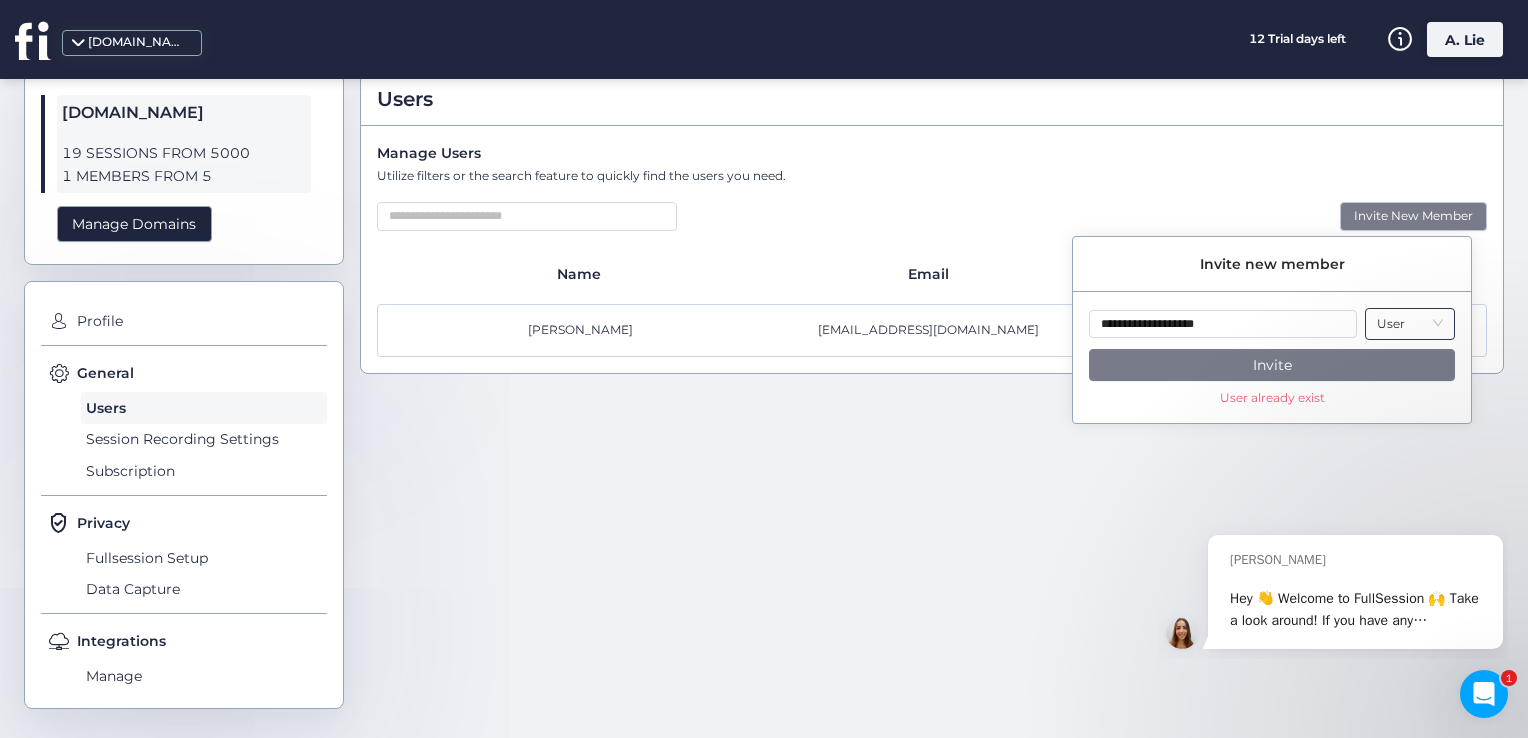 click on "User" 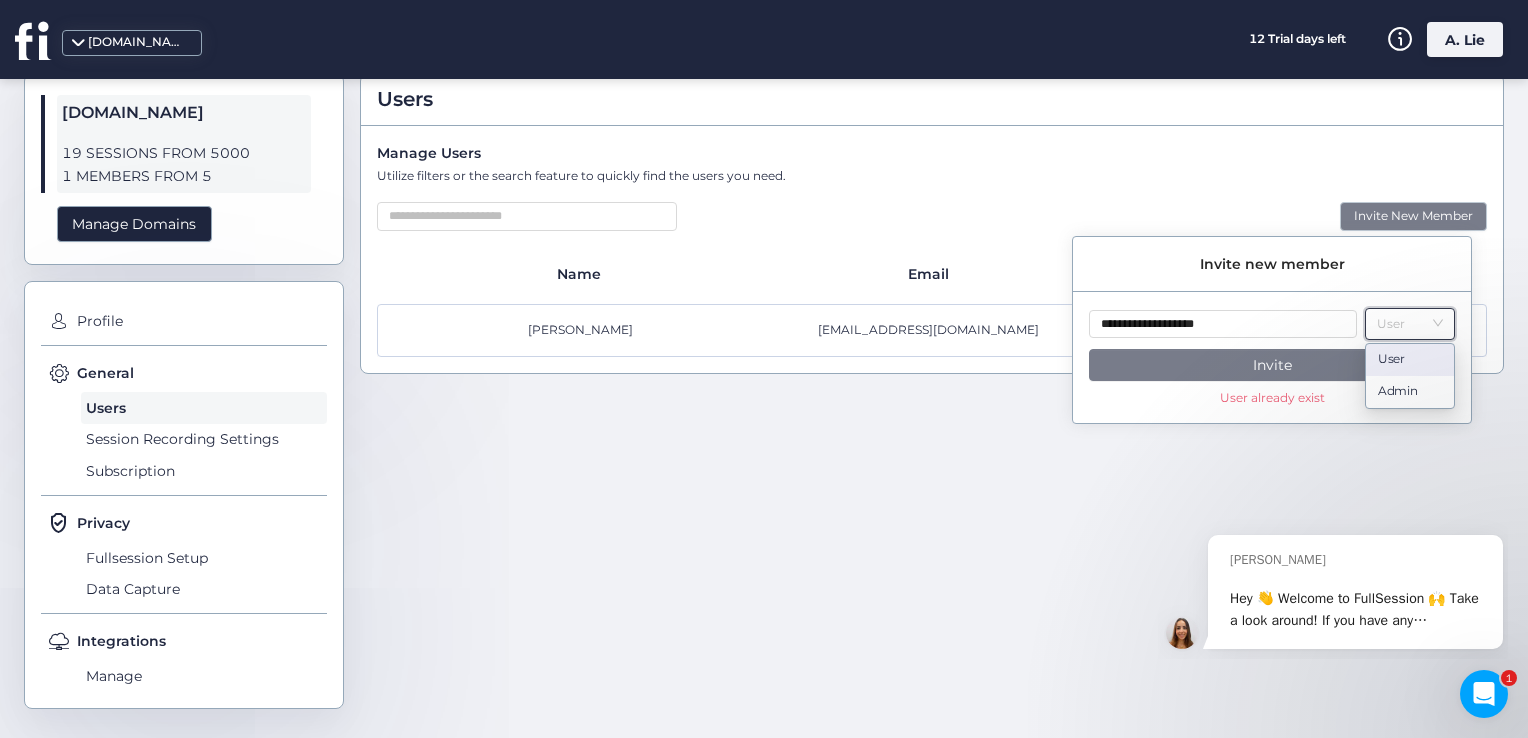click on "User" 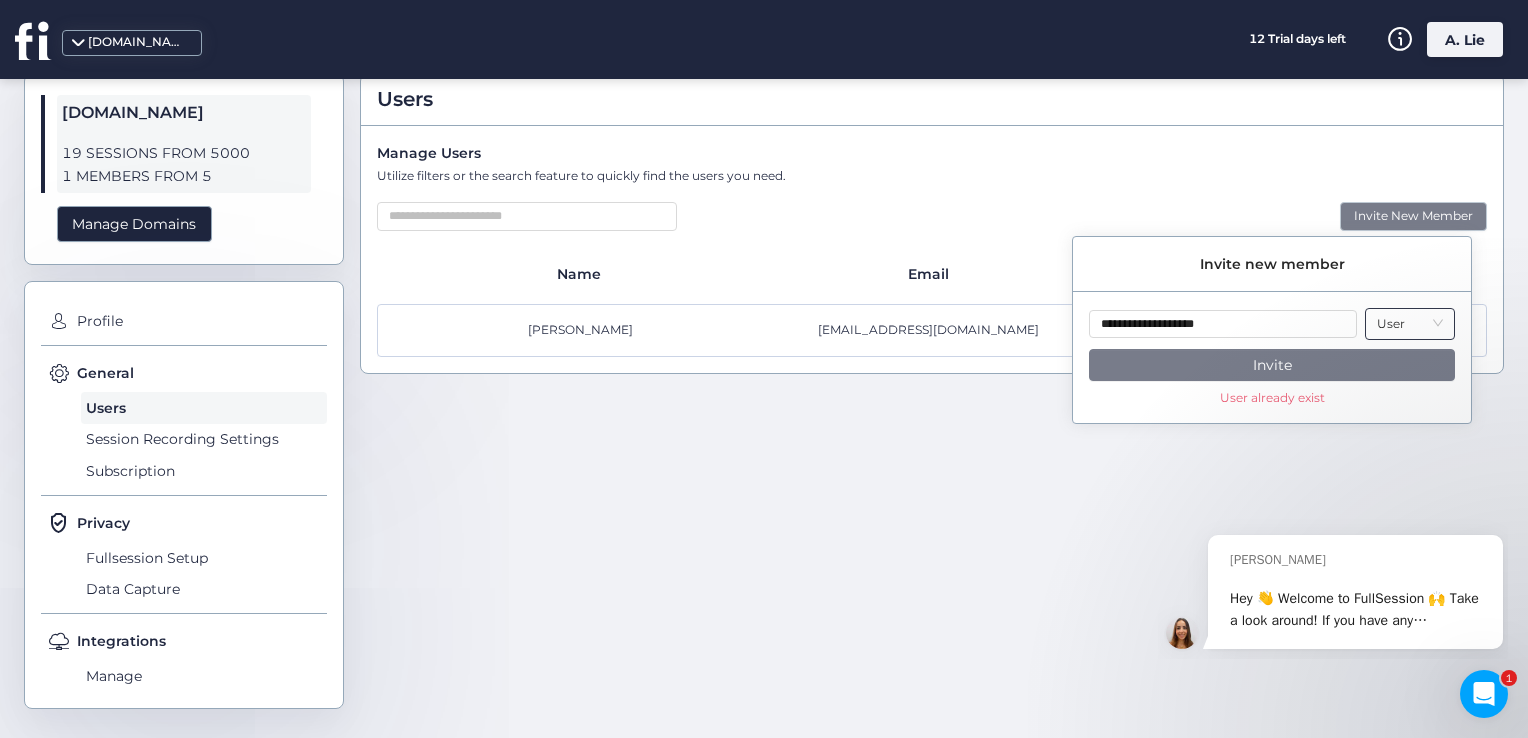click on "User" 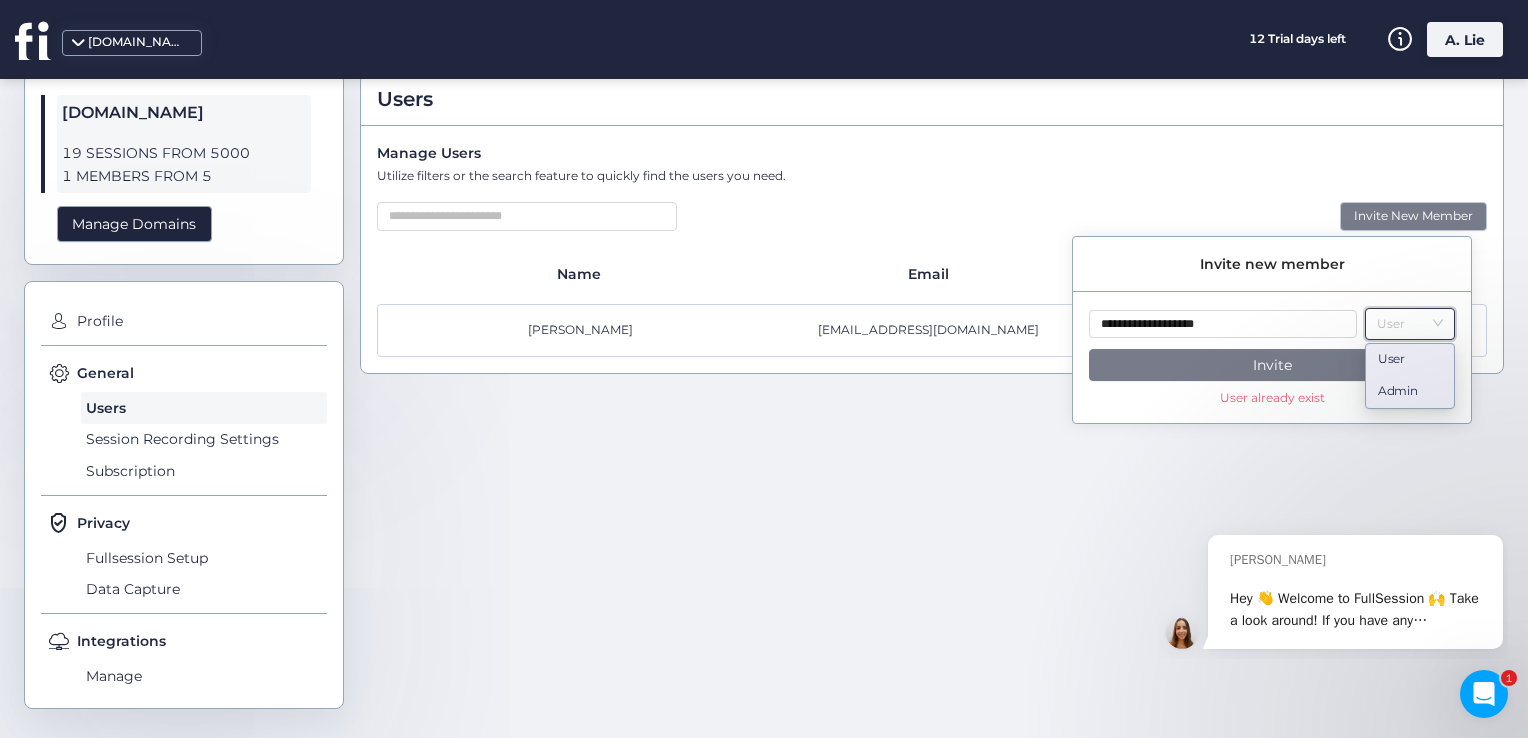 click on "Admin" at bounding box center (1410, 392) 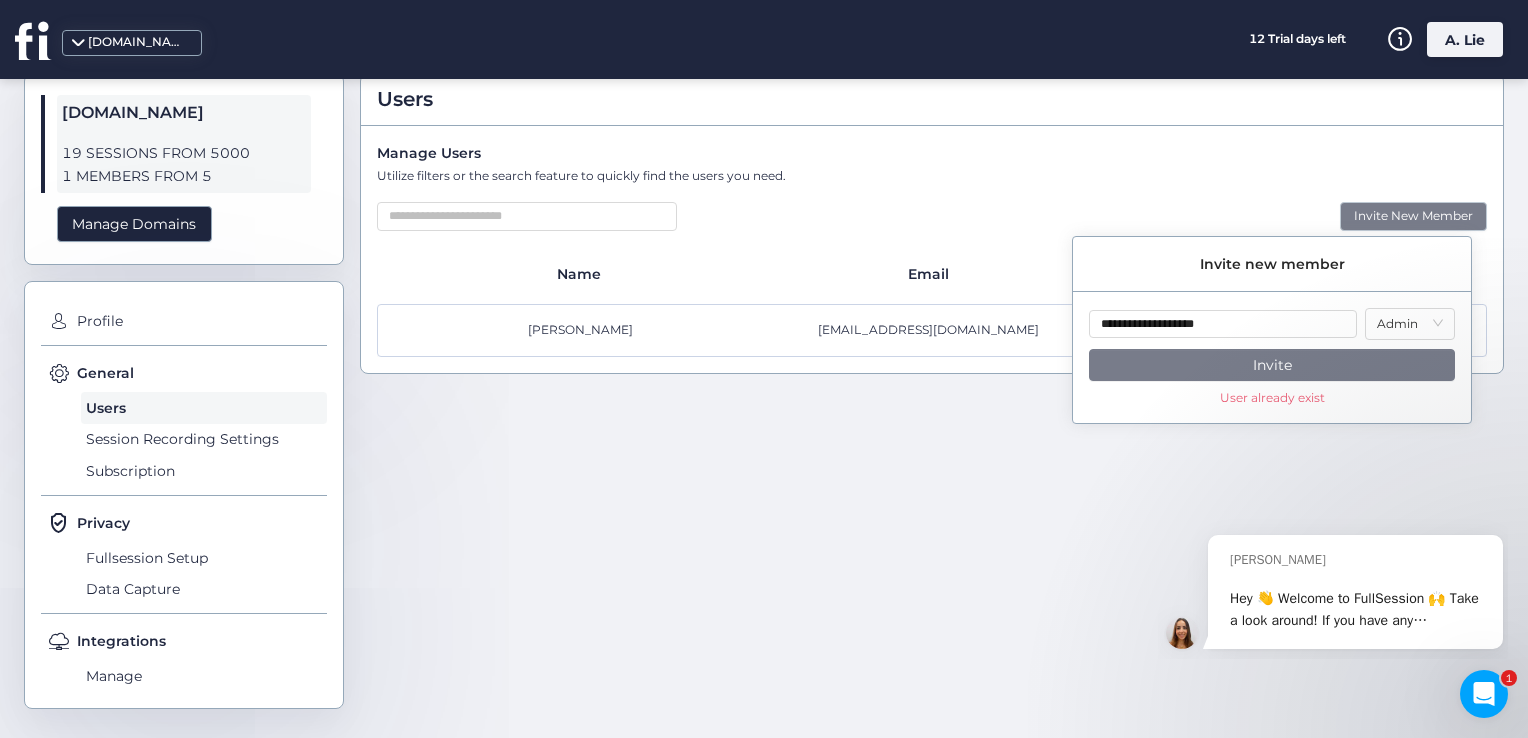 click on "Invite" at bounding box center [1272, 365] 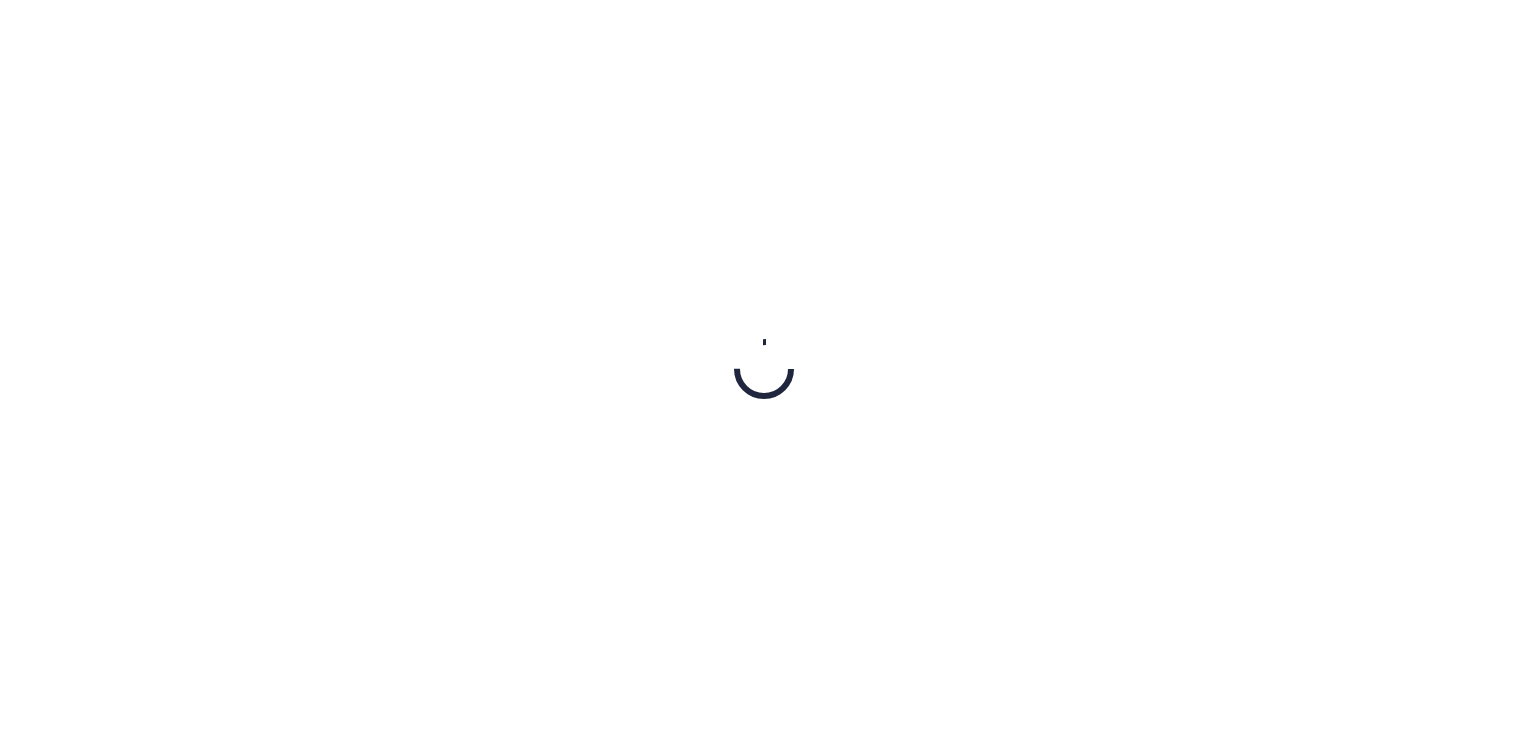 scroll, scrollTop: 0, scrollLeft: 0, axis: both 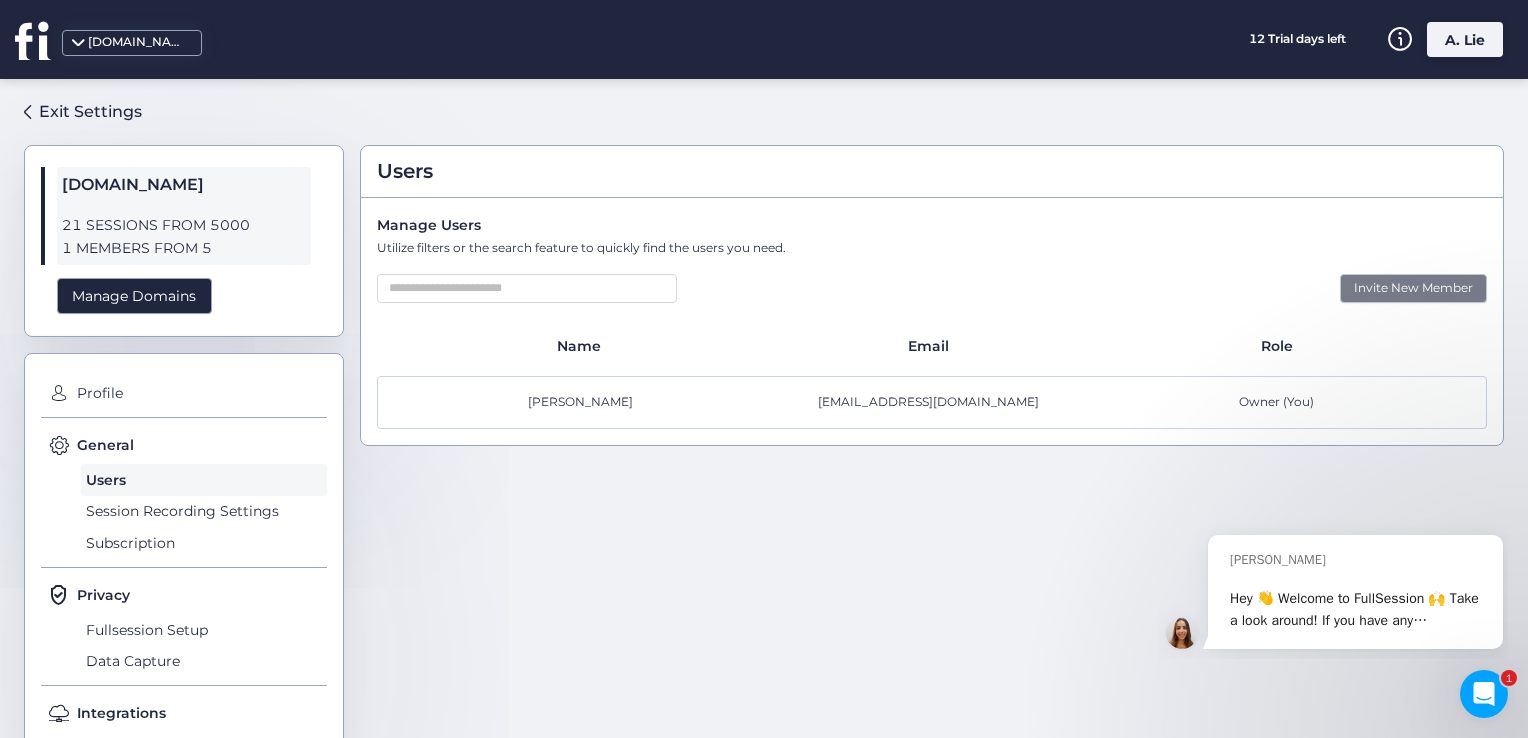 click on "Invite New Member" 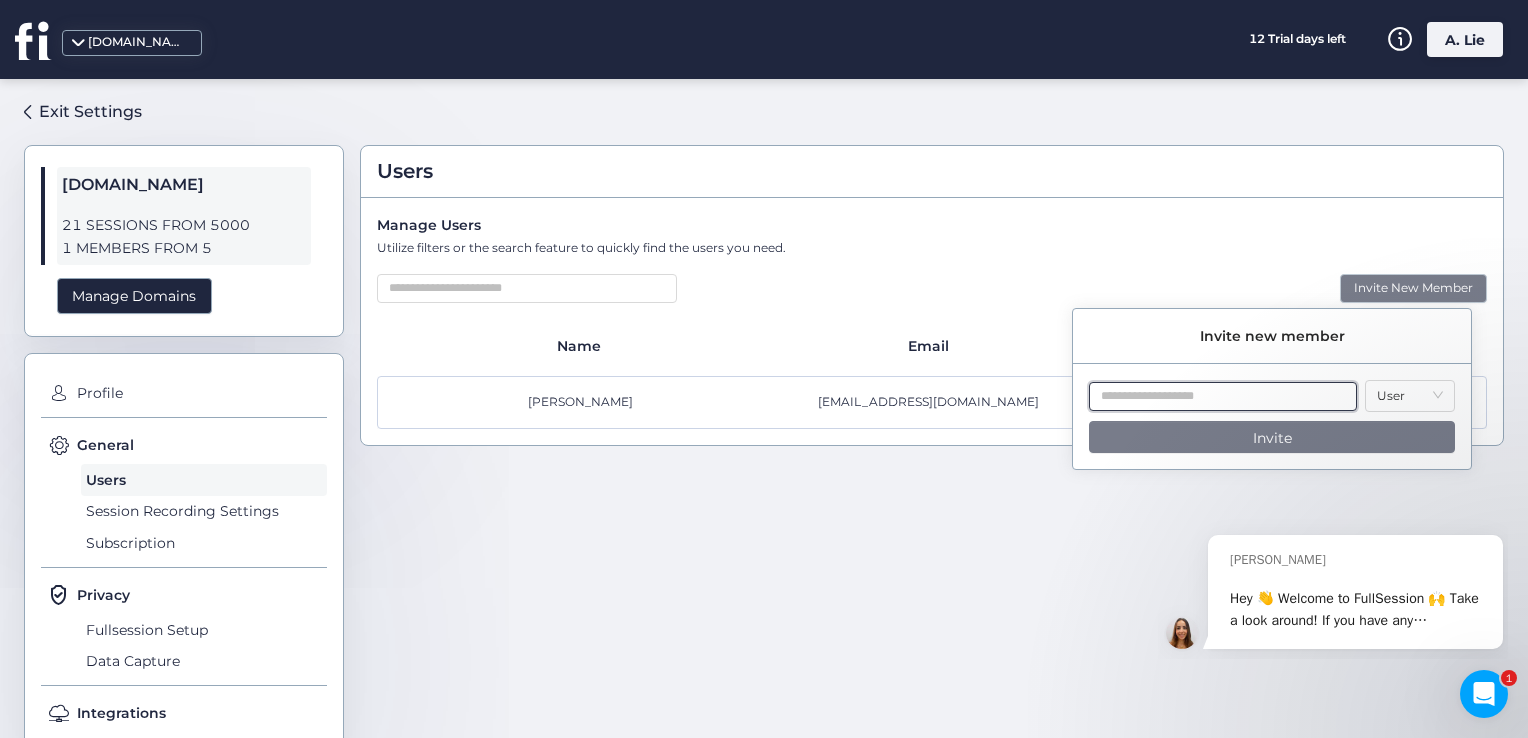 click at bounding box center (1223, 396) 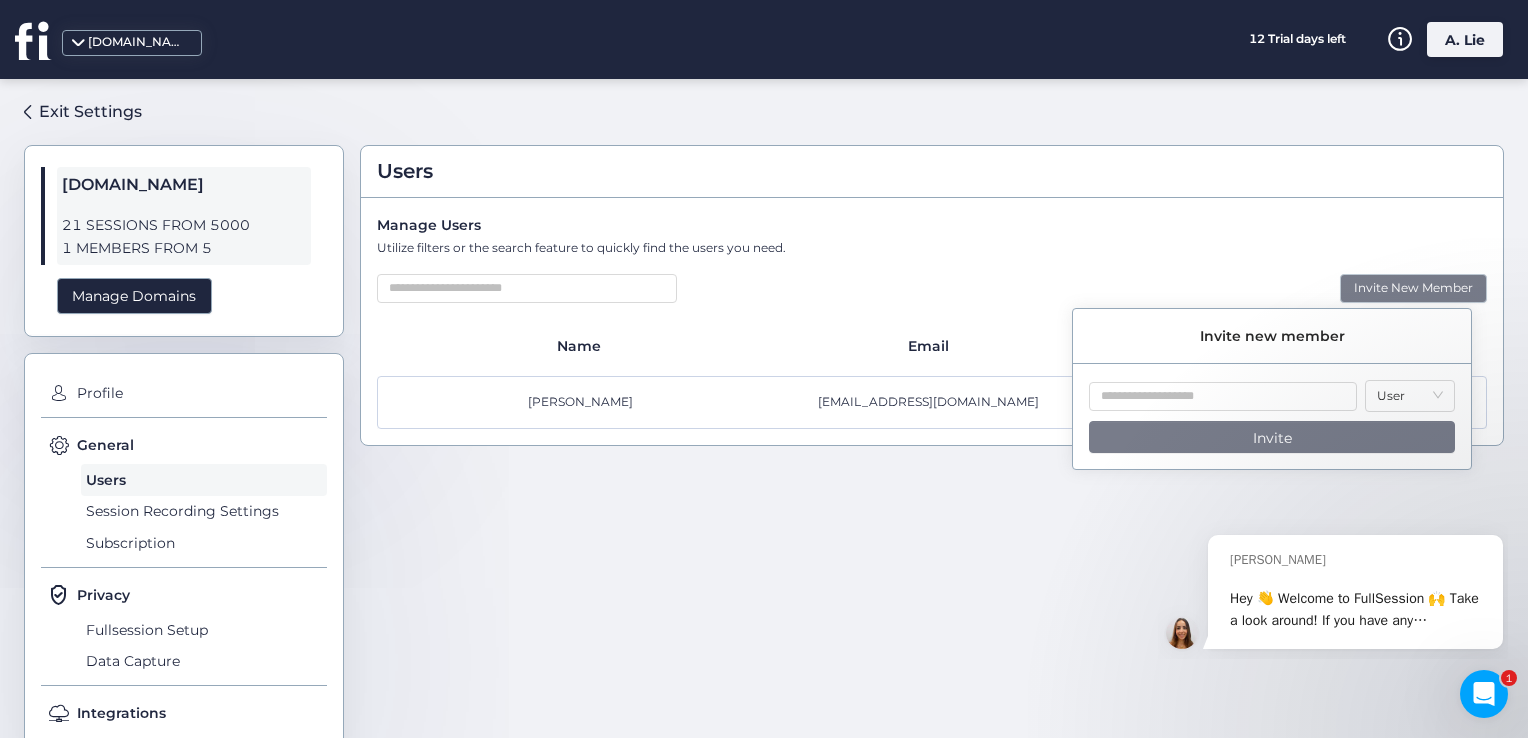 click on "Invite" at bounding box center (1272, 437) 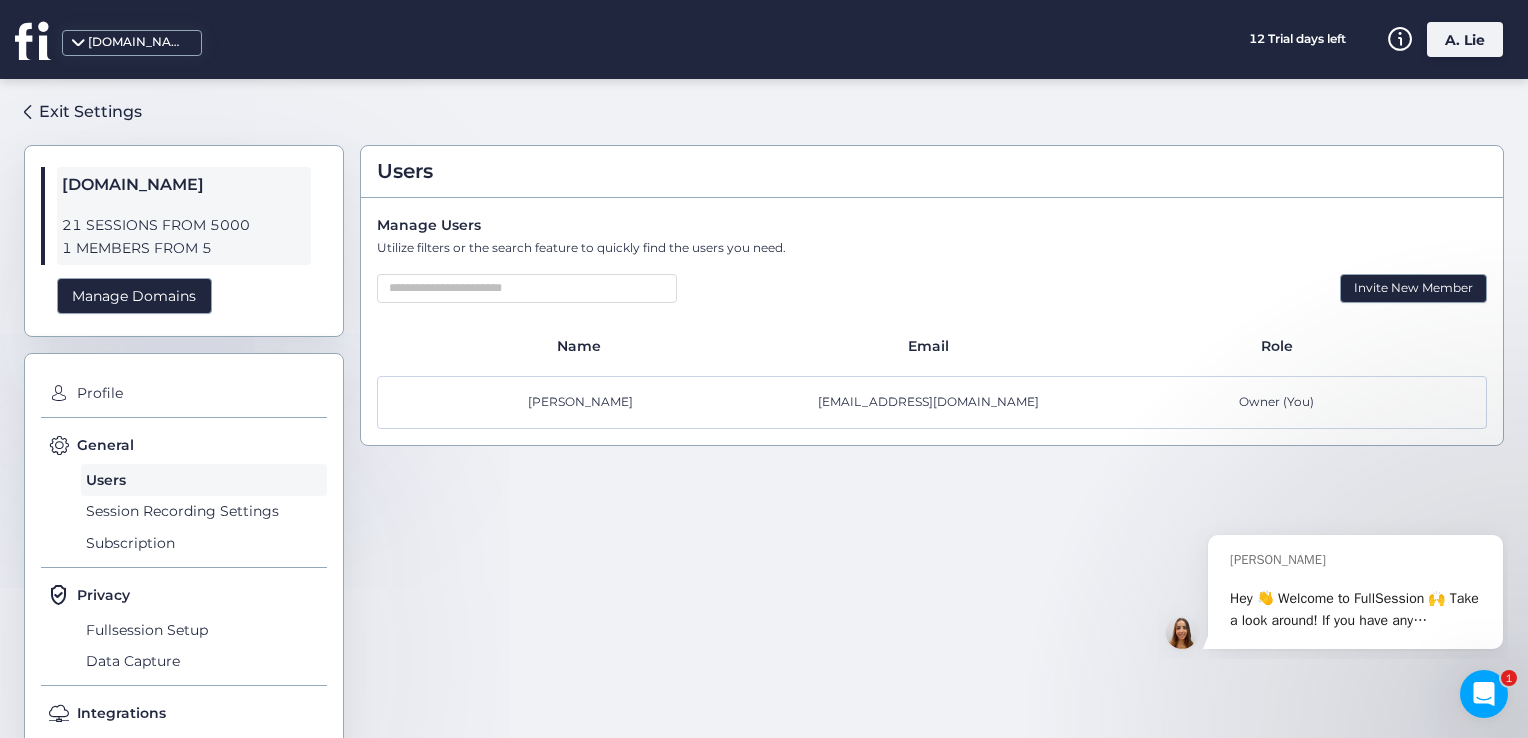 click on "Utilize filters or the search feature to quickly find the users you need." 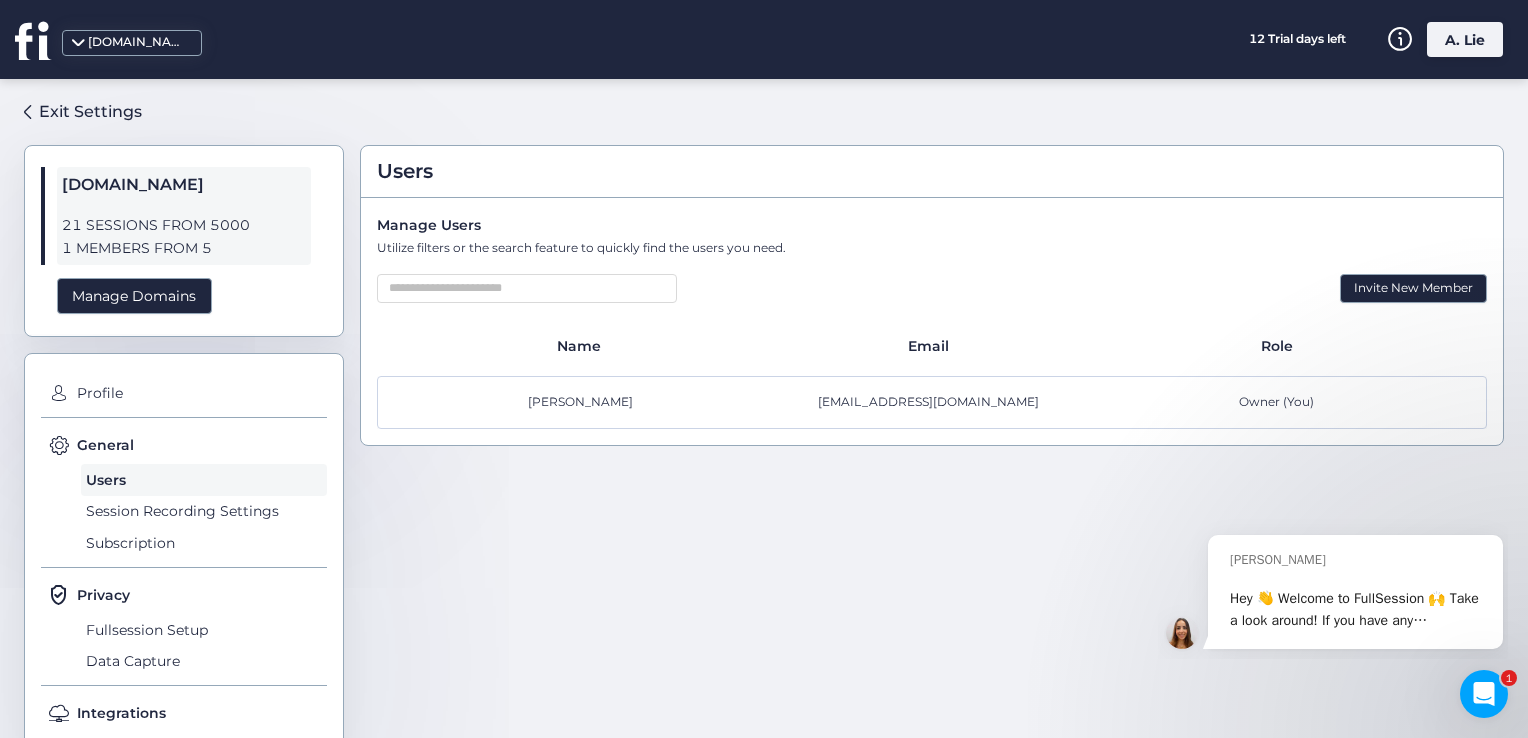 scroll, scrollTop: 72, scrollLeft: 0, axis: vertical 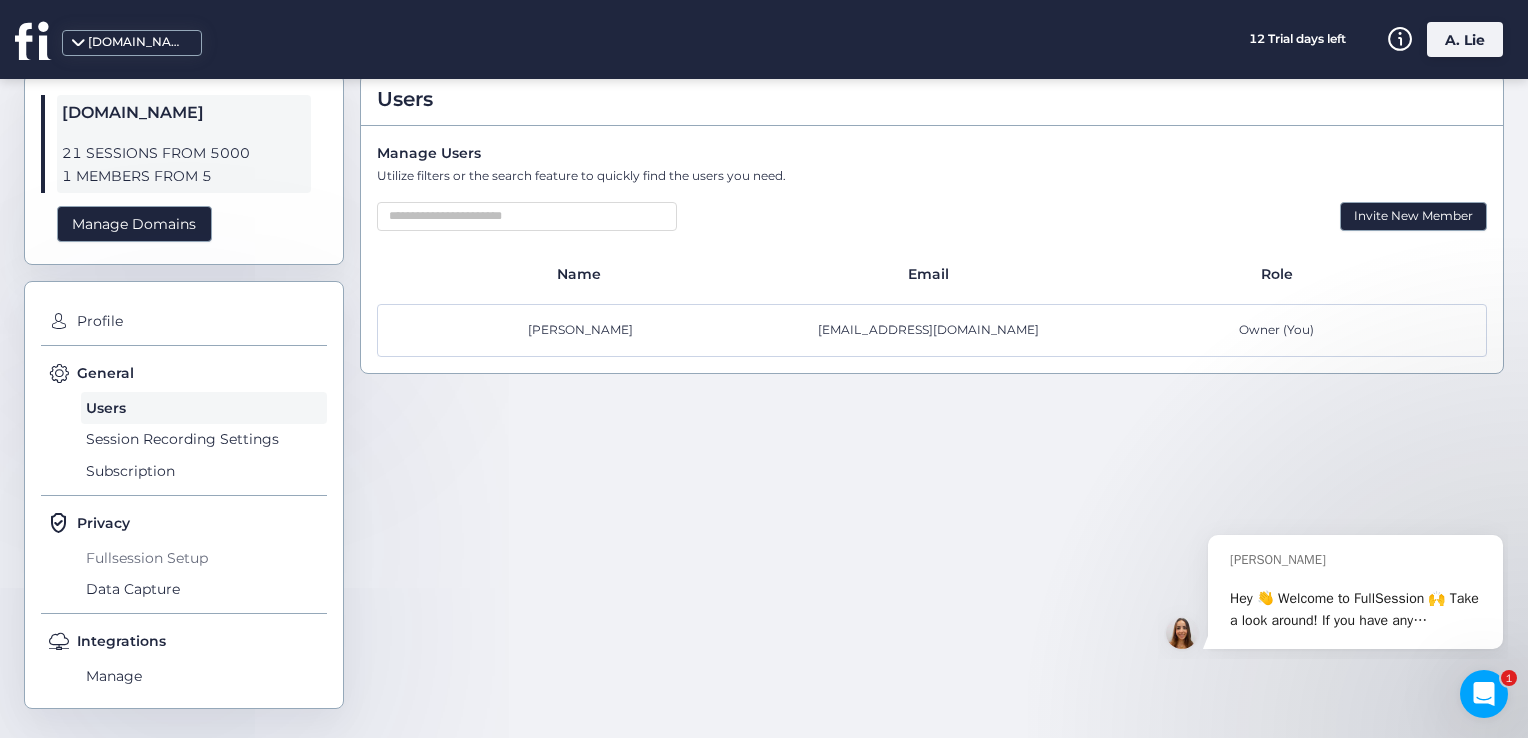 click on "Fullsession Setup" 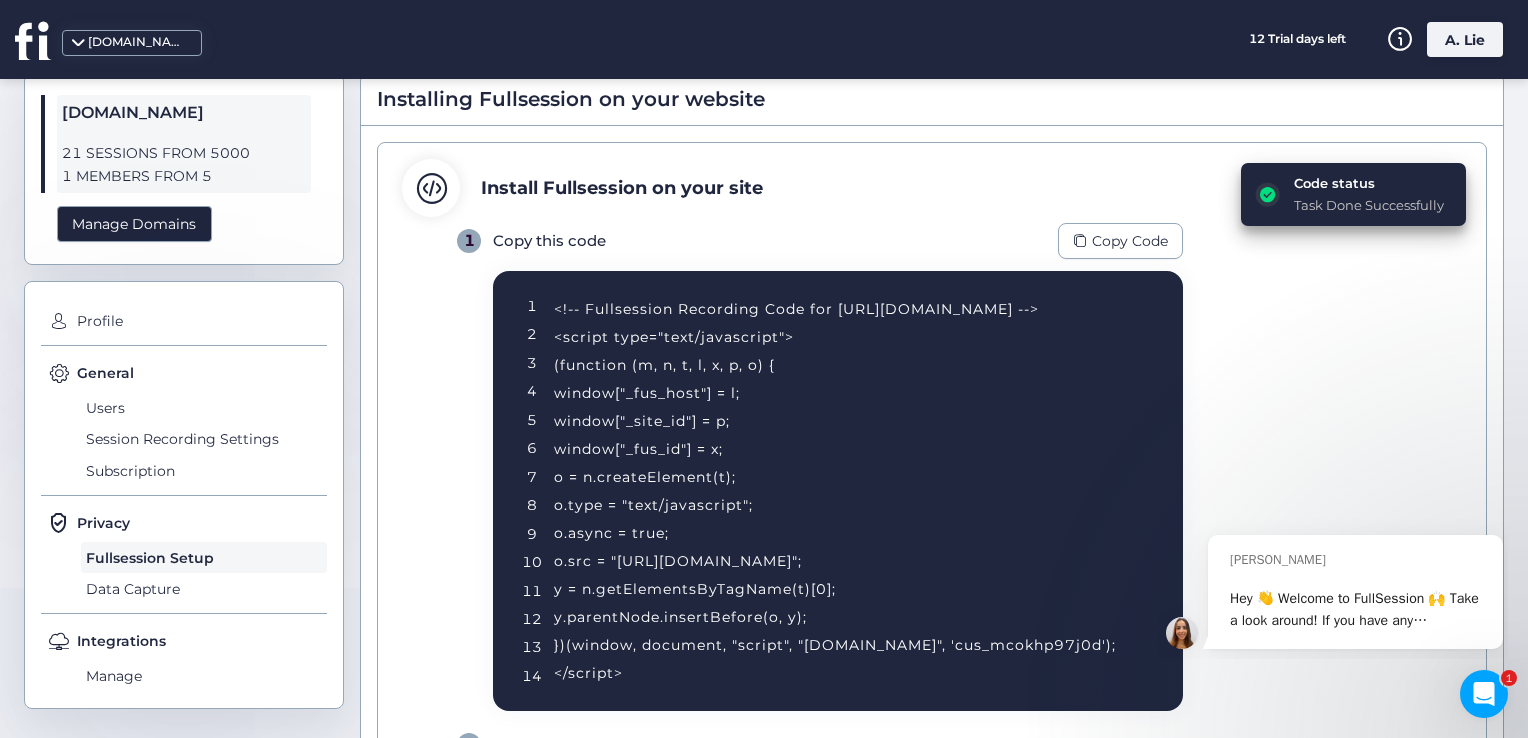 scroll, scrollTop: 410, scrollLeft: 0, axis: vertical 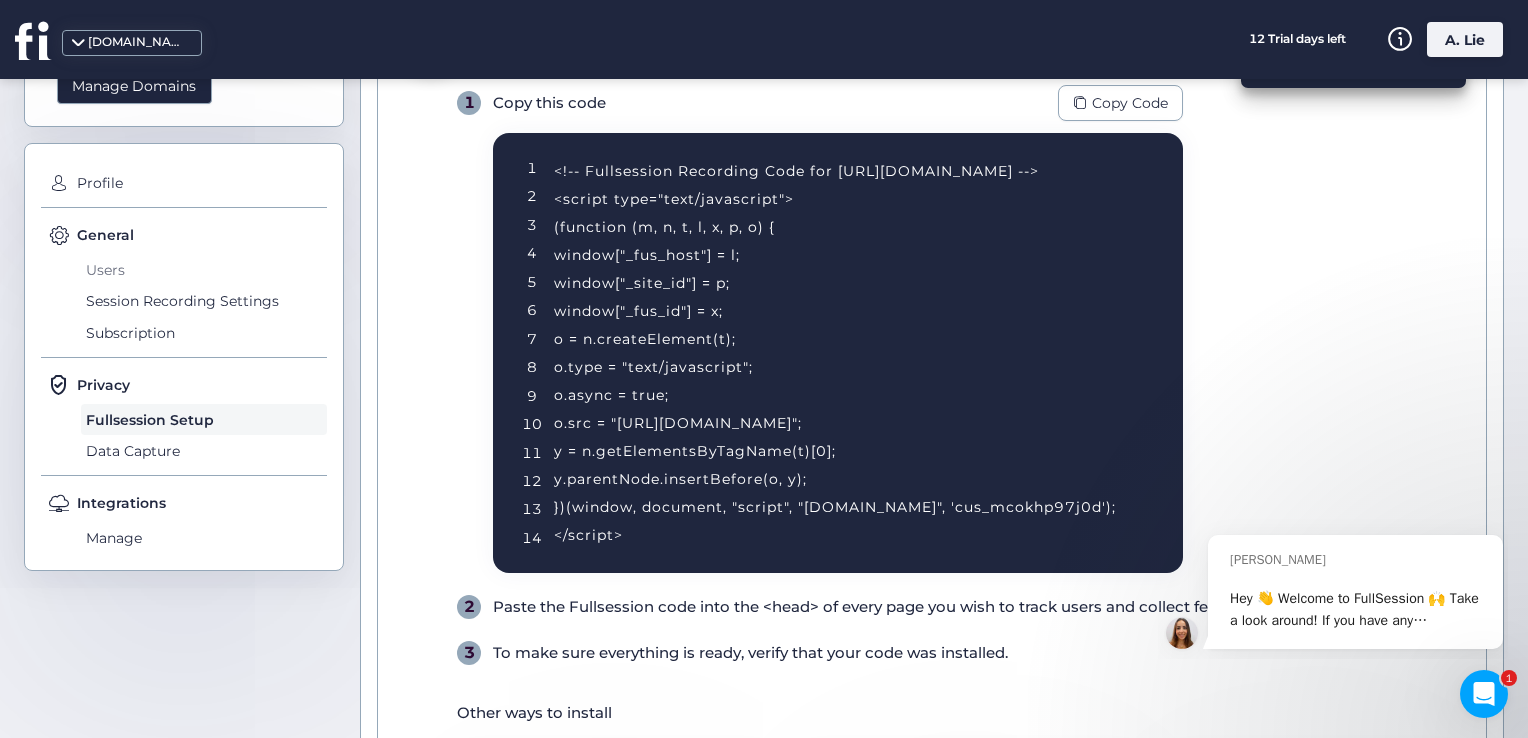 click on "Users" 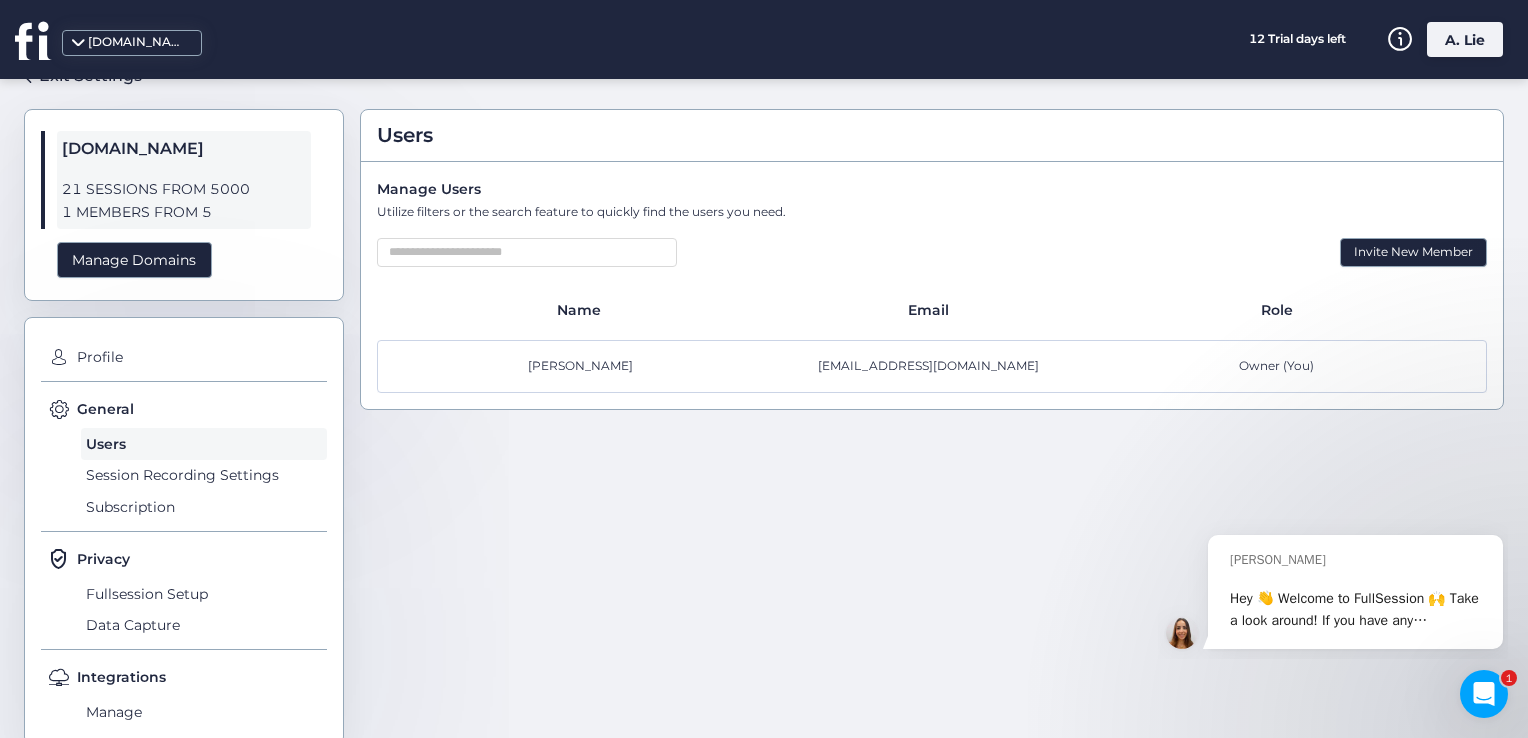 scroll, scrollTop: 72, scrollLeft: 0, axis: vertical 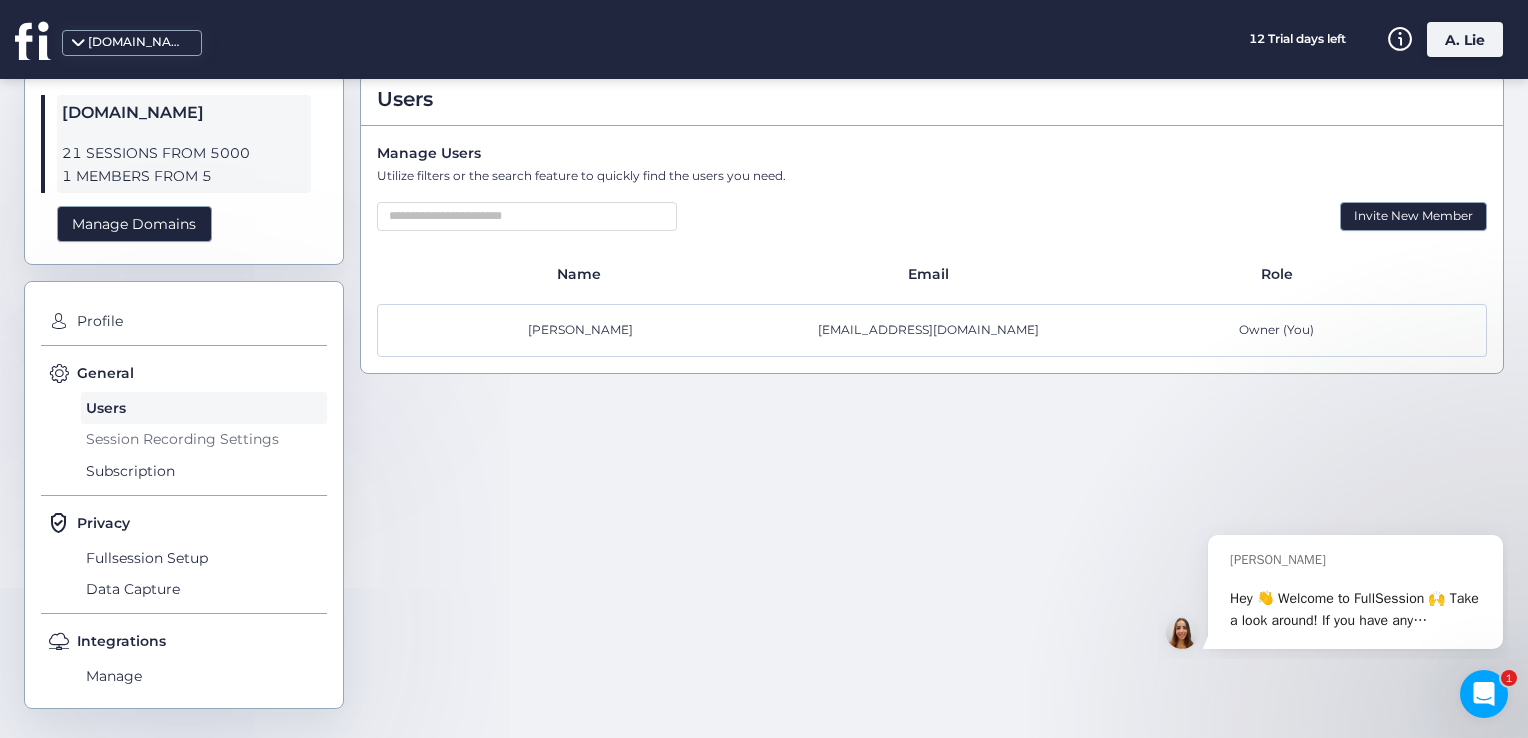 click on "Session Recording Settings" 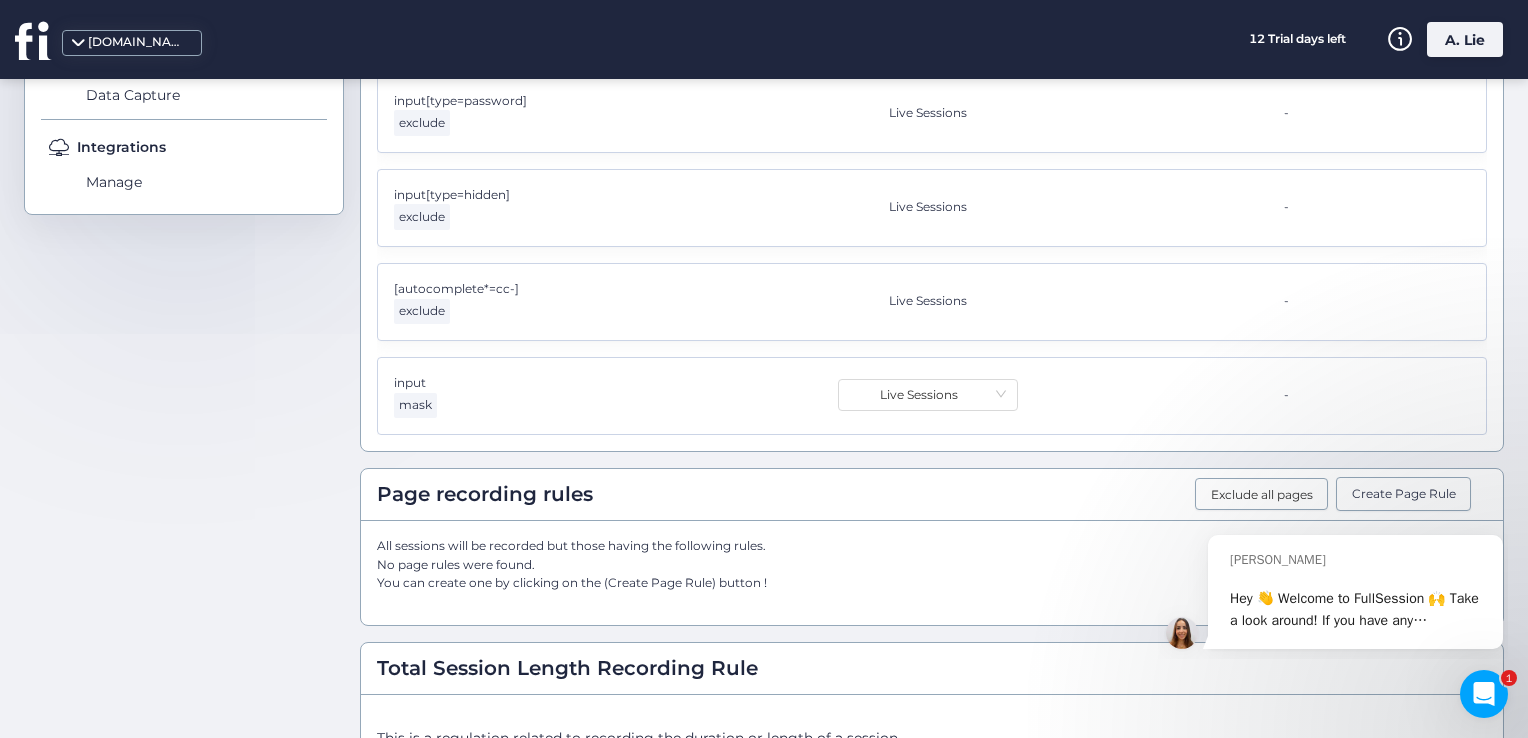 scroll, scrollTop: 572, scrollLeft: 0, axis: vertical 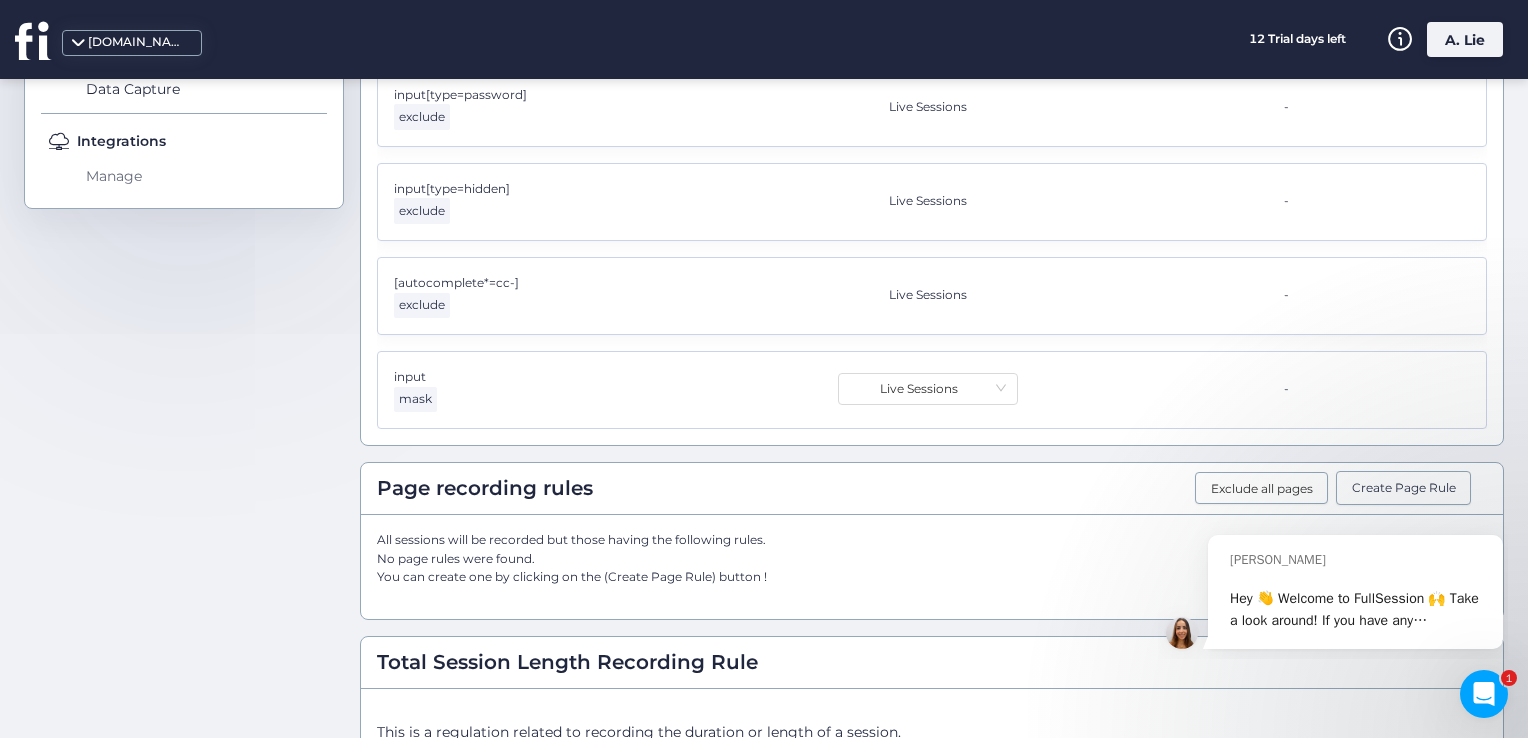 click on "Manage" 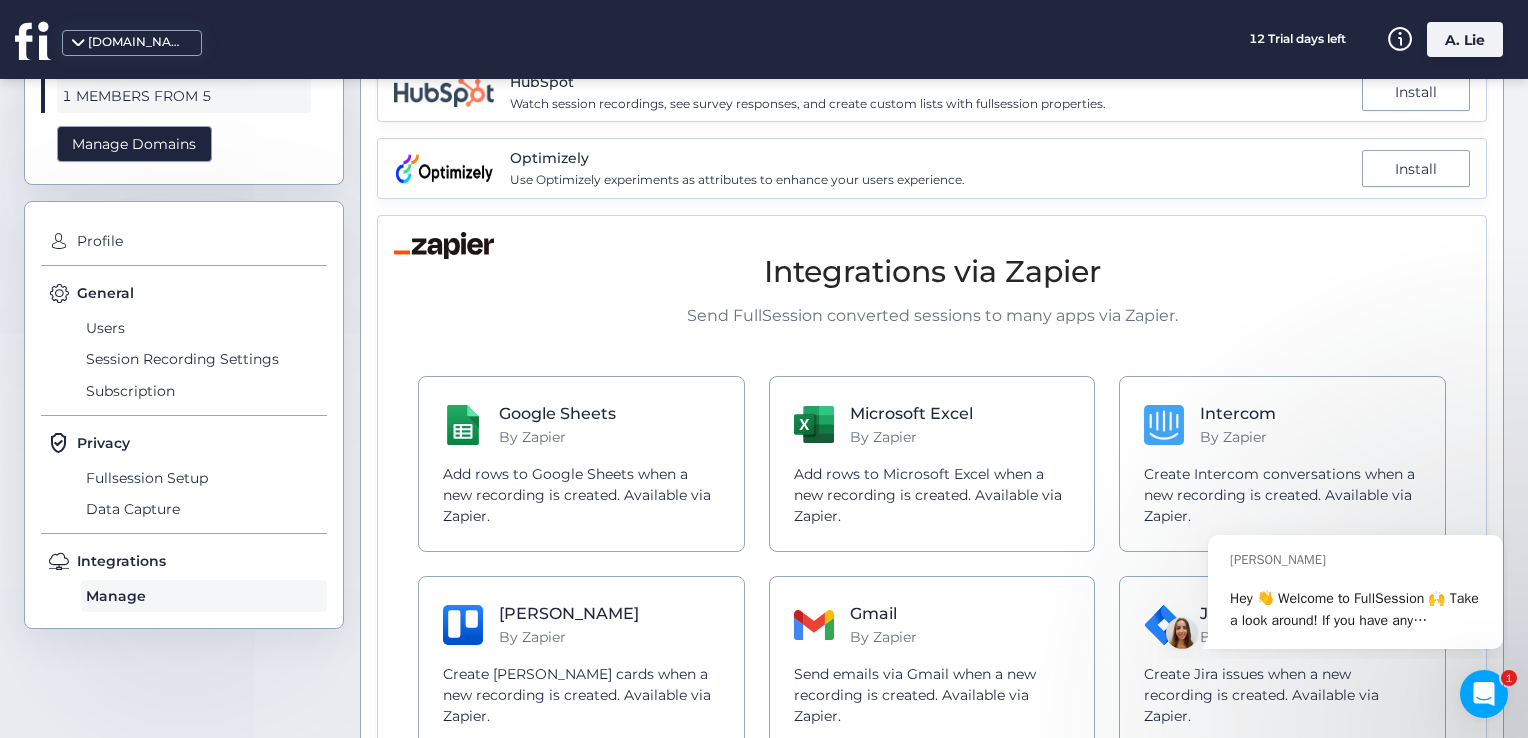 scroll, scrollTop: 200, scrollLeft: 0, axis: vertical 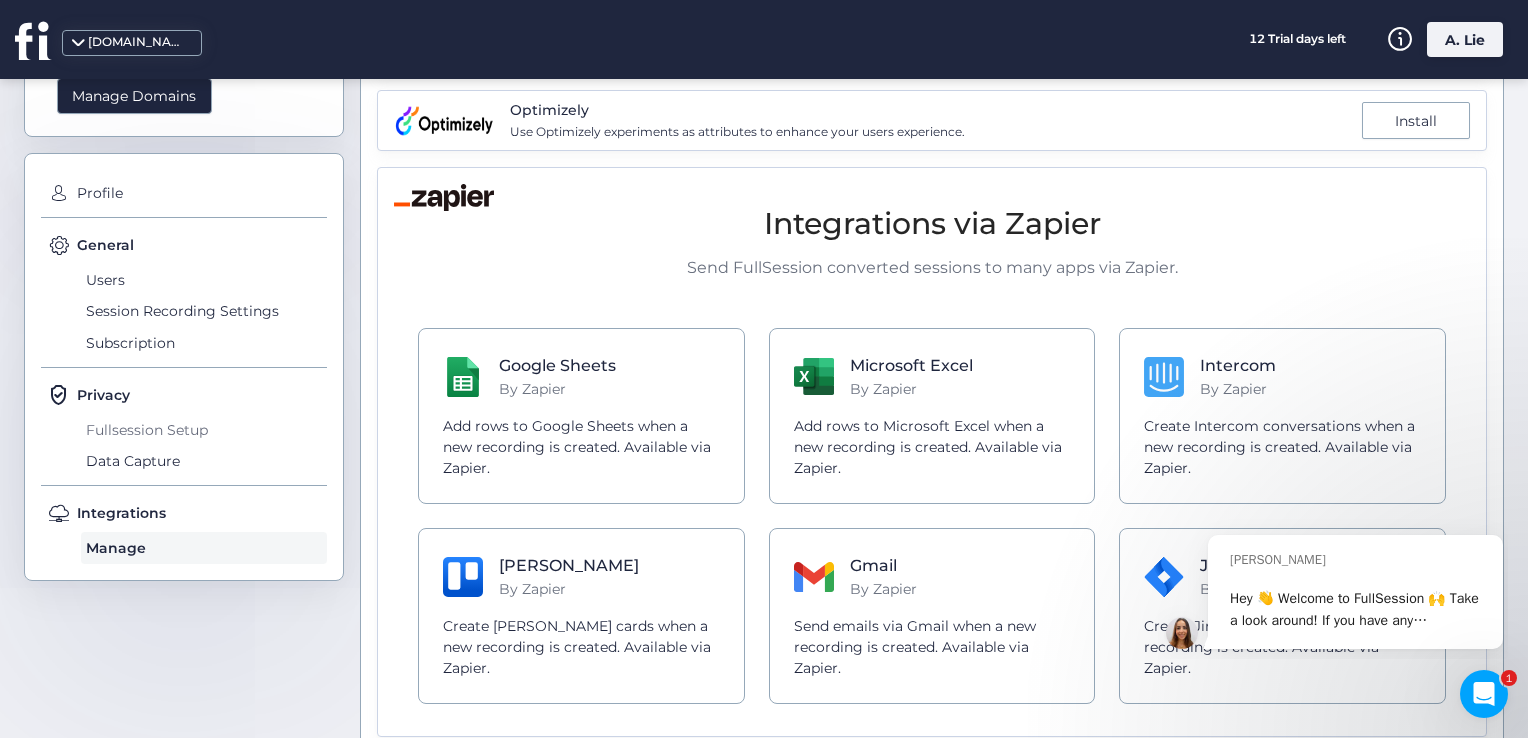 click on "Fullsession Setup" 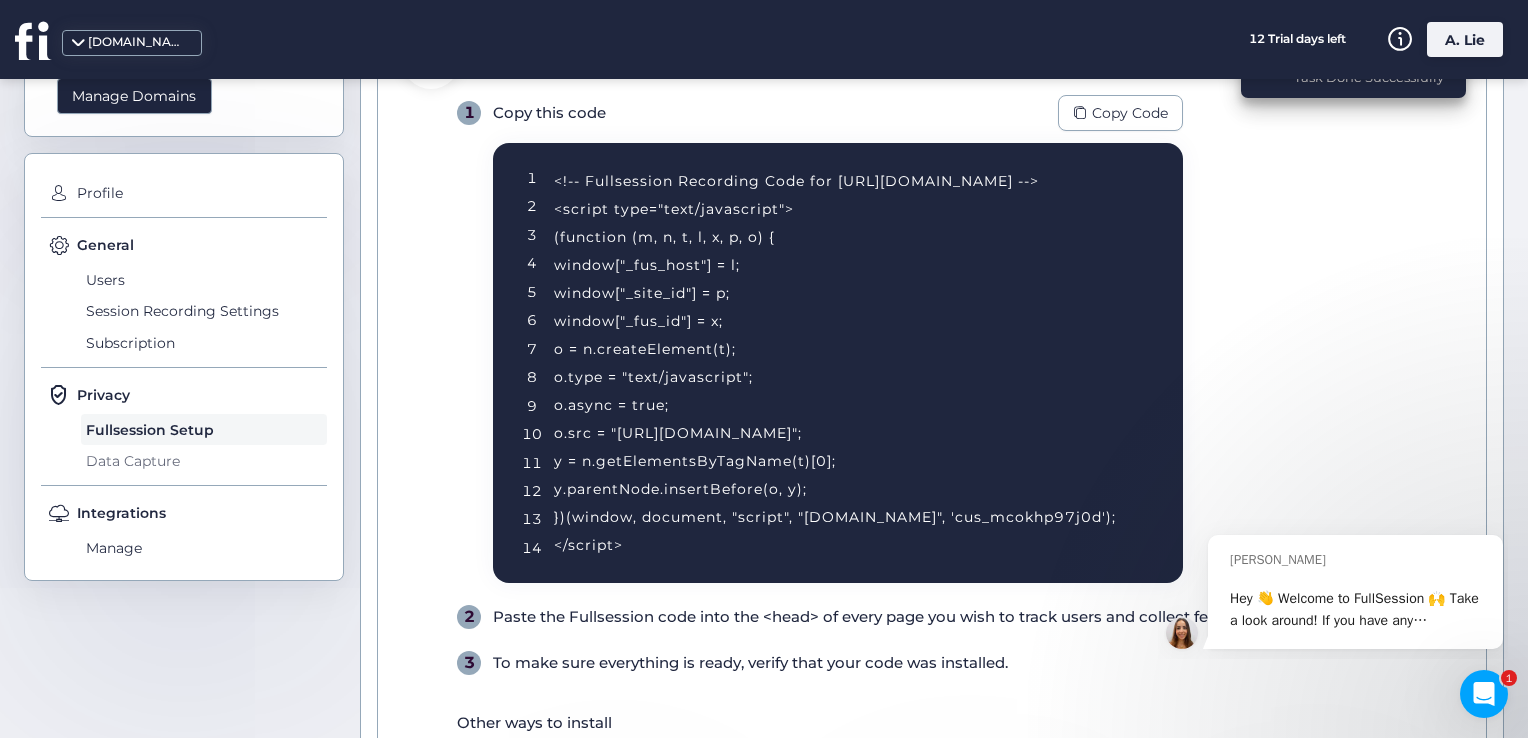 click on "Data Capture" 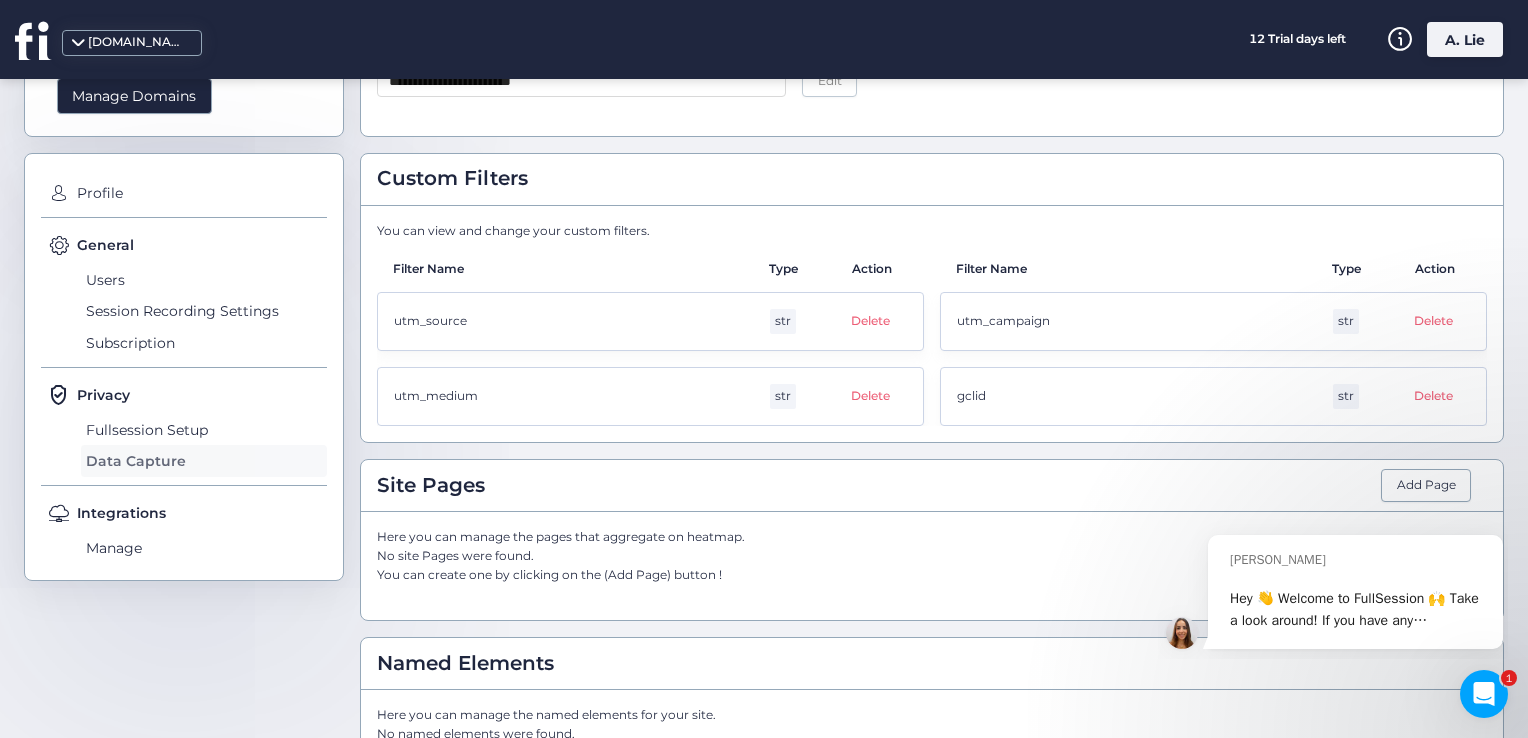 scroll, scrollTop: 0, scrollLeft: 0, axis: both 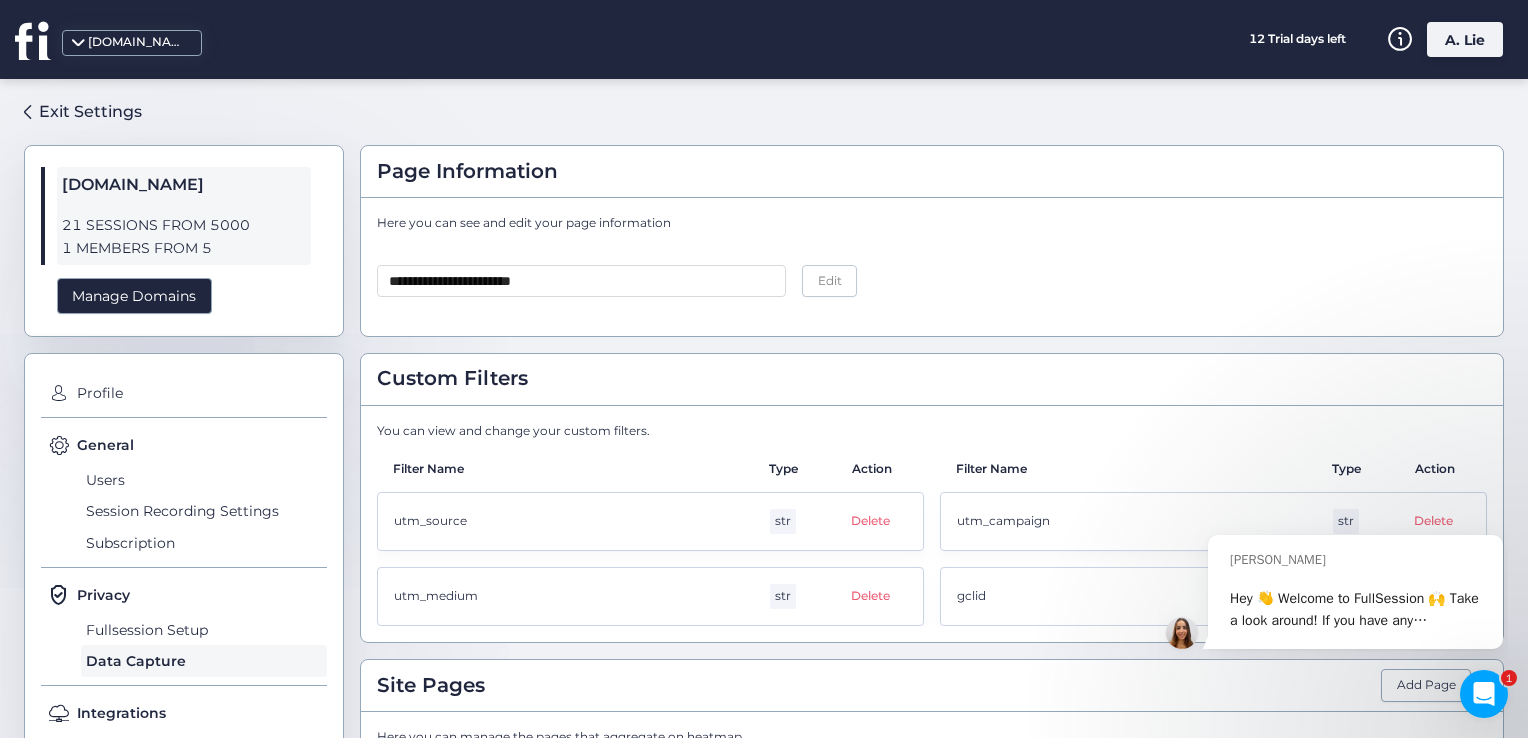 click on "str" 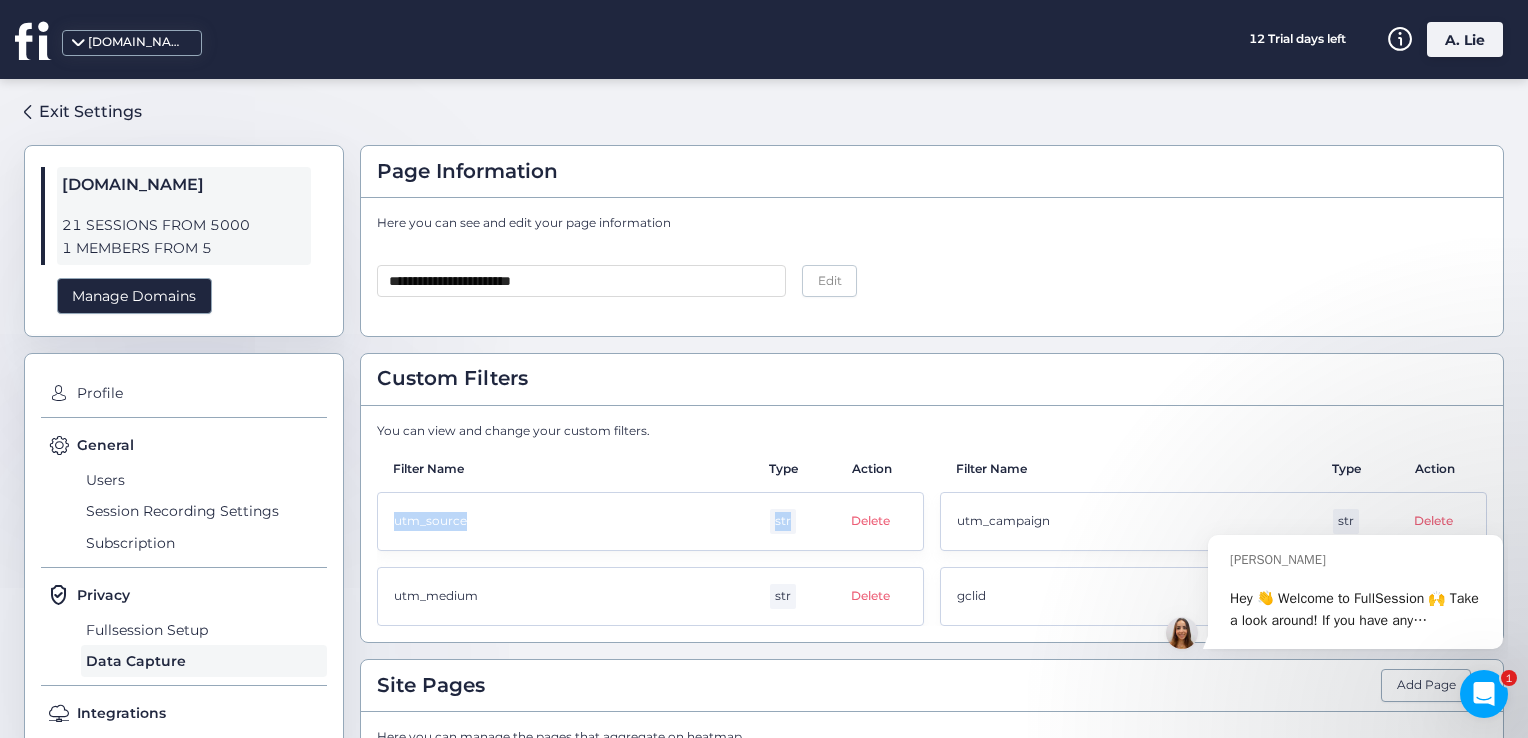 drag, startPoint x: 782, startPoint y: 521, endPoint x: 364, endPoint y: 498, distance: 418.6323 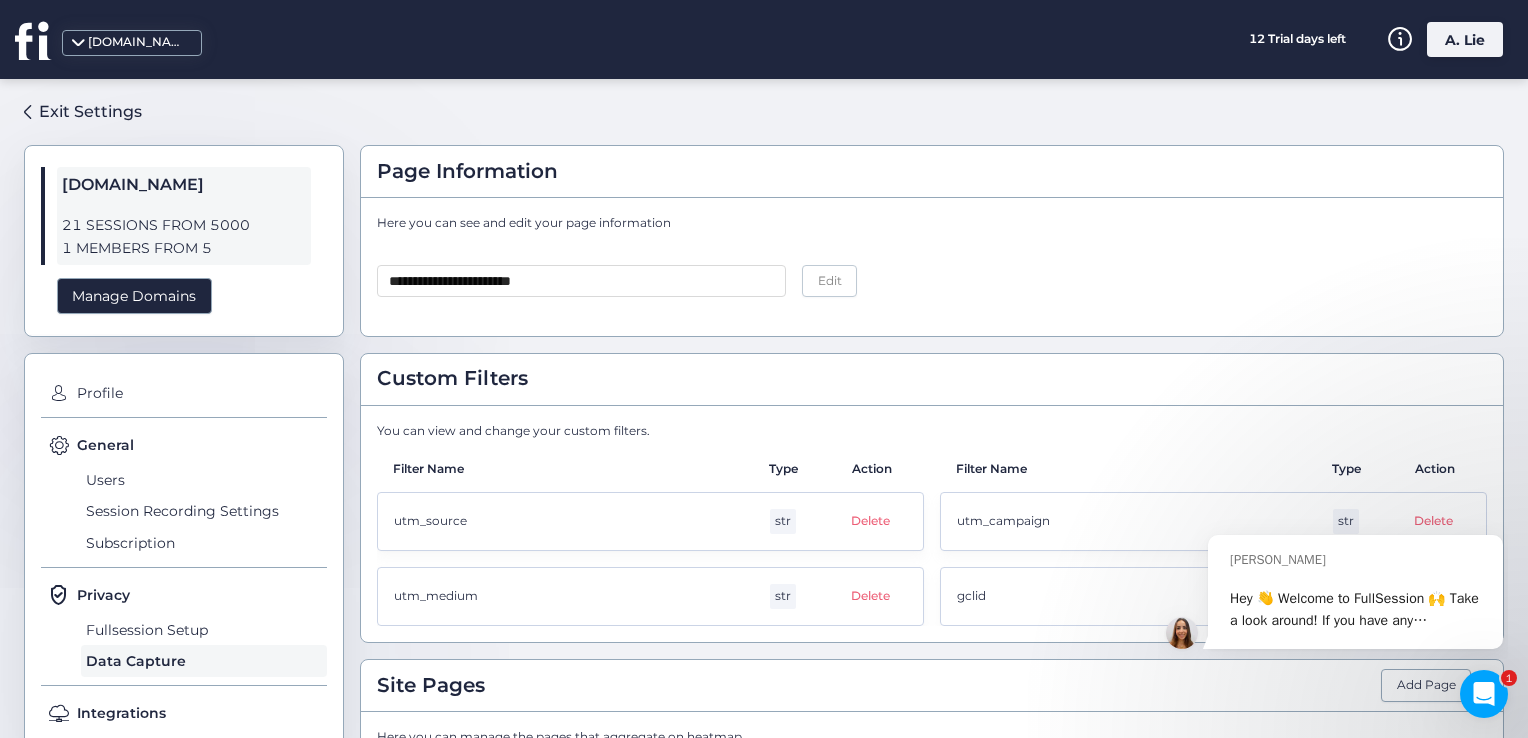 drag, startPoint x: 364, startPoint y: 498, endPoint x: 784, endPoint y: 334, distance: 450.88358 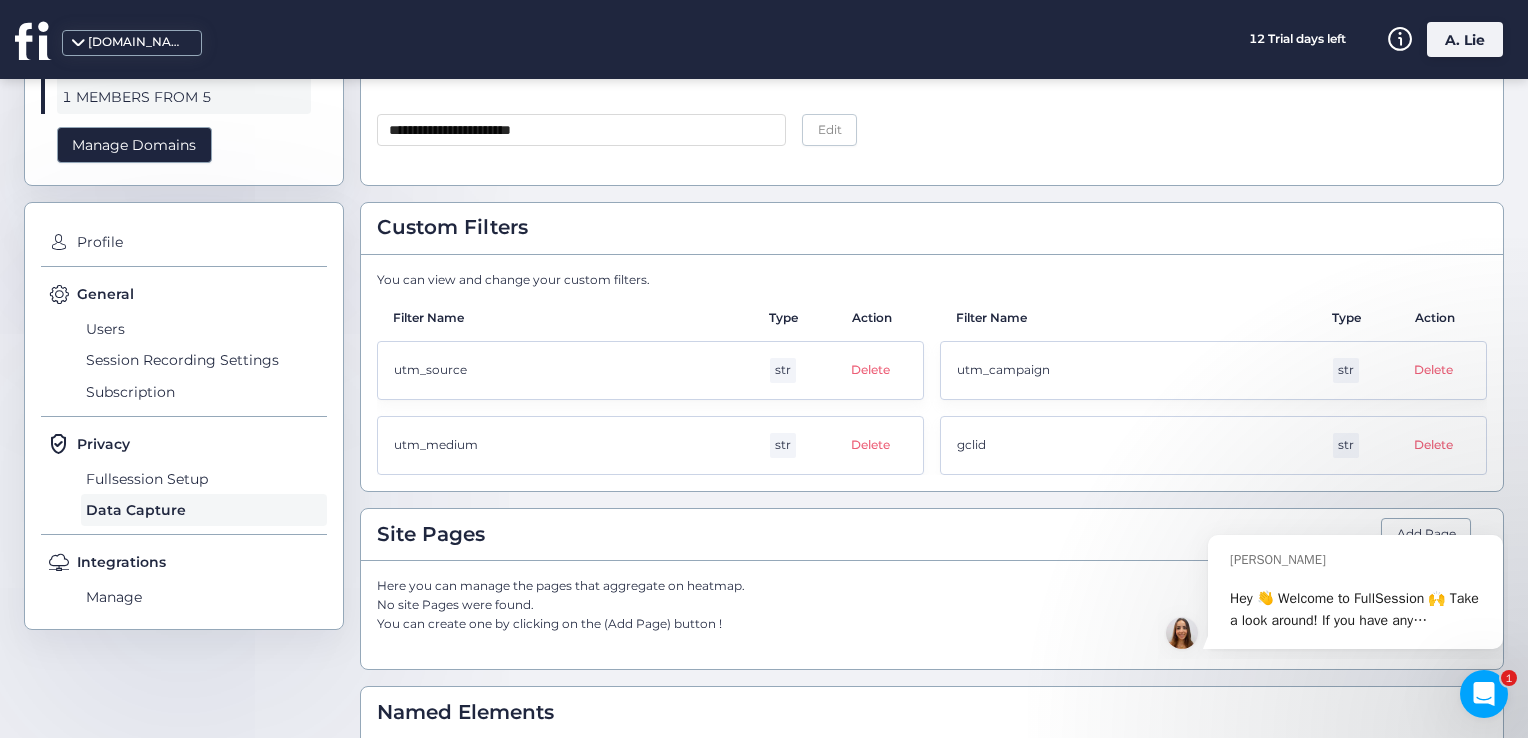 scroll, scrollTop: 0, scrollLeft: 0, axis: both 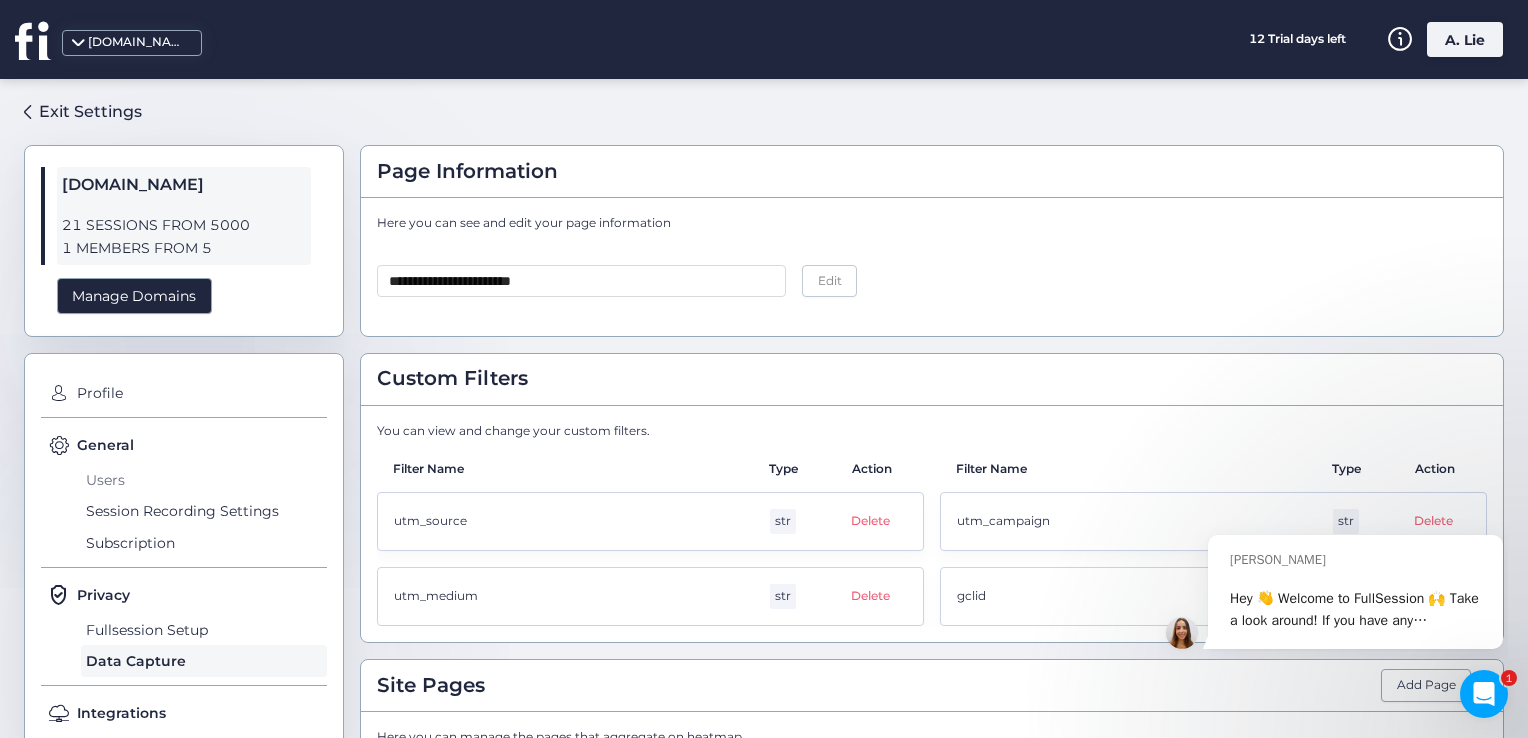 click on "Users" 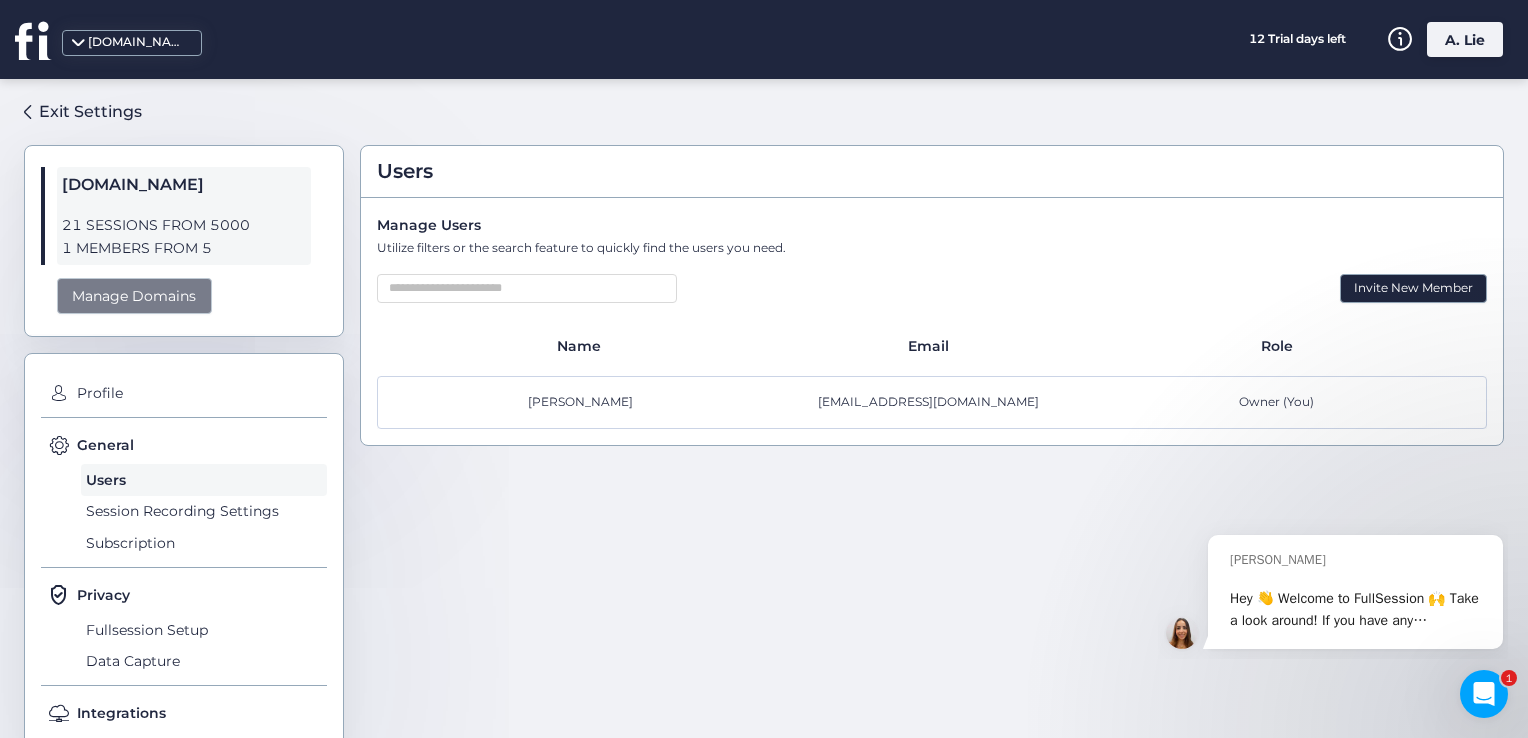 click on "Manage Domains" 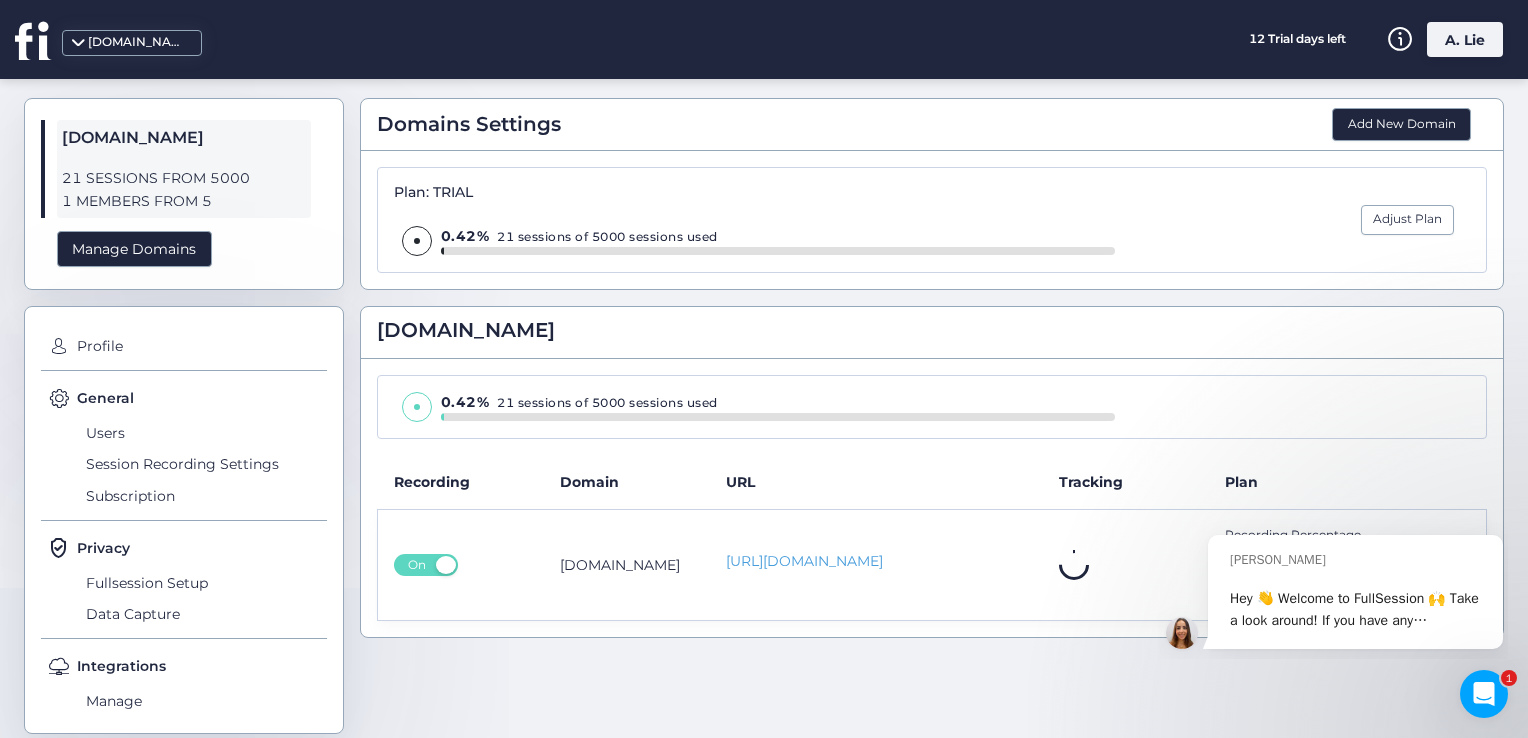 scroll, scrollTop: 72, scrollLeft: 0, axis: vertical 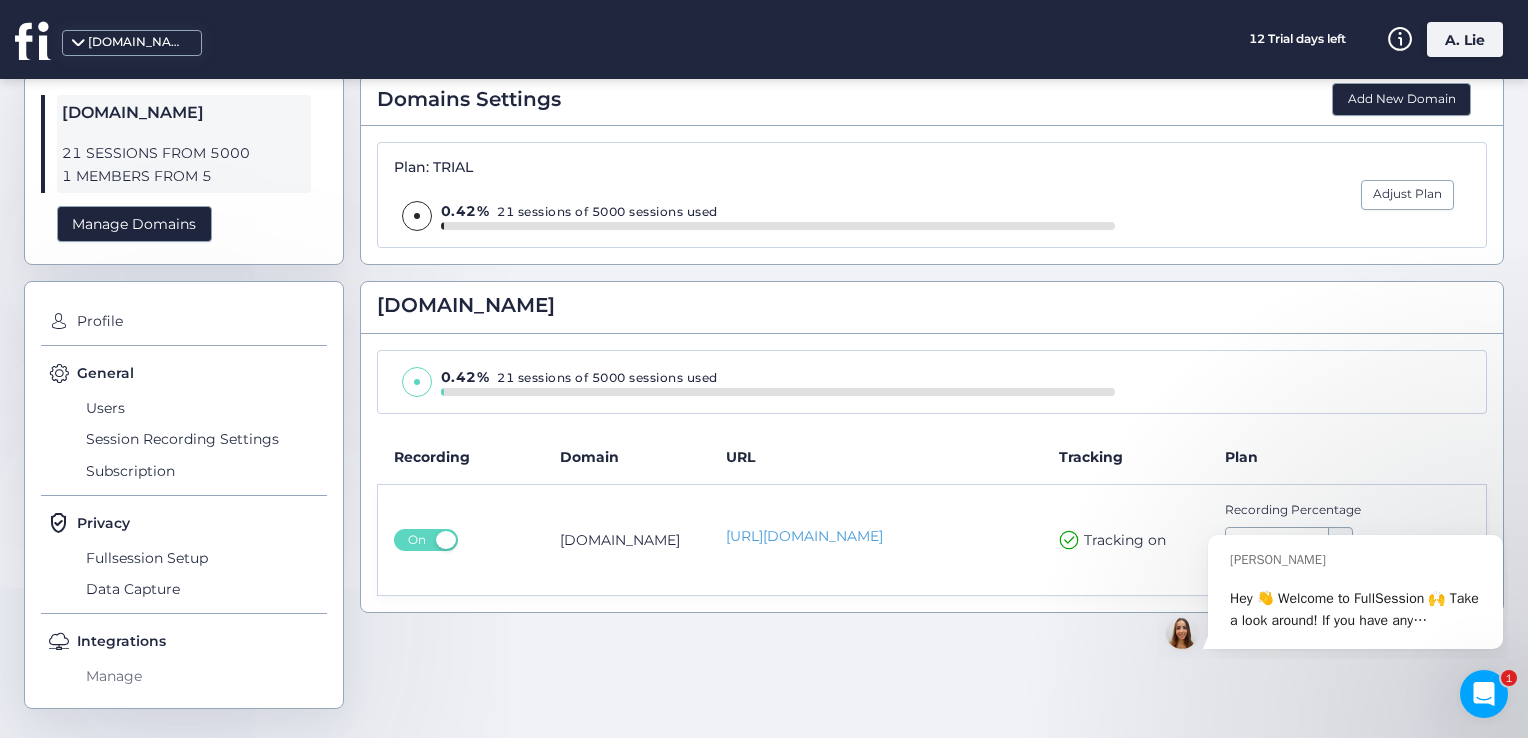 click on "Manage" 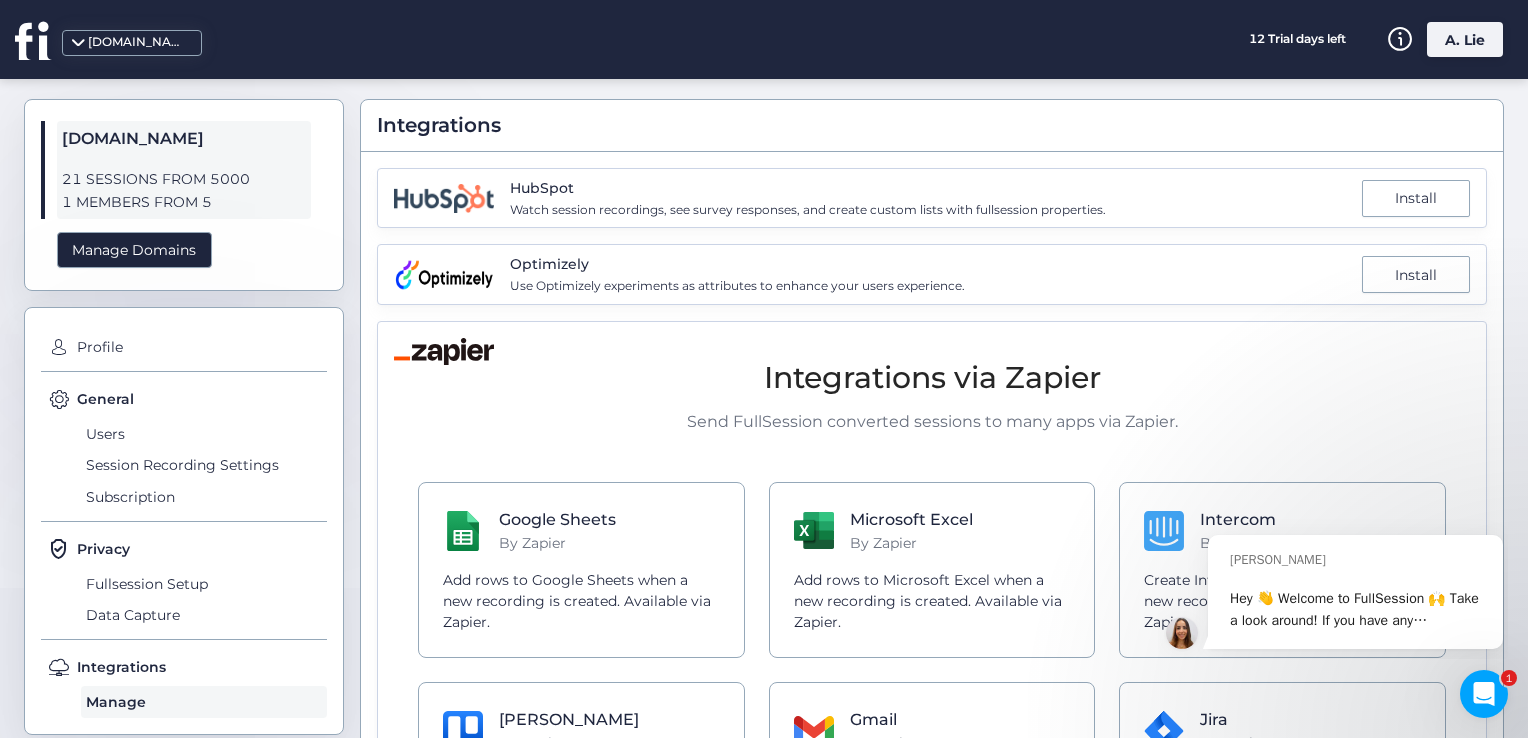 scroll, scrollTop: 0, scrollLeft: 0, axis: both 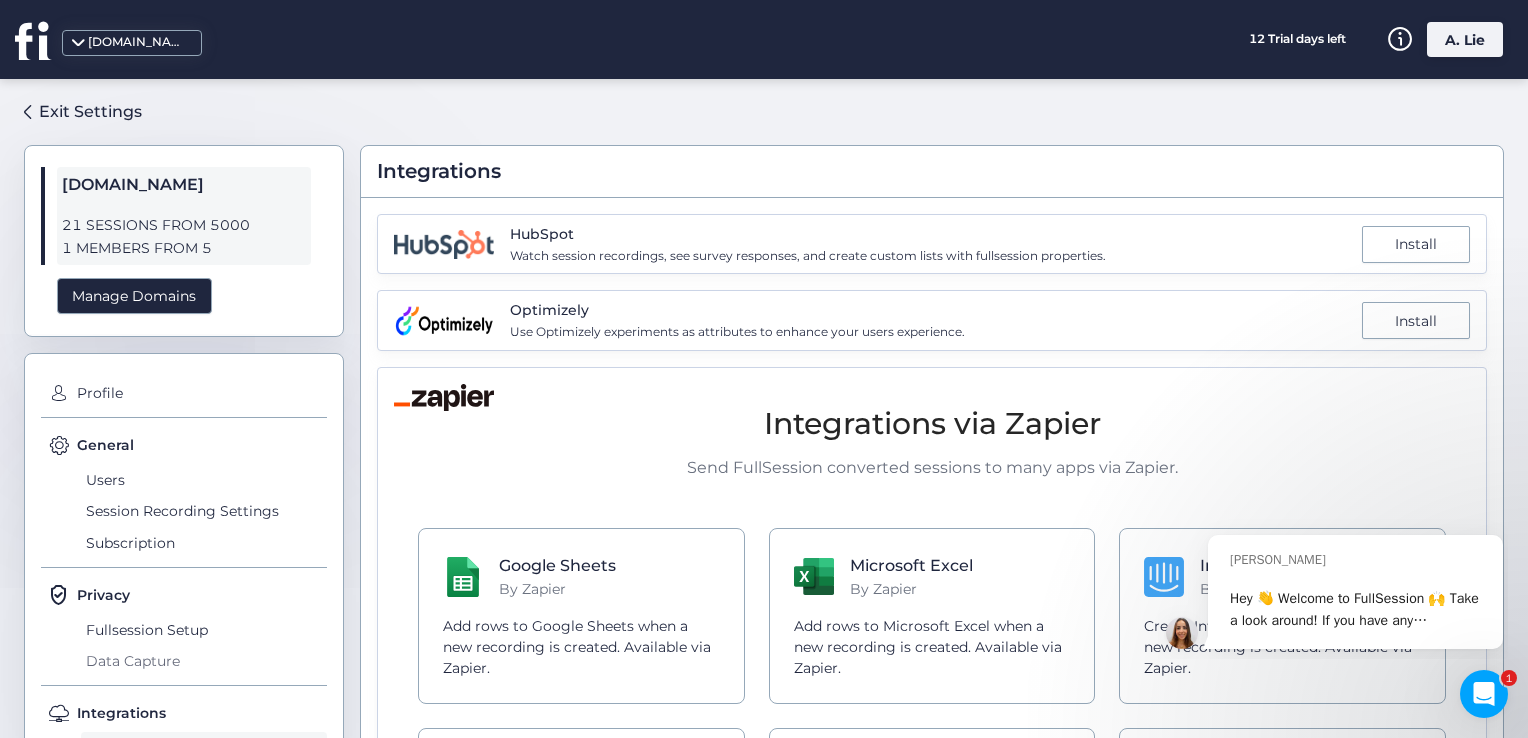 click on "Data Capture" 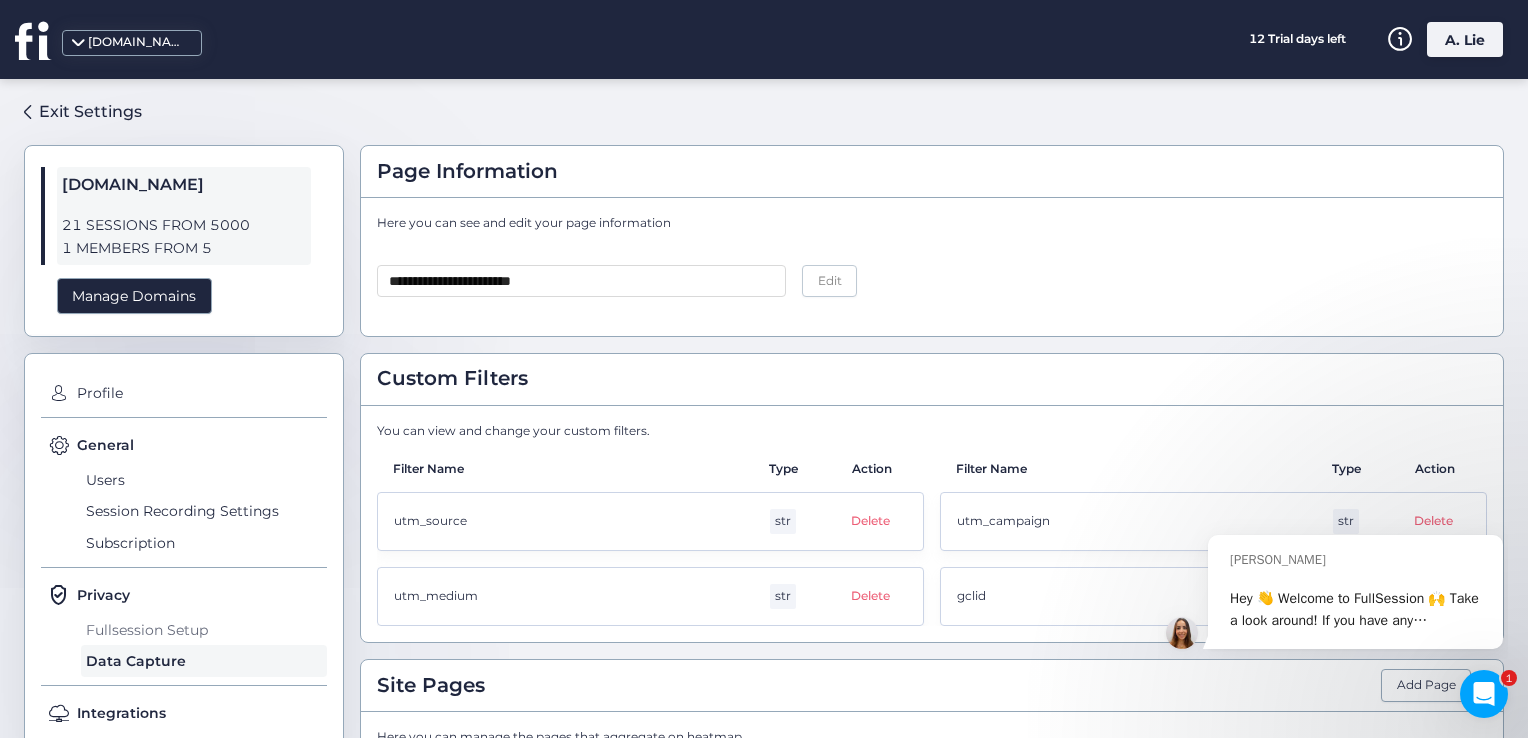 click on "Fullsession Setup" 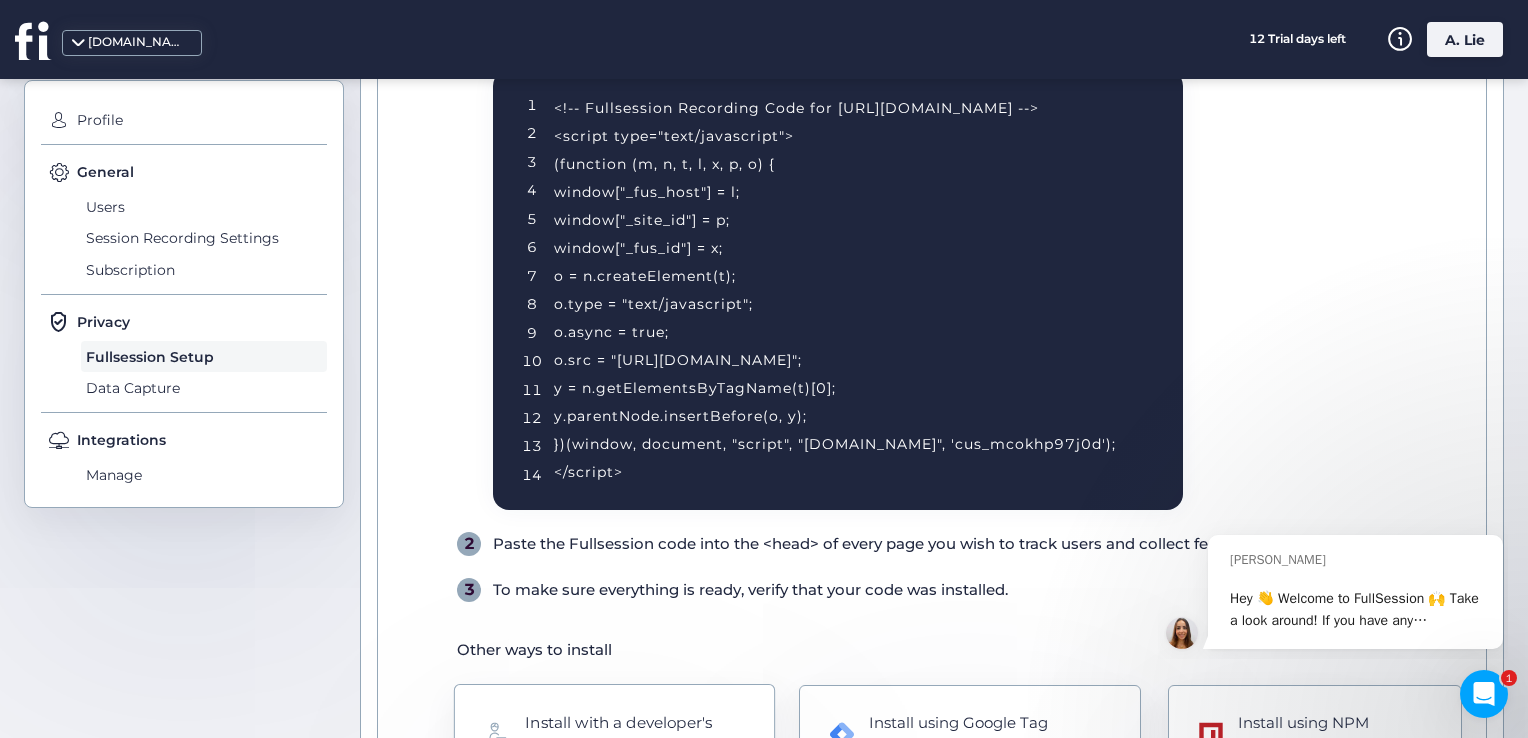 scroll, scrollTop: 410, scrollLeft: 0, axis: vertical 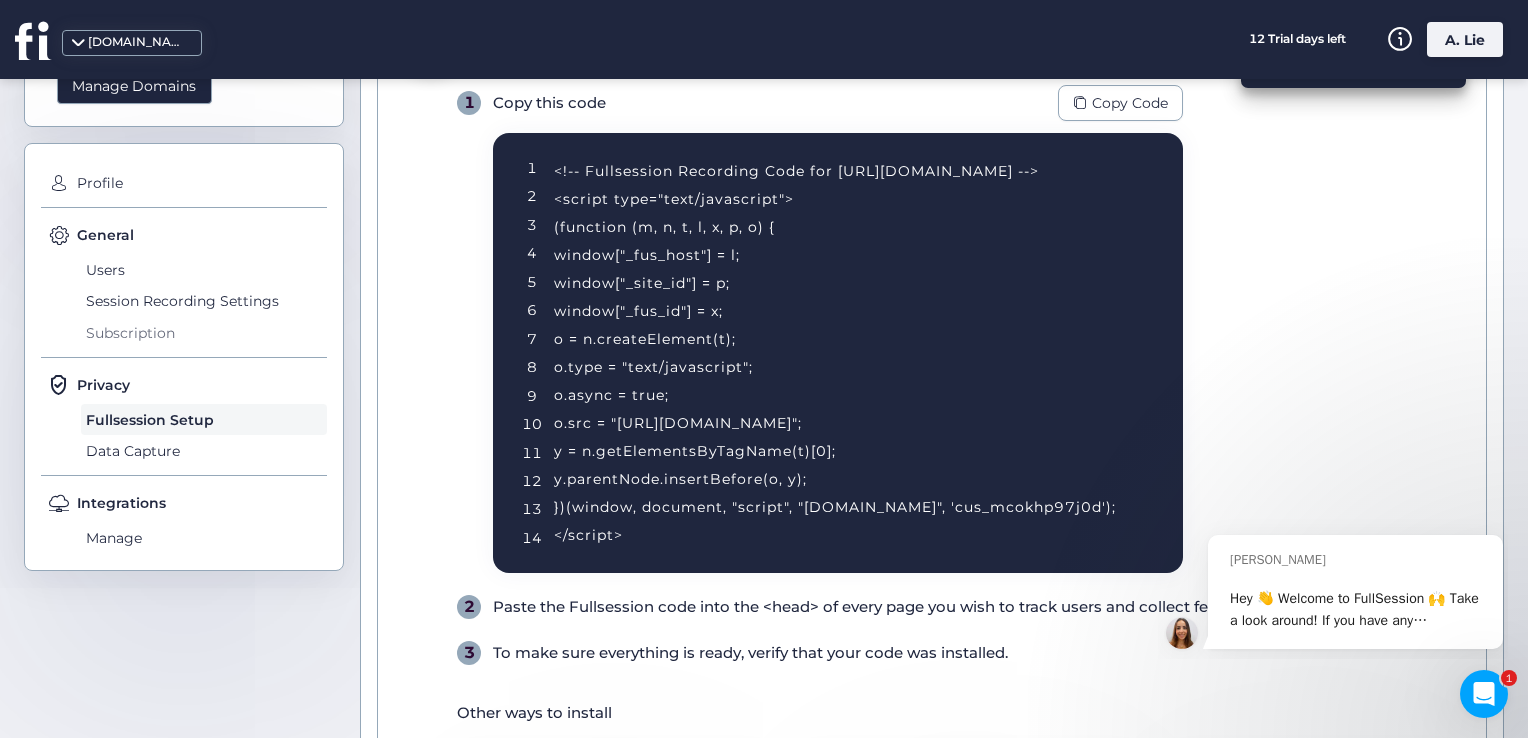click on "Subscription" 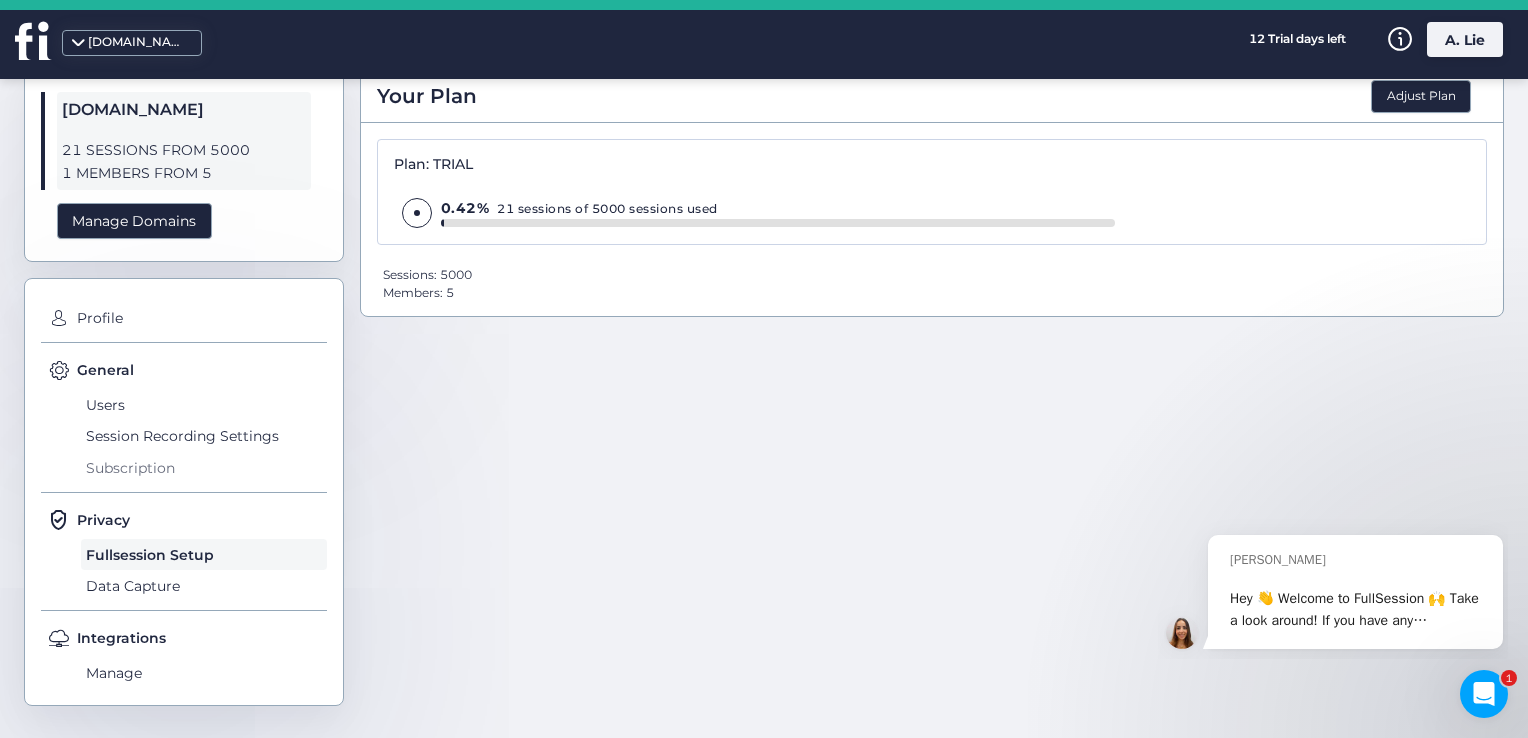 scroll, scrollTop: 72, scrollLeft: 0, axis: vertical 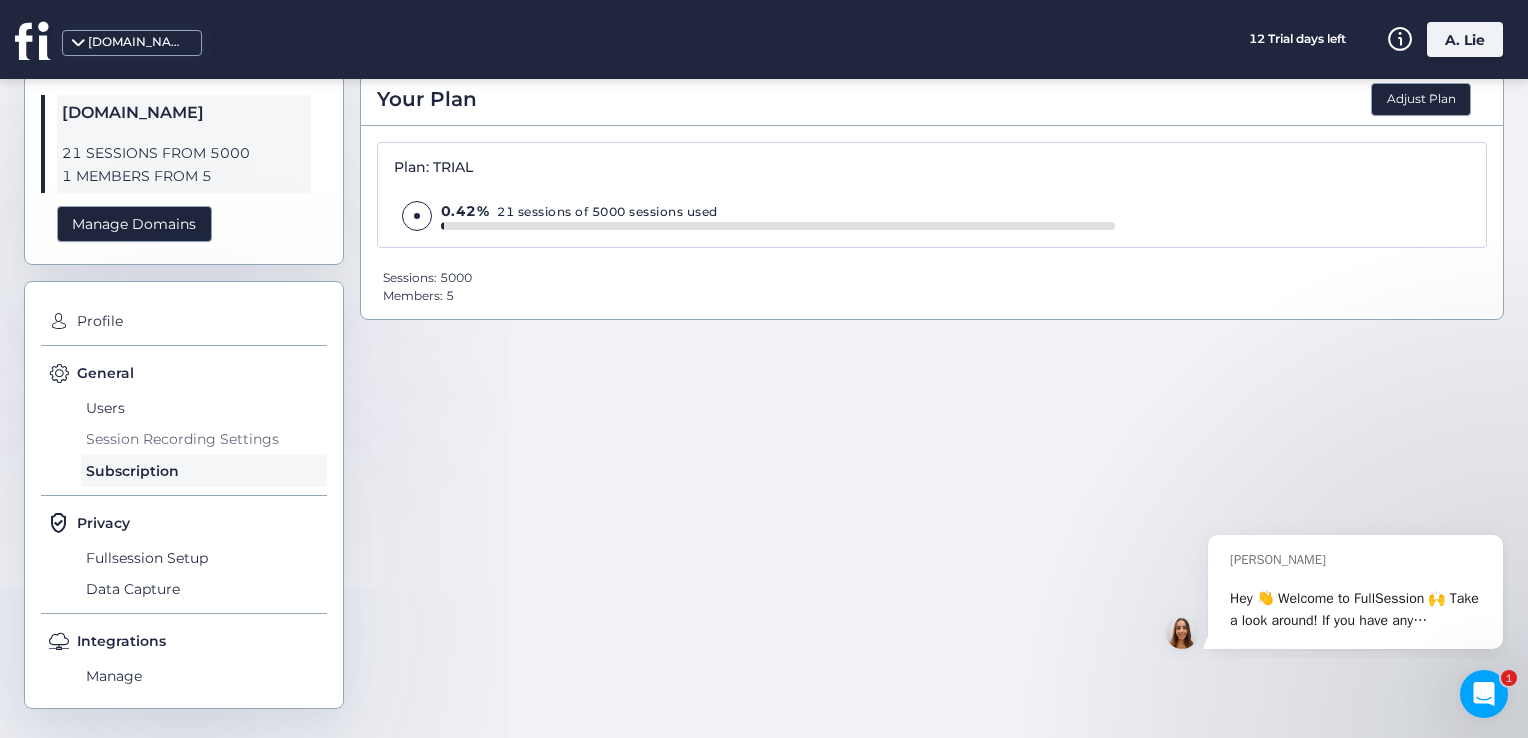 click on "Session Recording Settings" 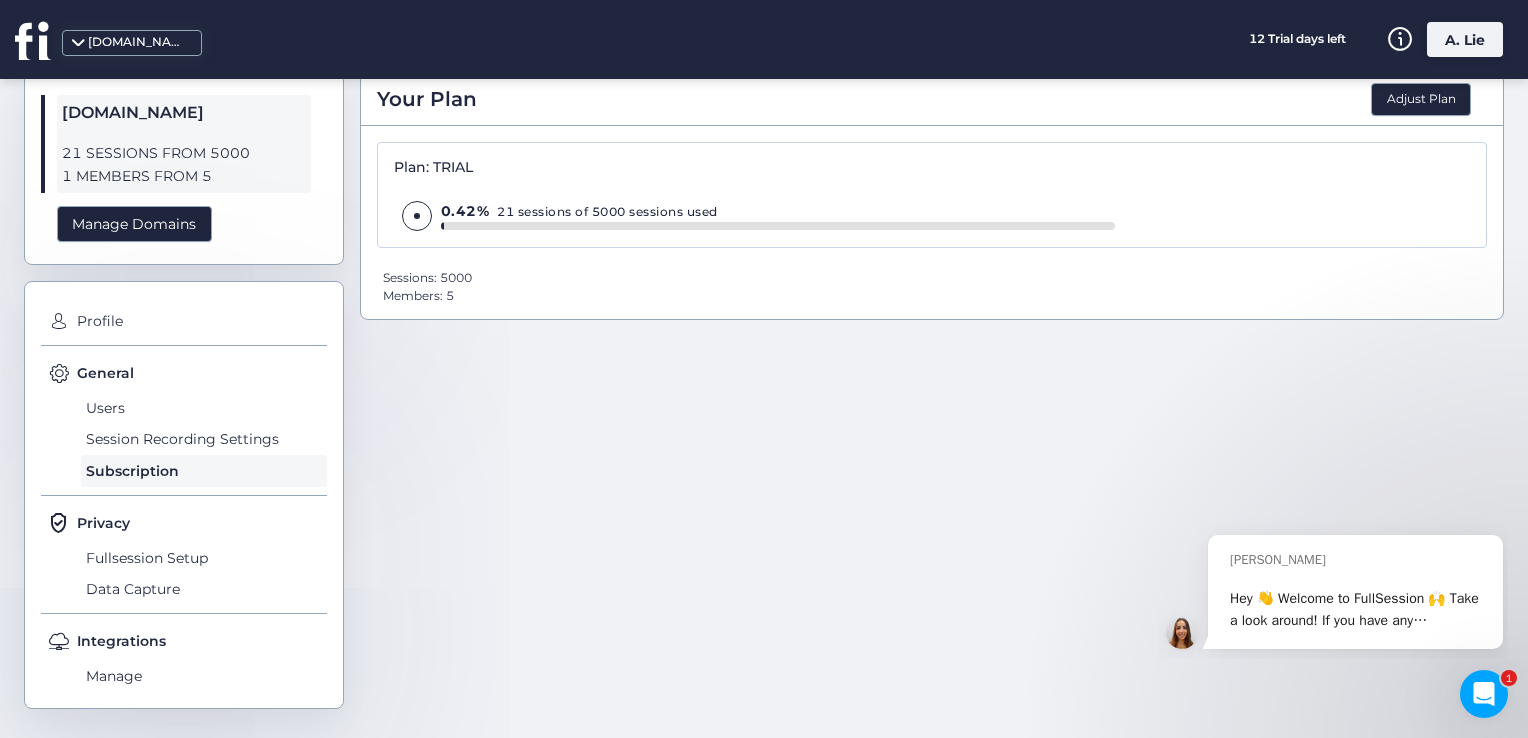 scroll, scrollTop: 210, scrollLeft: 0, axis: vertical 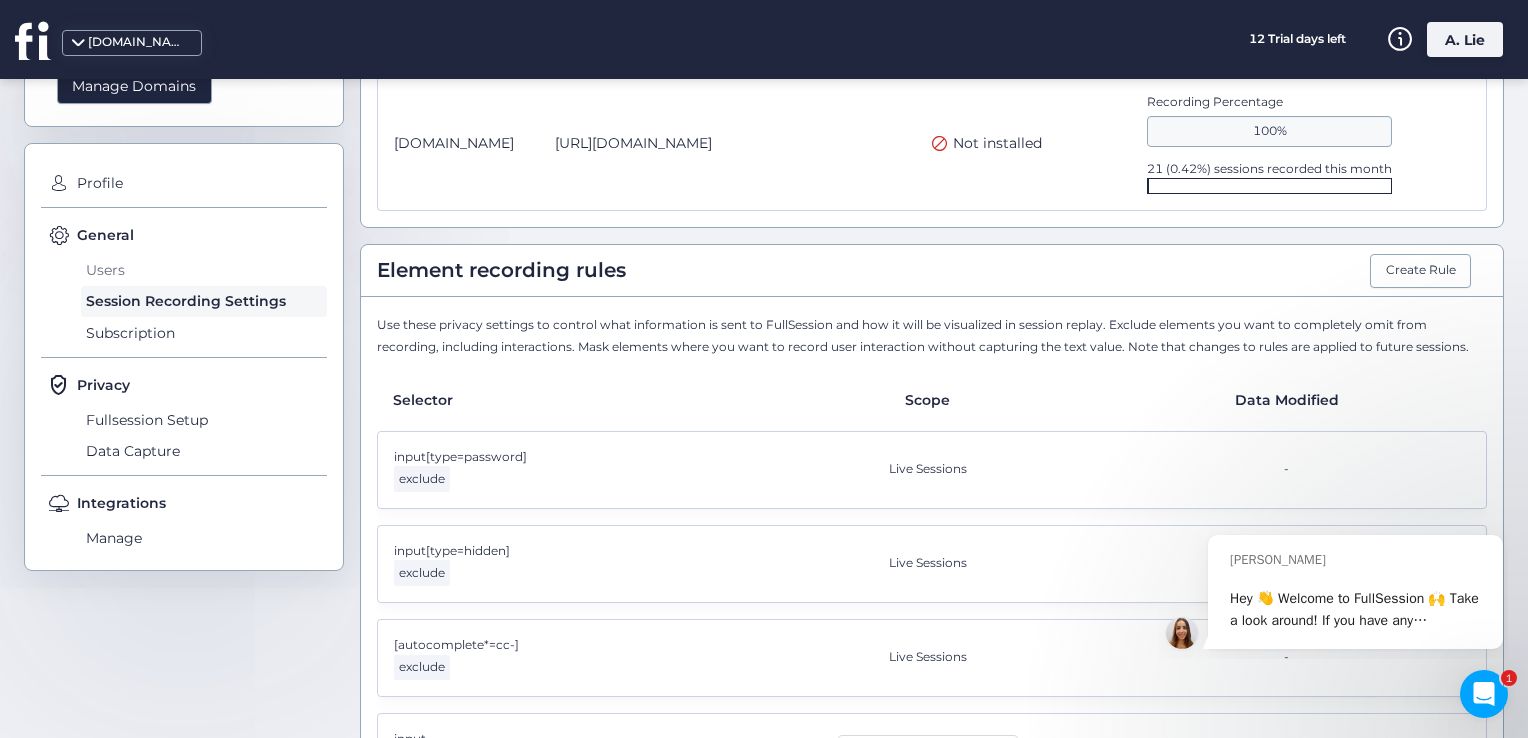 click on "Users" 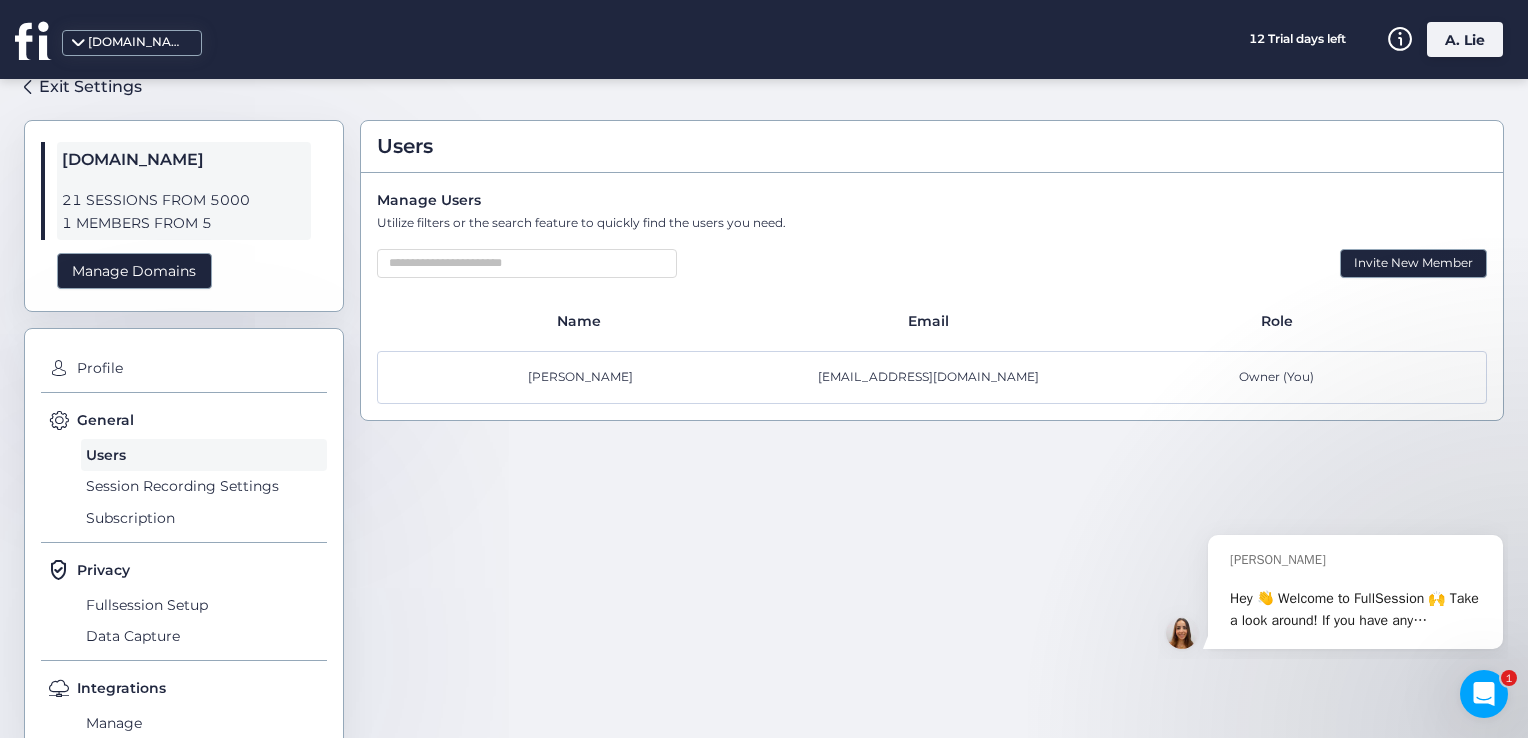 scroll, scrollTop: 0, scrollLeft: 0, axis: both 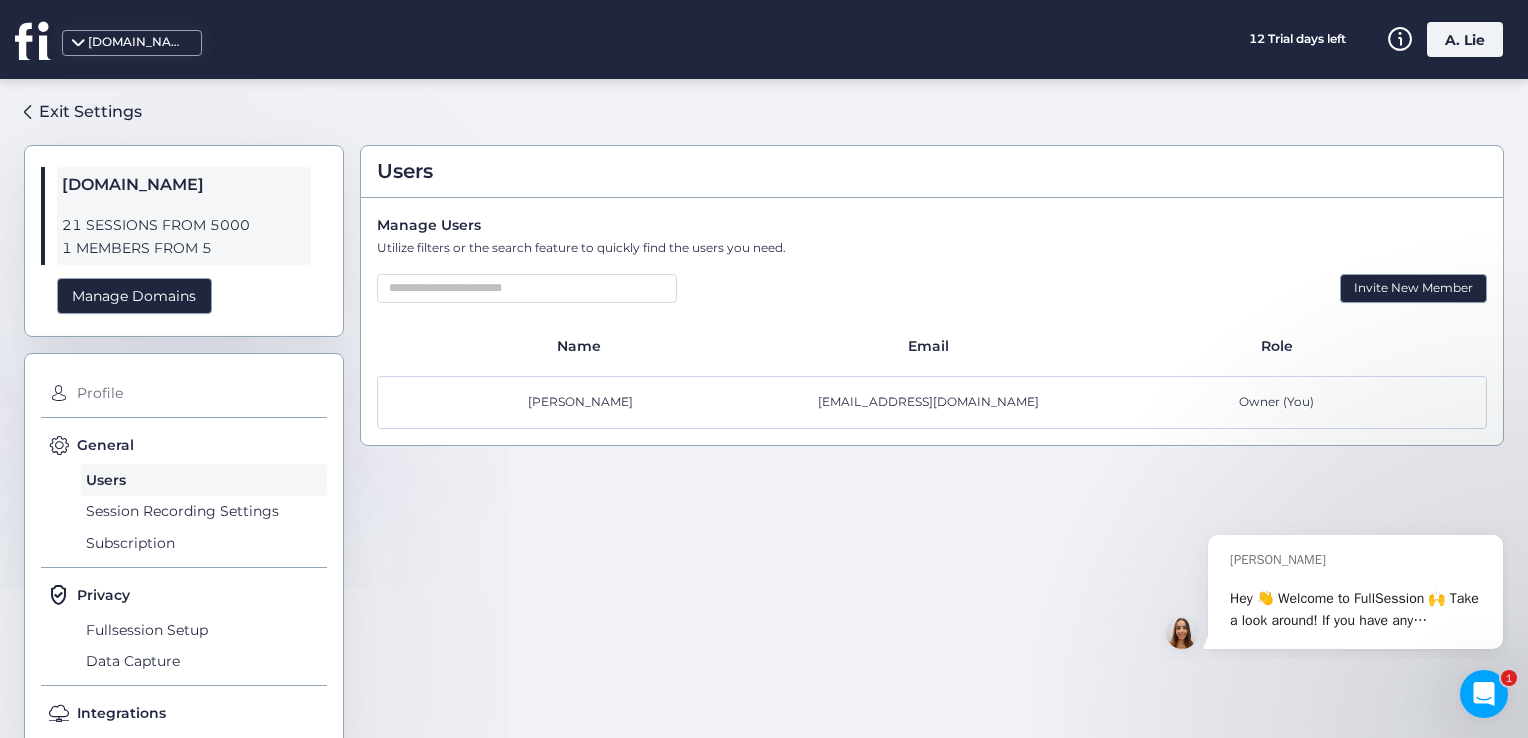 click on "Profile" 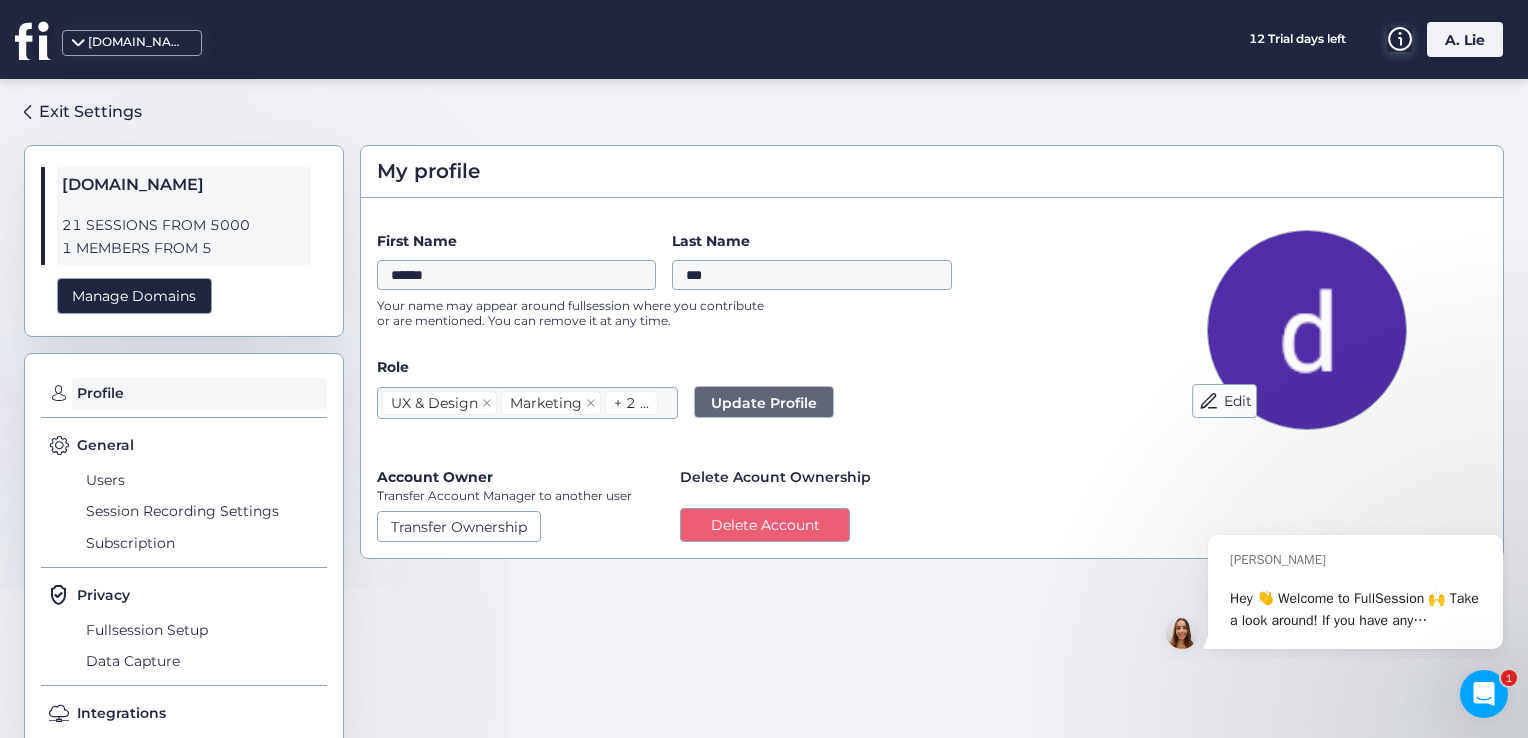 click 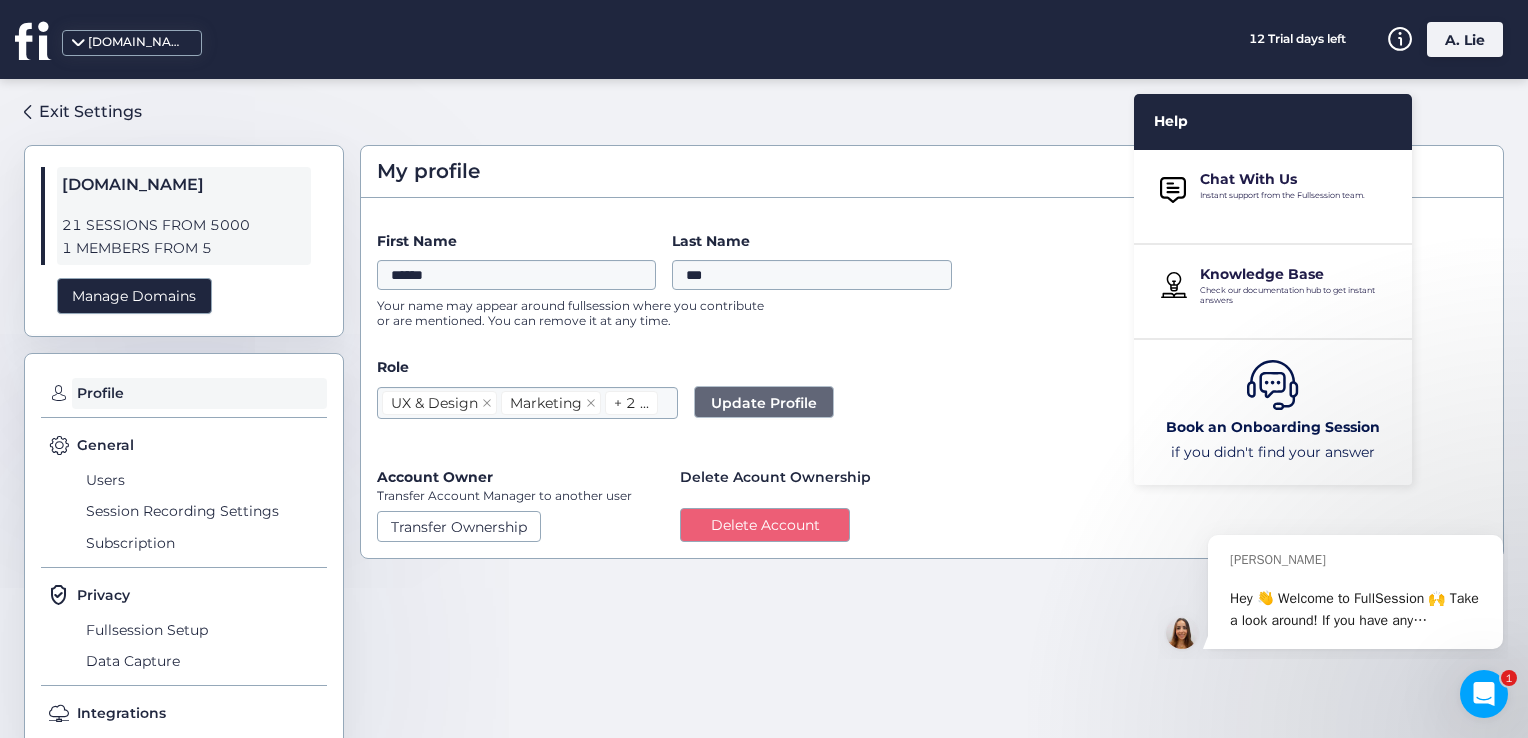 click on "A. Lie" 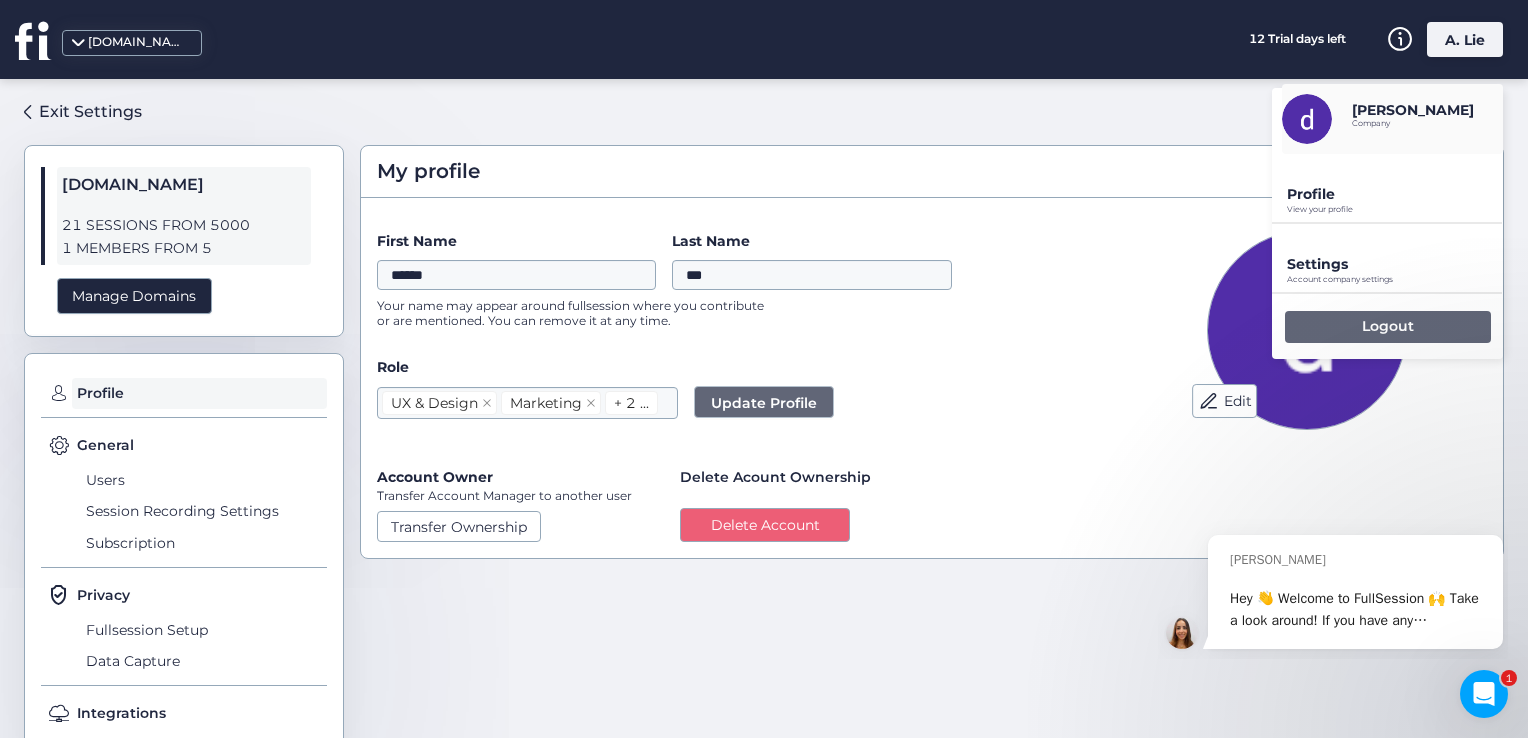 click on "Logout" at bounding box center [1388, 327] 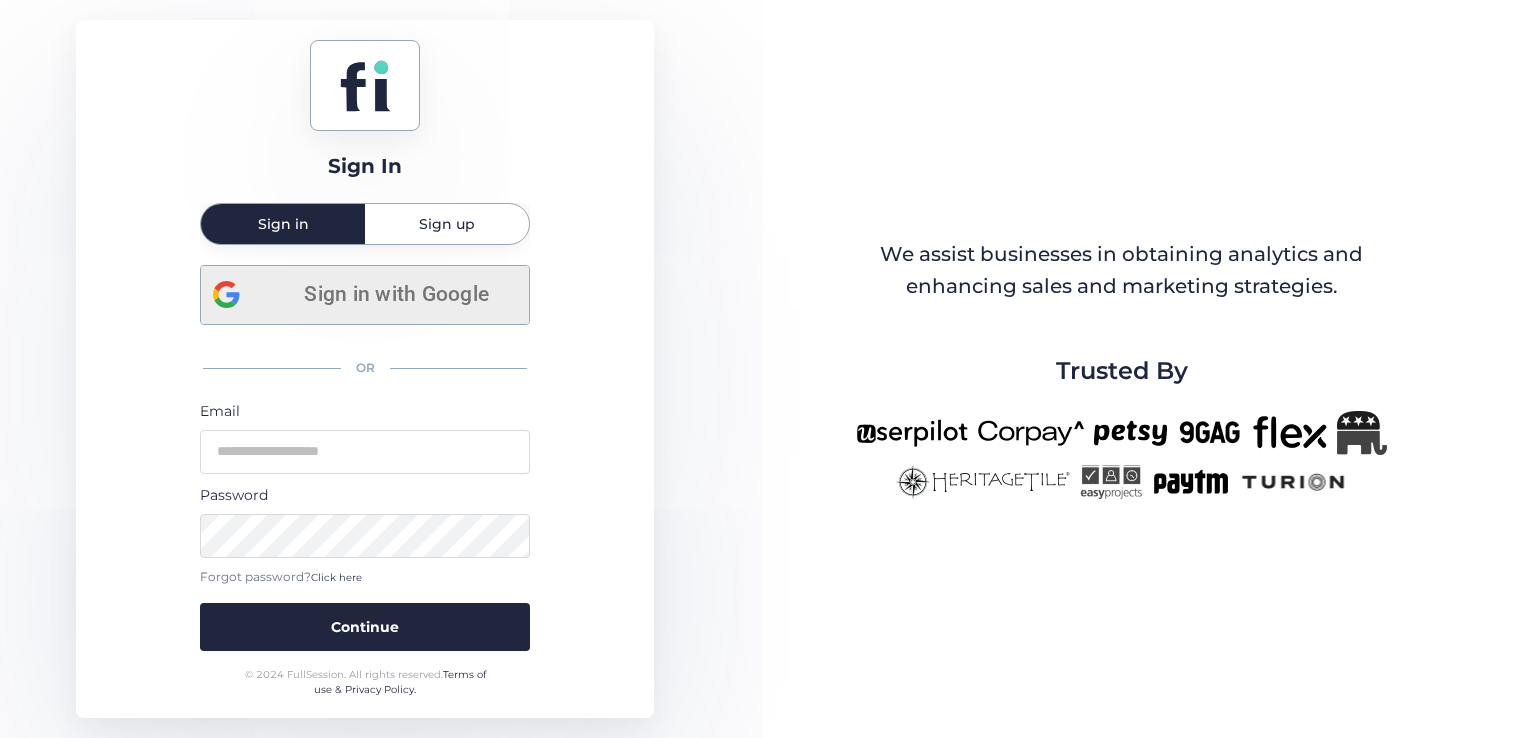 click on "Sign in with Google" at bounding box center (396, 294) 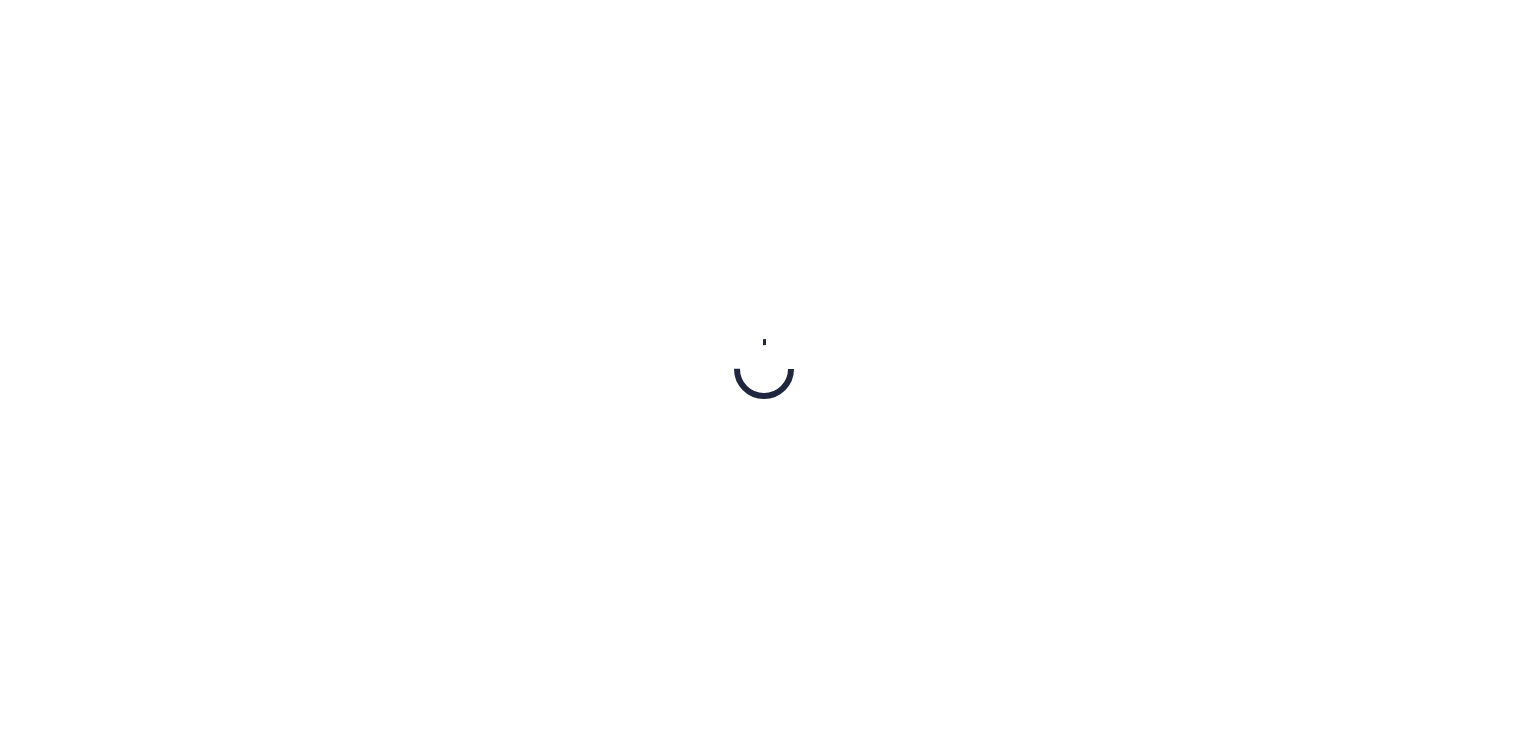 scroll, scrollTop: 0, scrollLeft: 0, axis: both 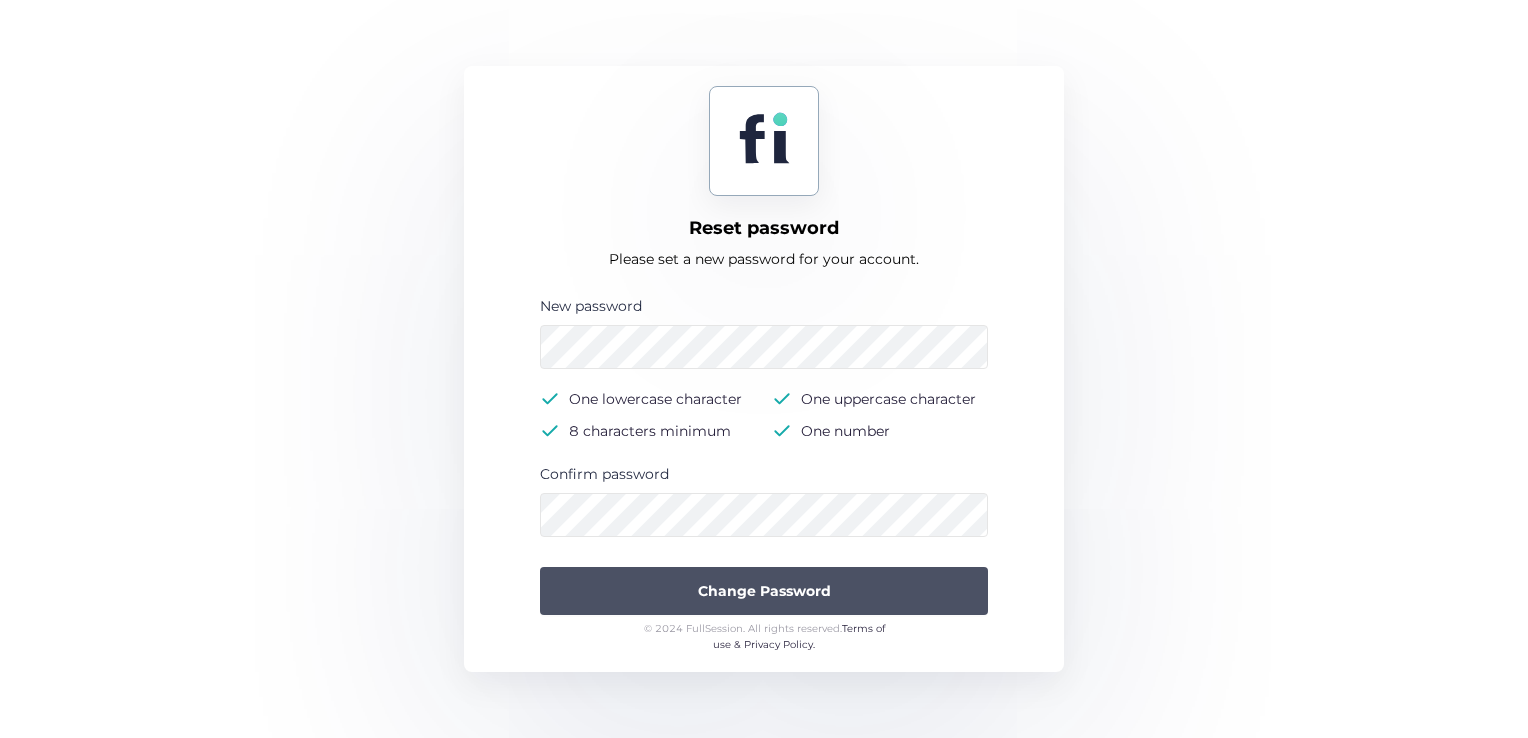 click on "Change Password" 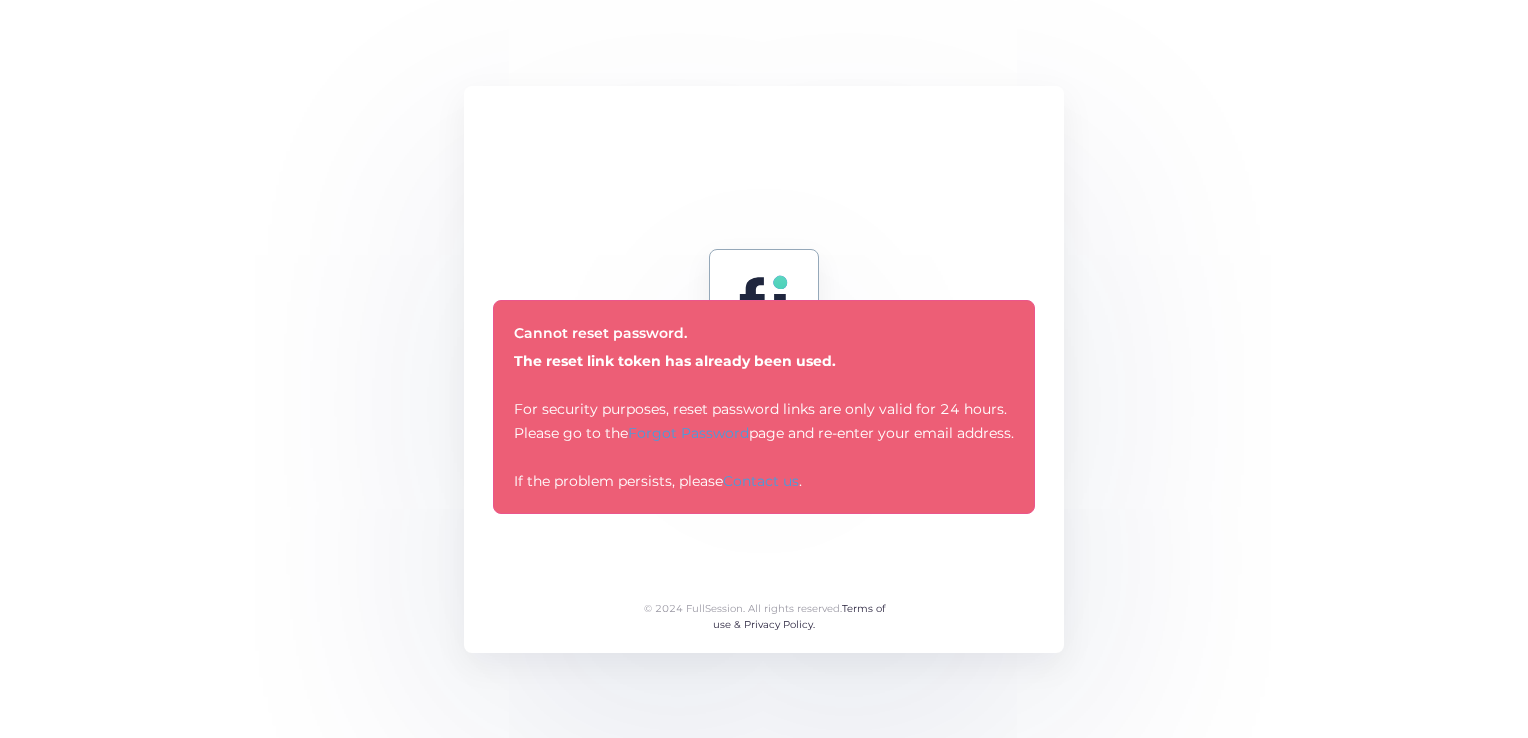 click on "The reset link token has already been used." 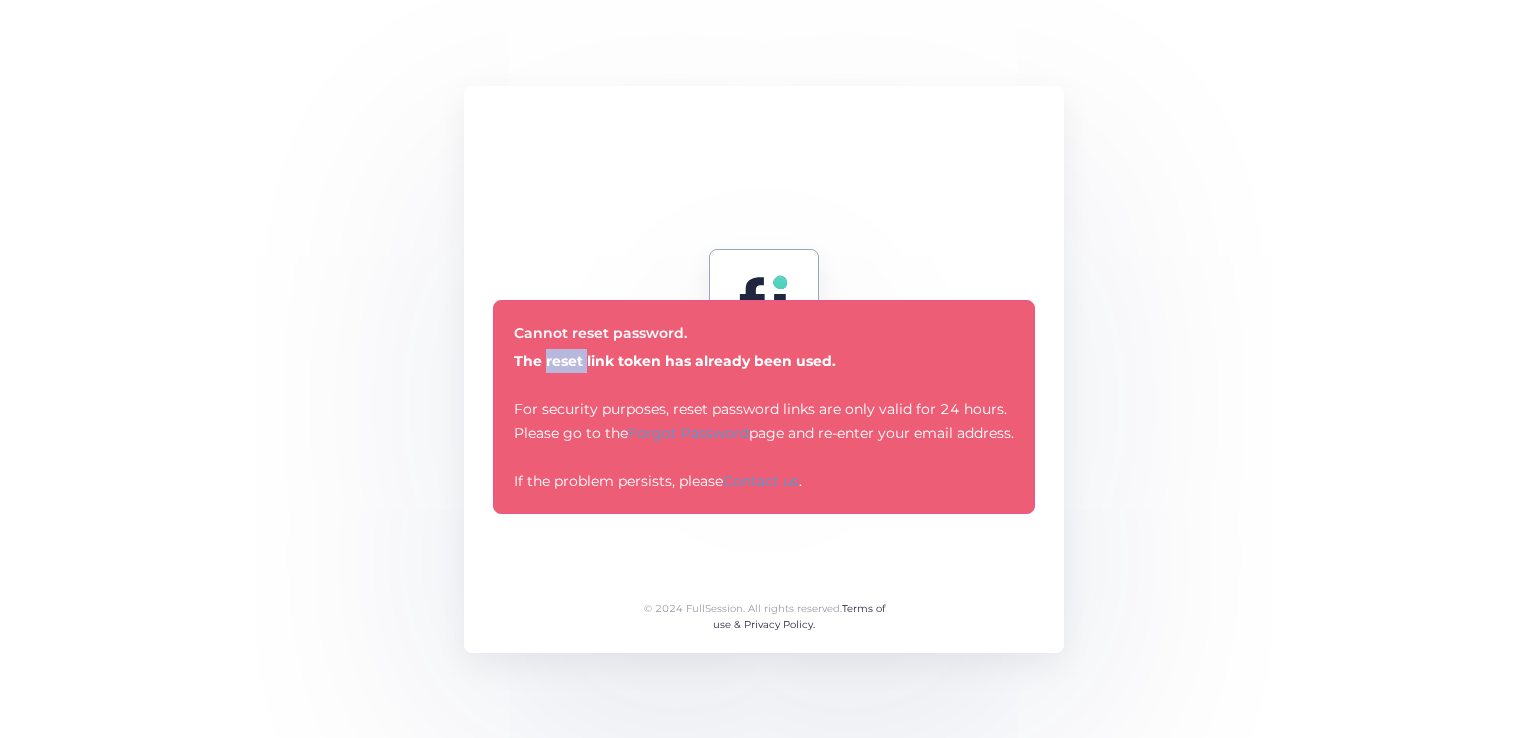 click on "The reset link token has already been used." 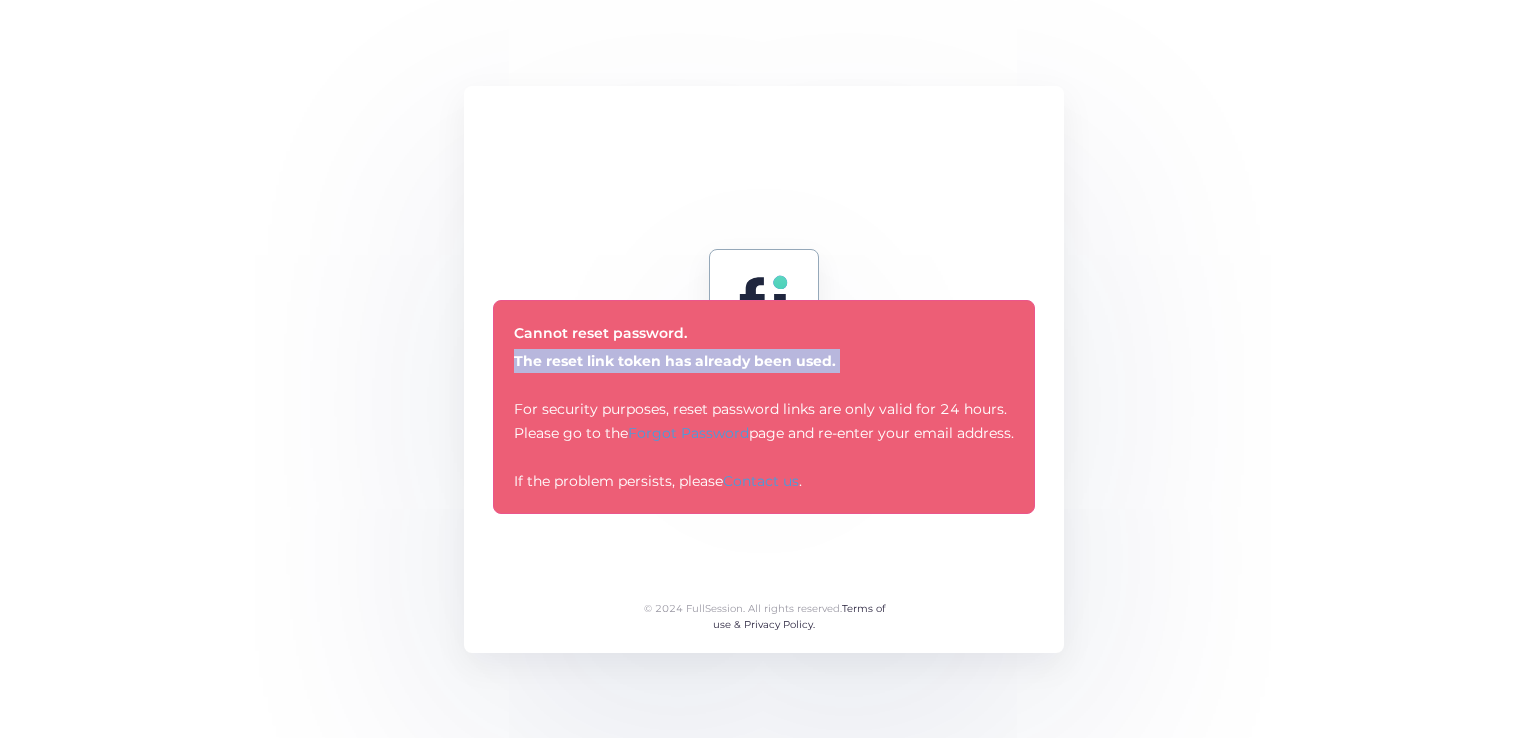 click on "The reset link token has already been used." 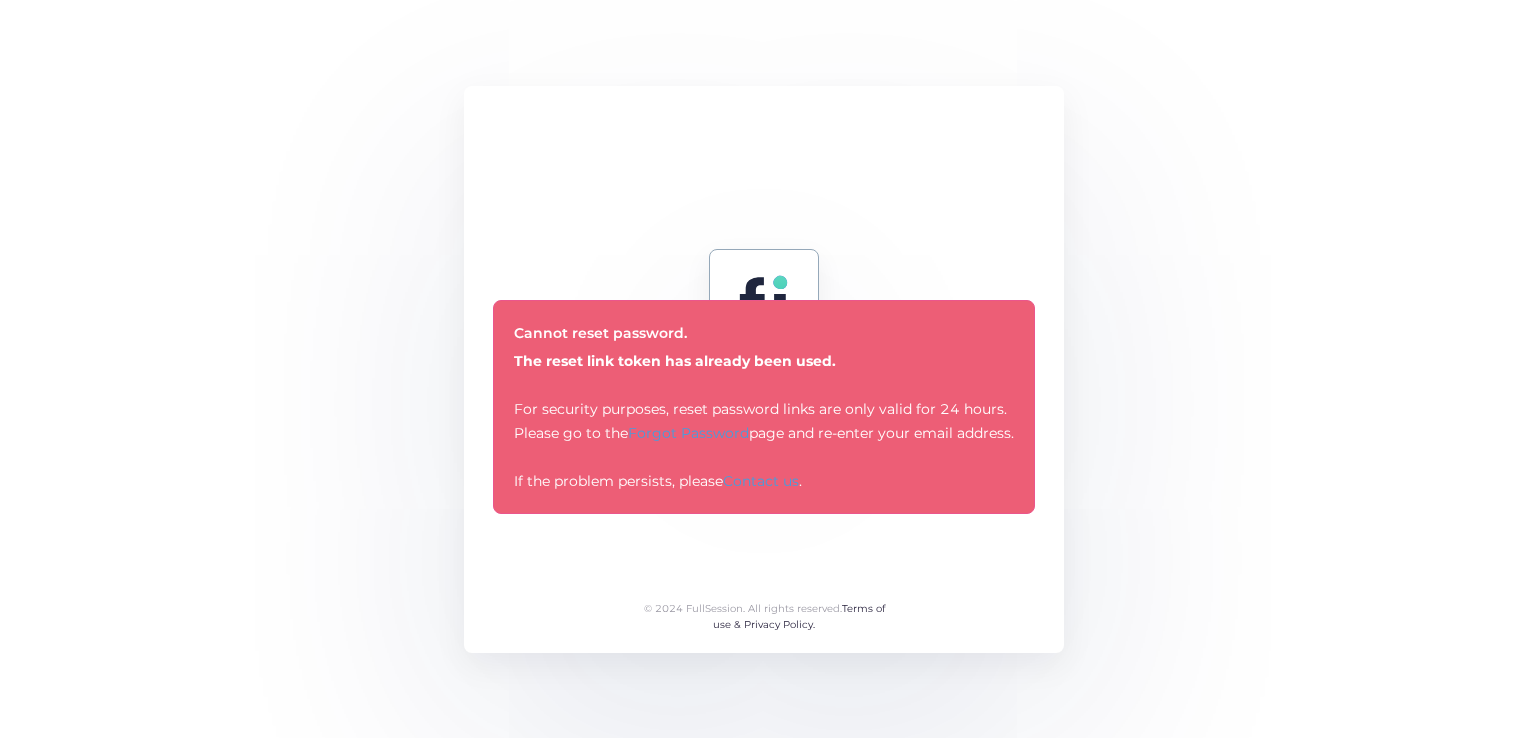 click on "The reset link token has already been used.  For security purposes, reset password links are only valid for 24 hours.  Please go to the  Forgot Password  page and re-enter your email address.  If the problem persists, please  Contact us ." 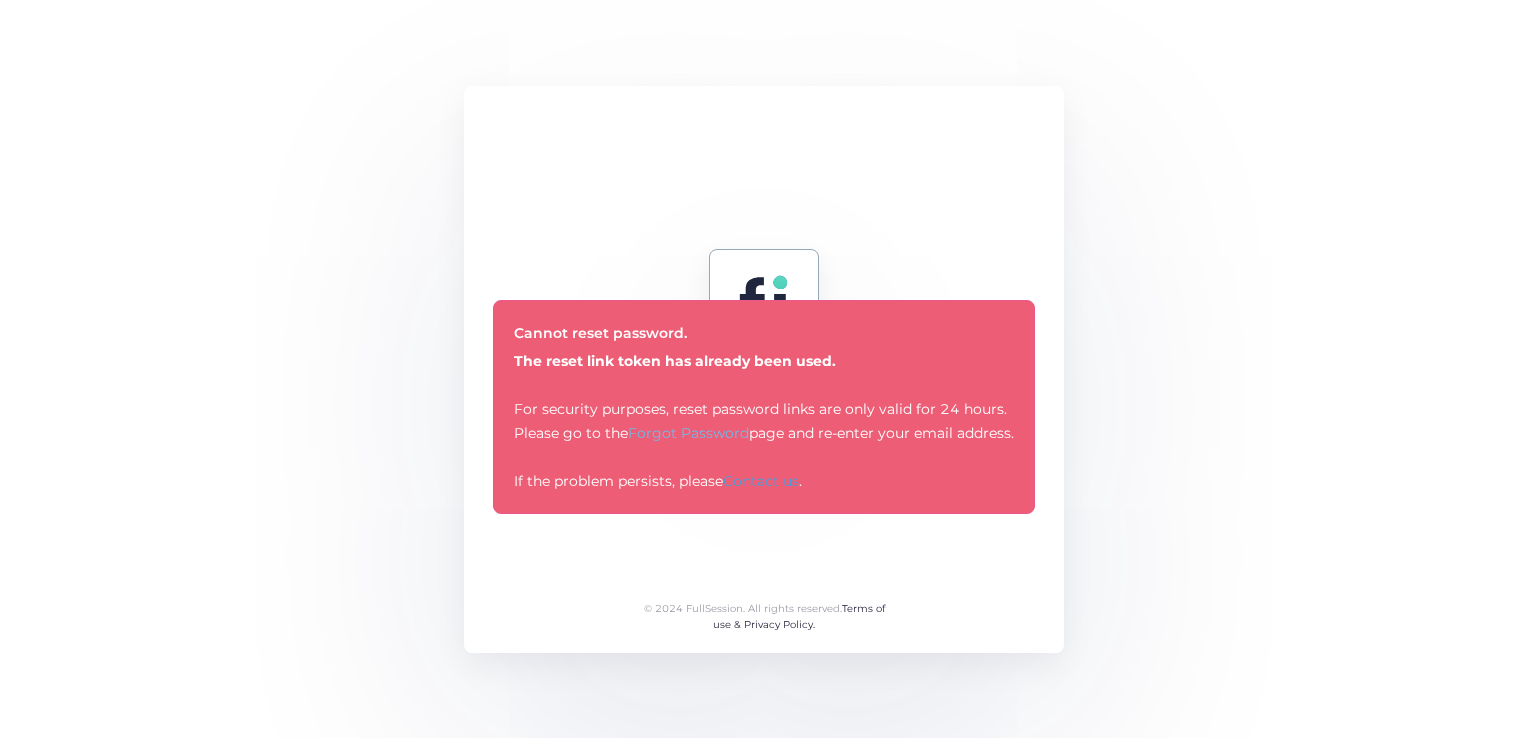 click on "Forgot Password" 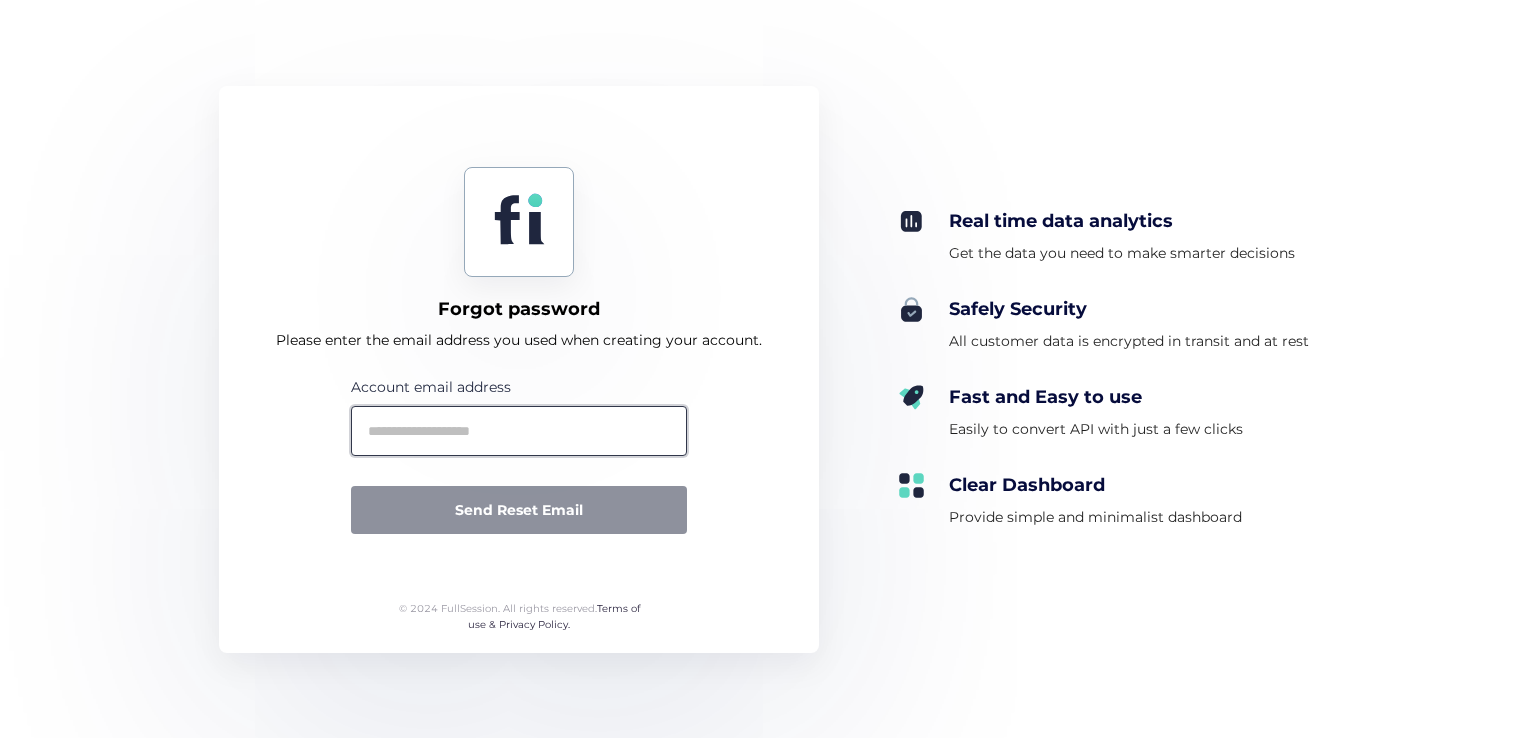 click 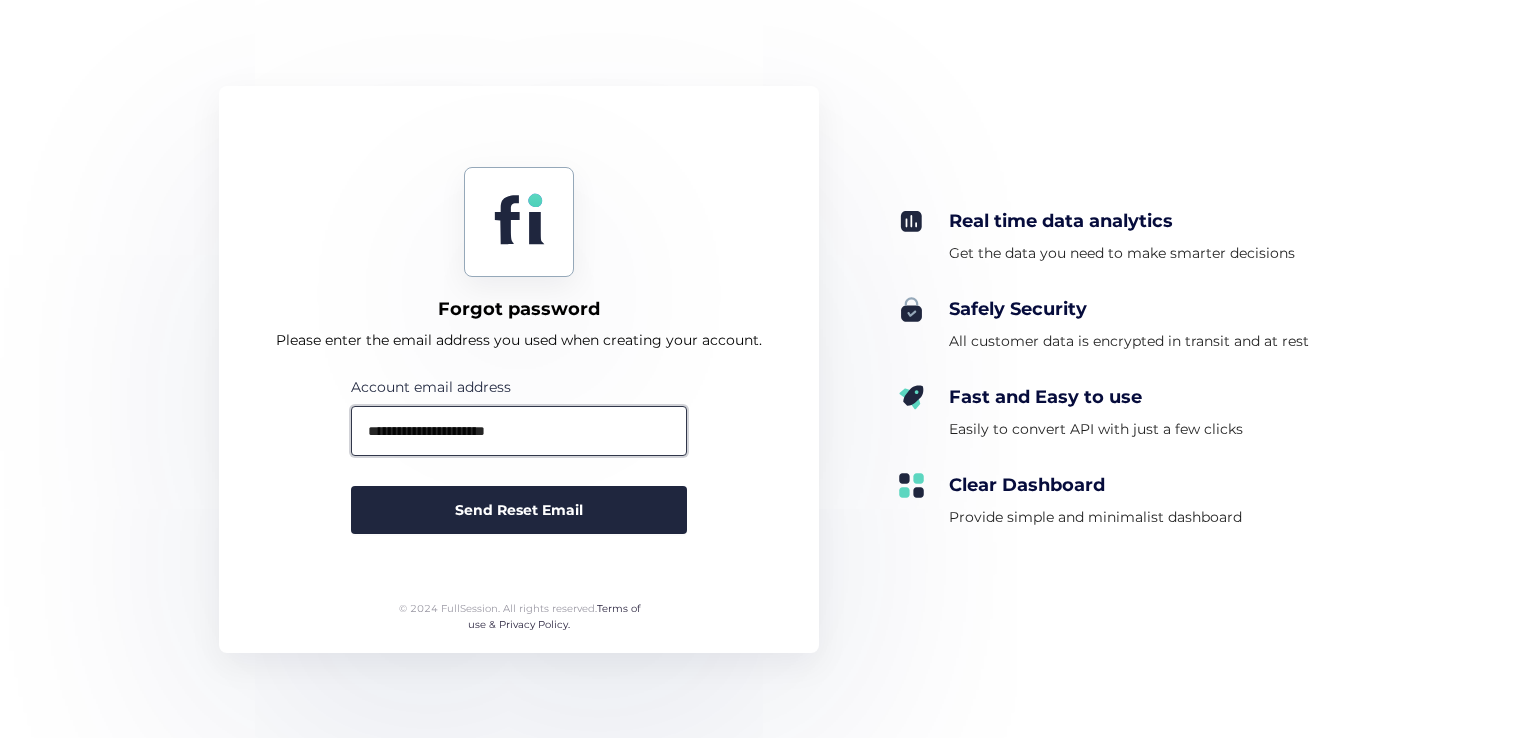 type on "**********" 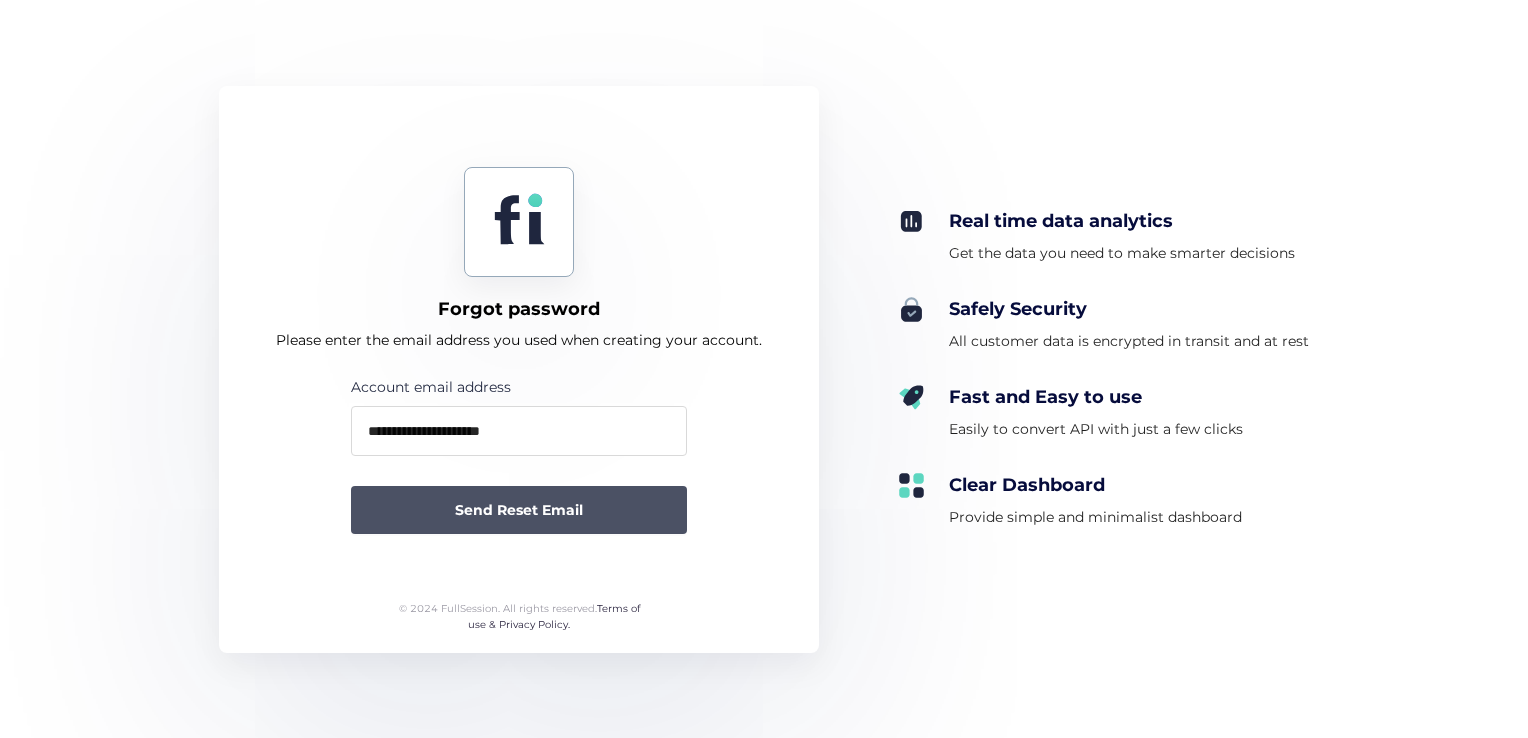 click on "Send Reset Email" 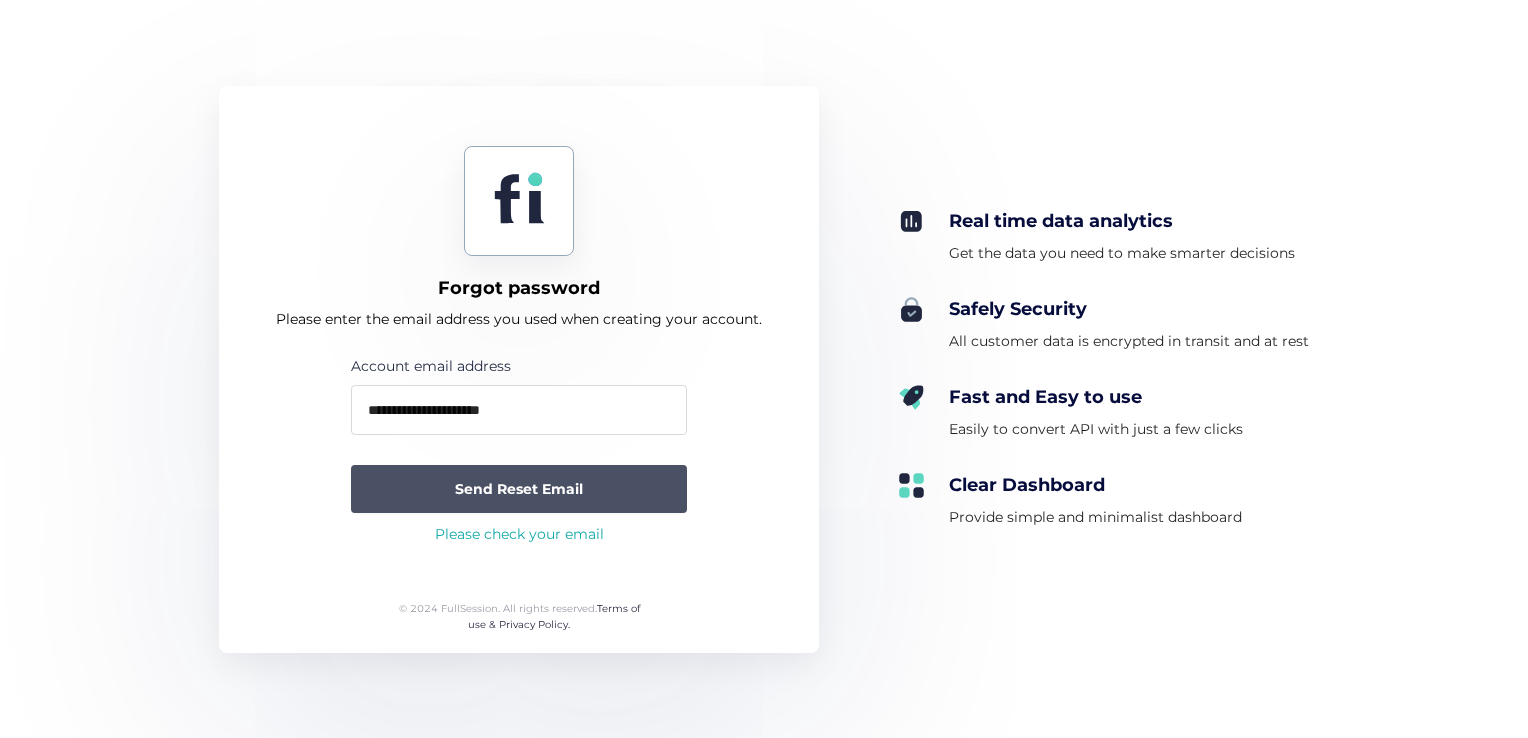 click on "Send Reset Email" 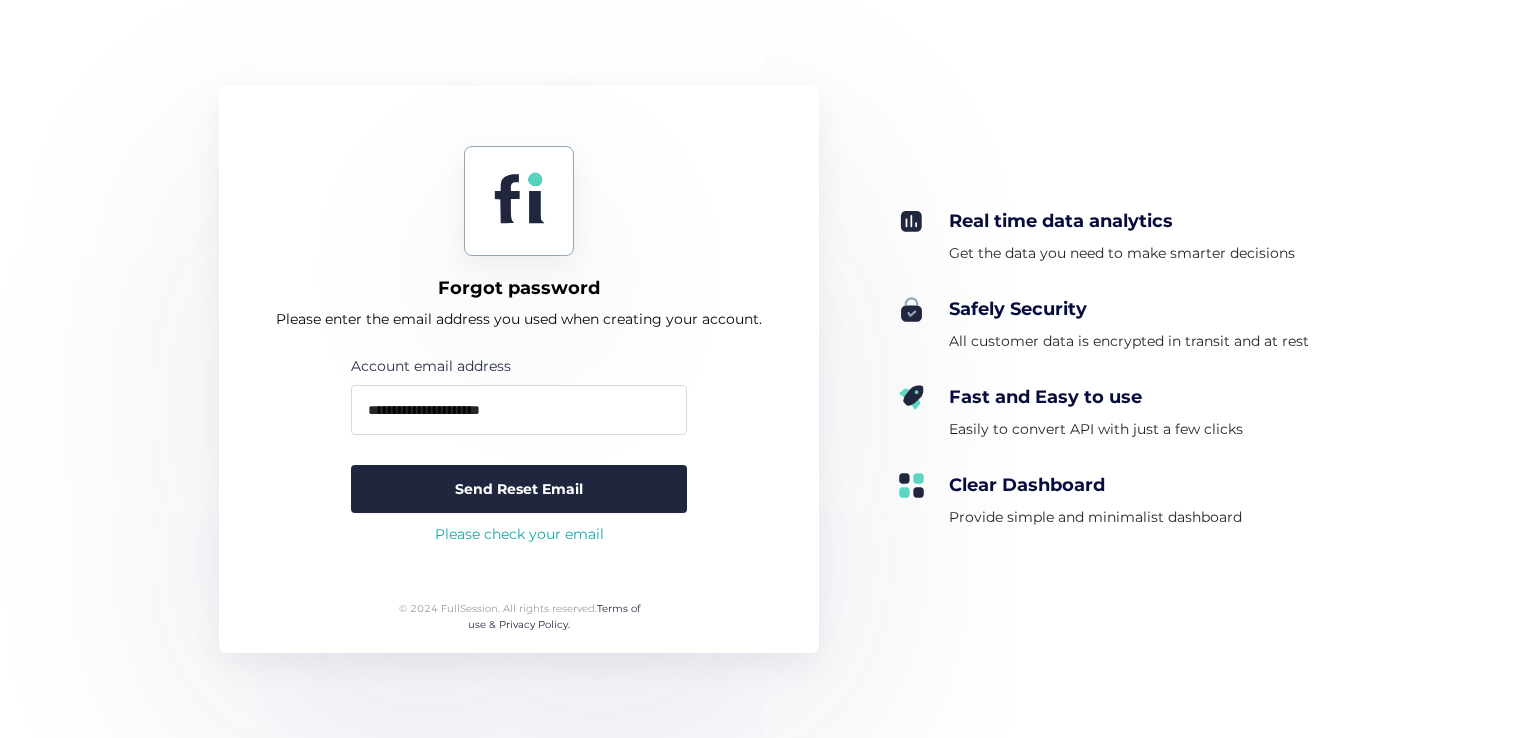 click 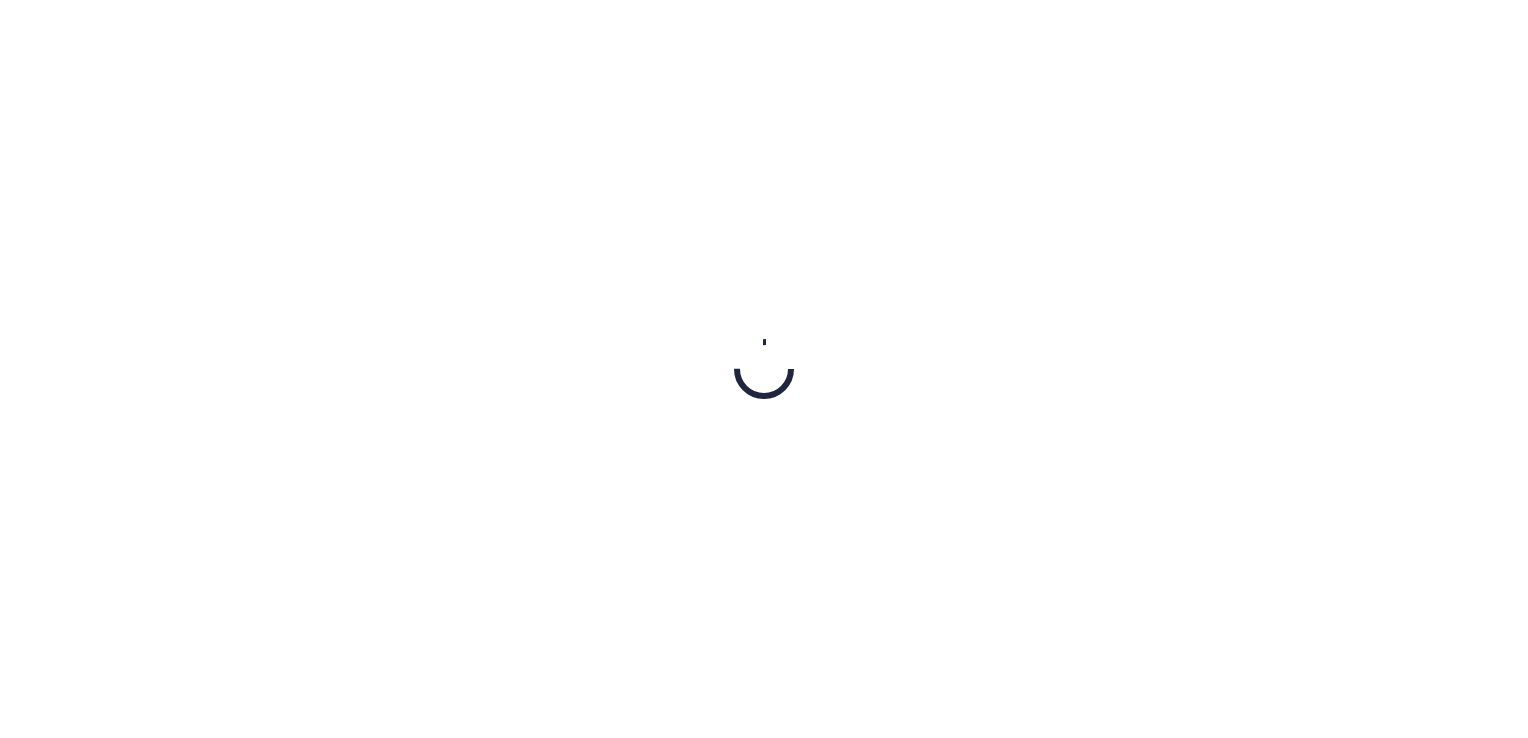 scroll, scrollTop: 0, scrollLeft: 0, axis: both 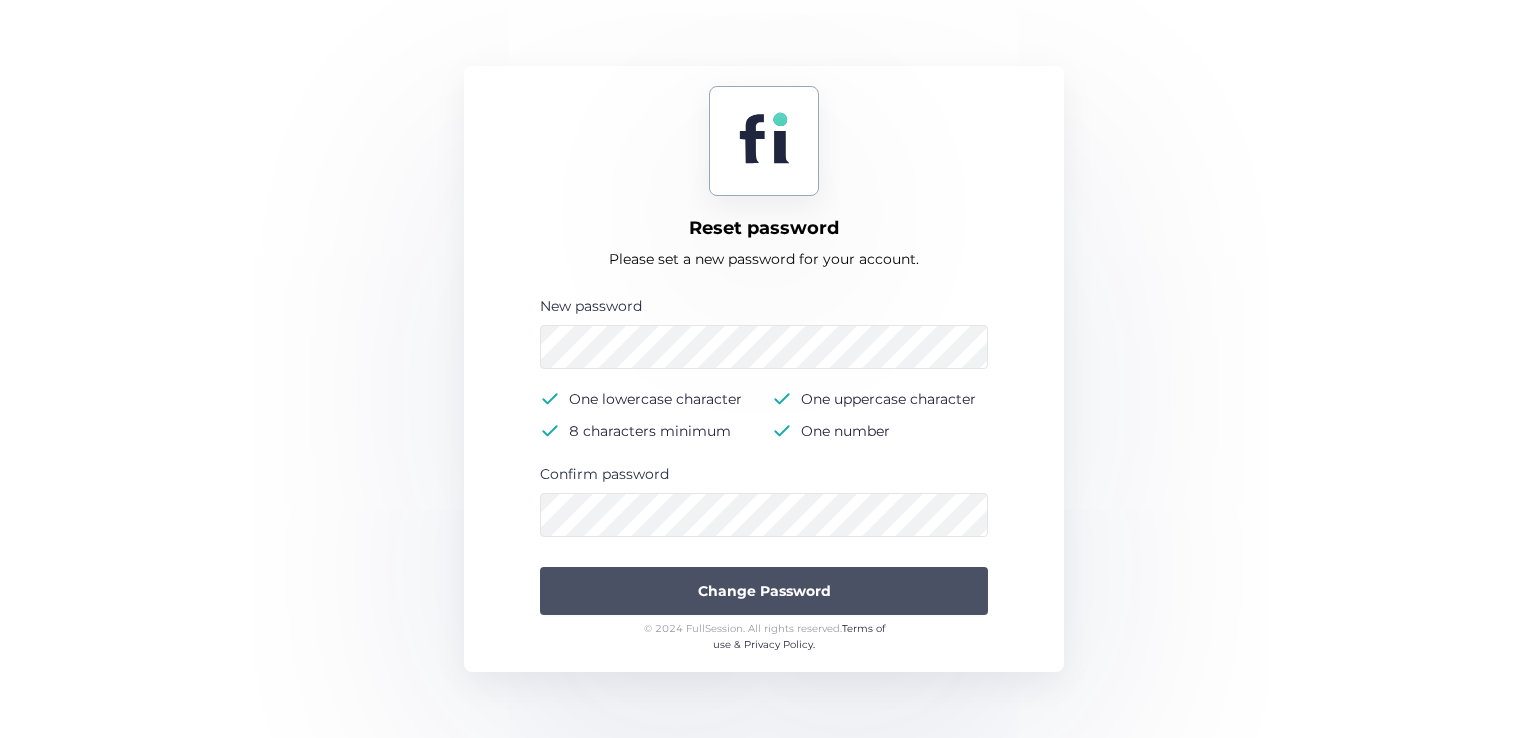 click on "Change Password" 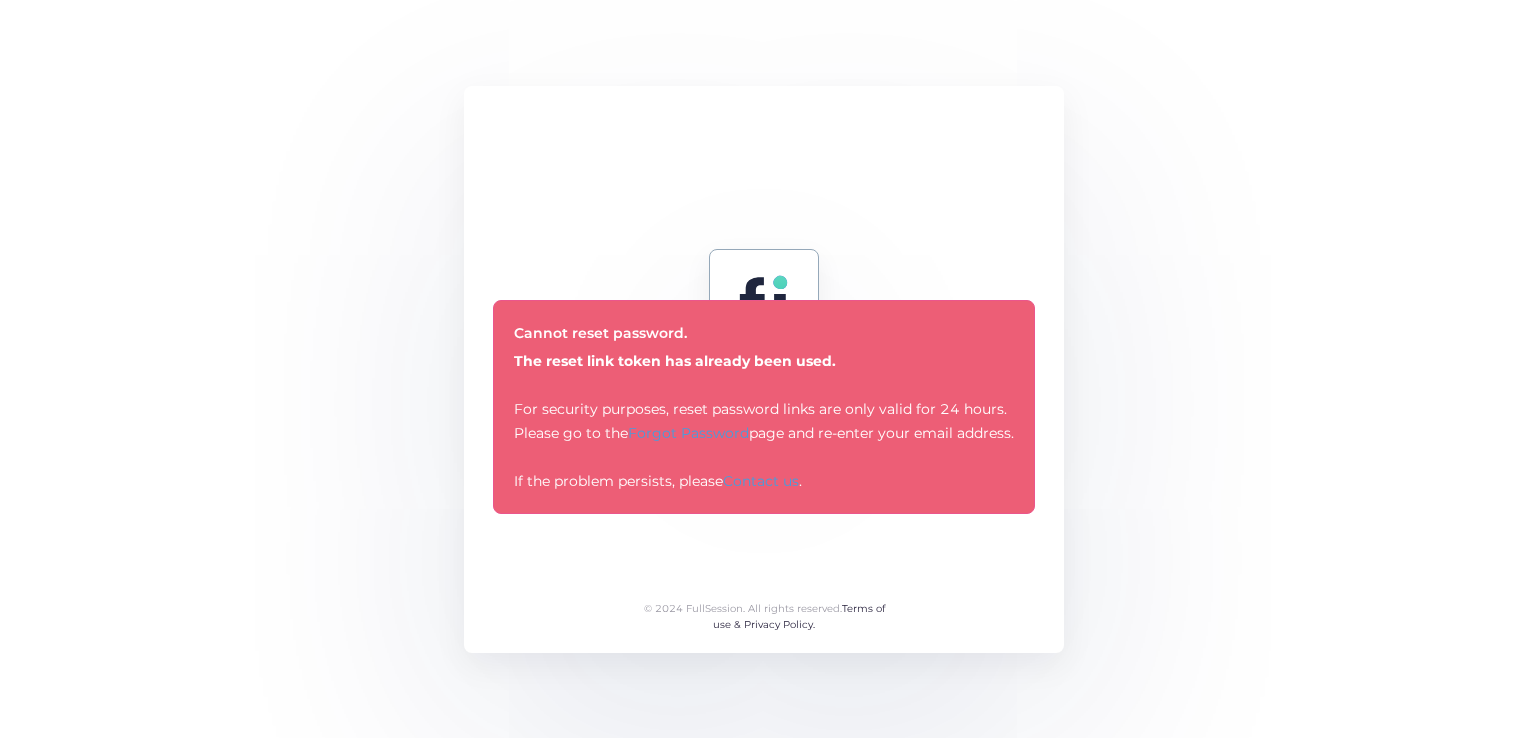 click on "The reset link token has already been used." 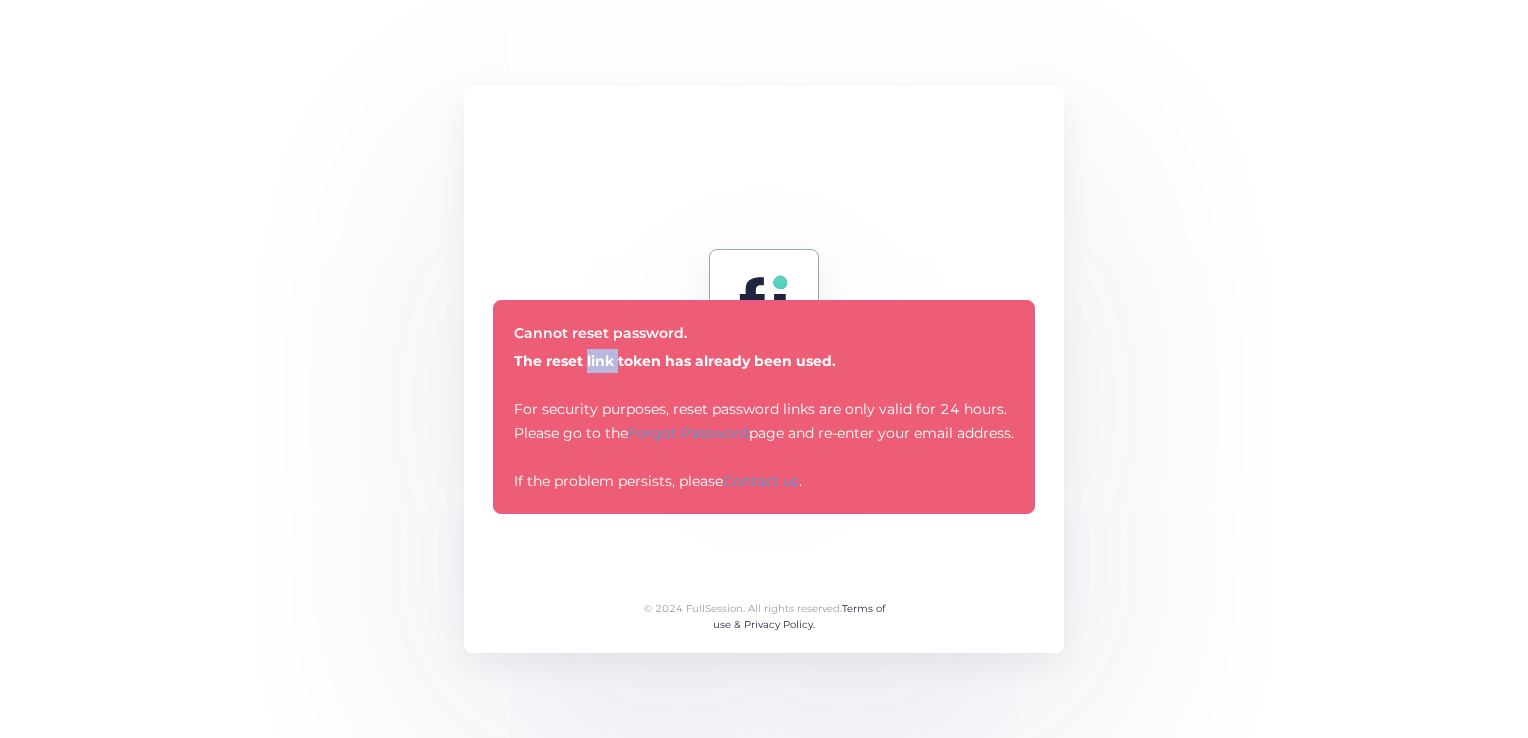 click on "The reset link token has already been used." 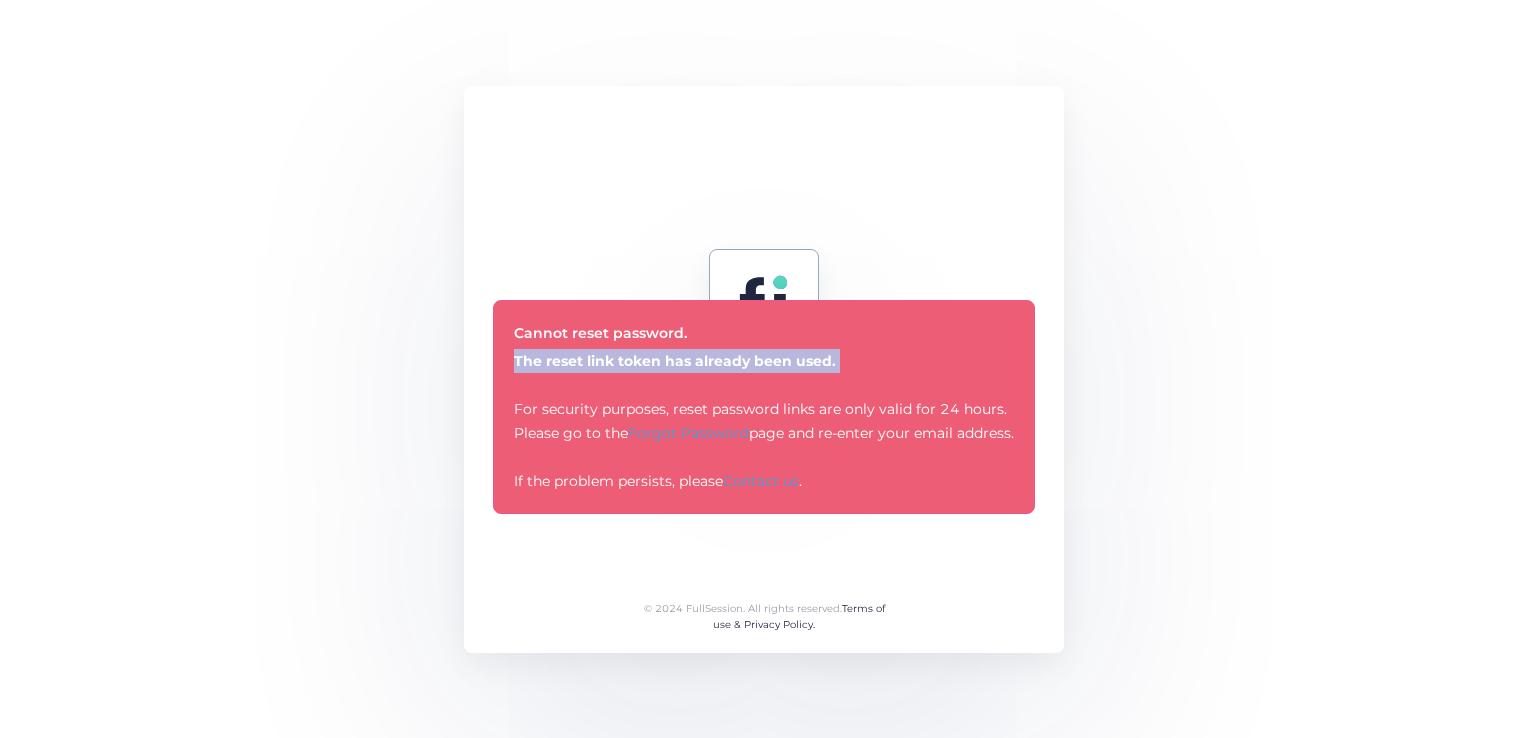 click on "The reset link token has already been used." 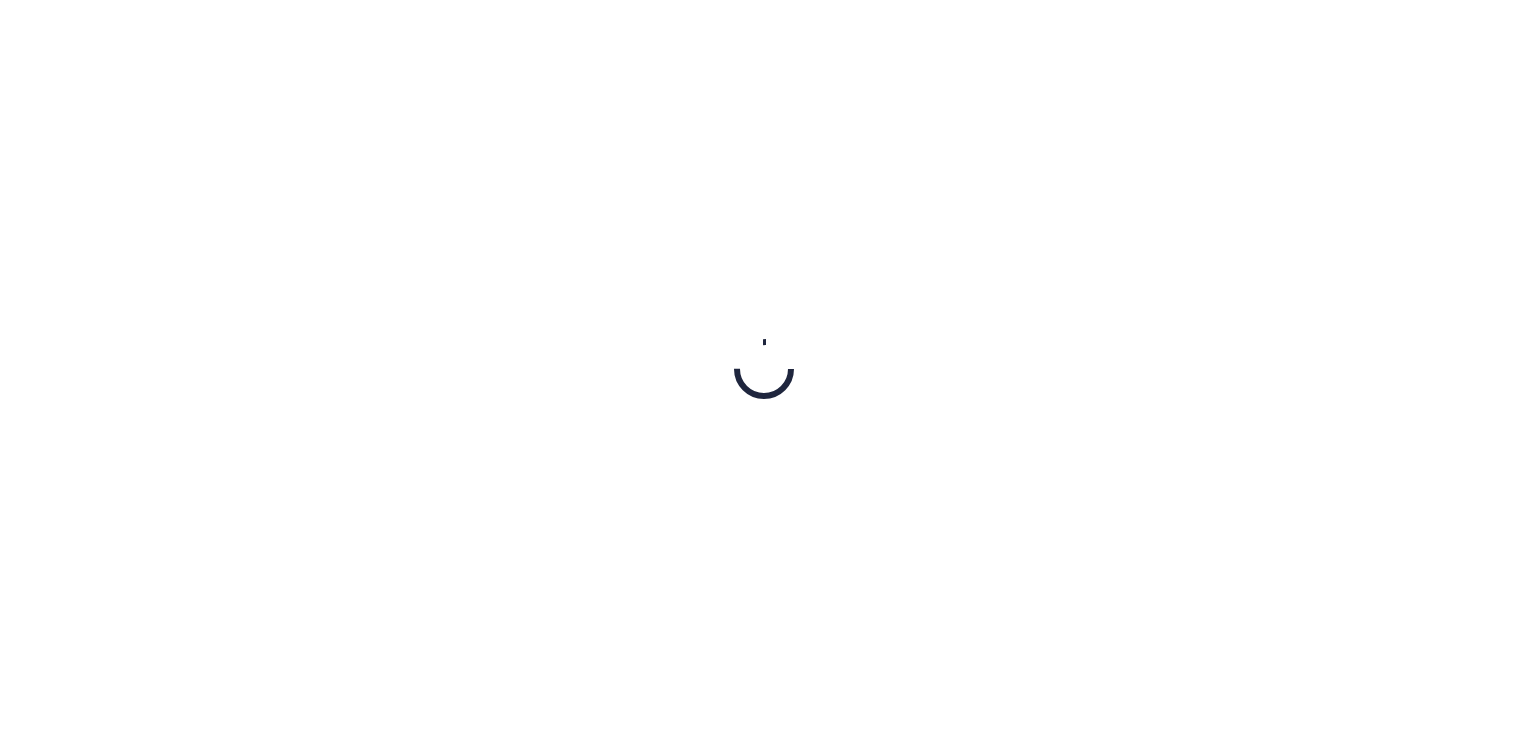 scroll, scrollTop: 0, scrollLeft: 0, axis: both 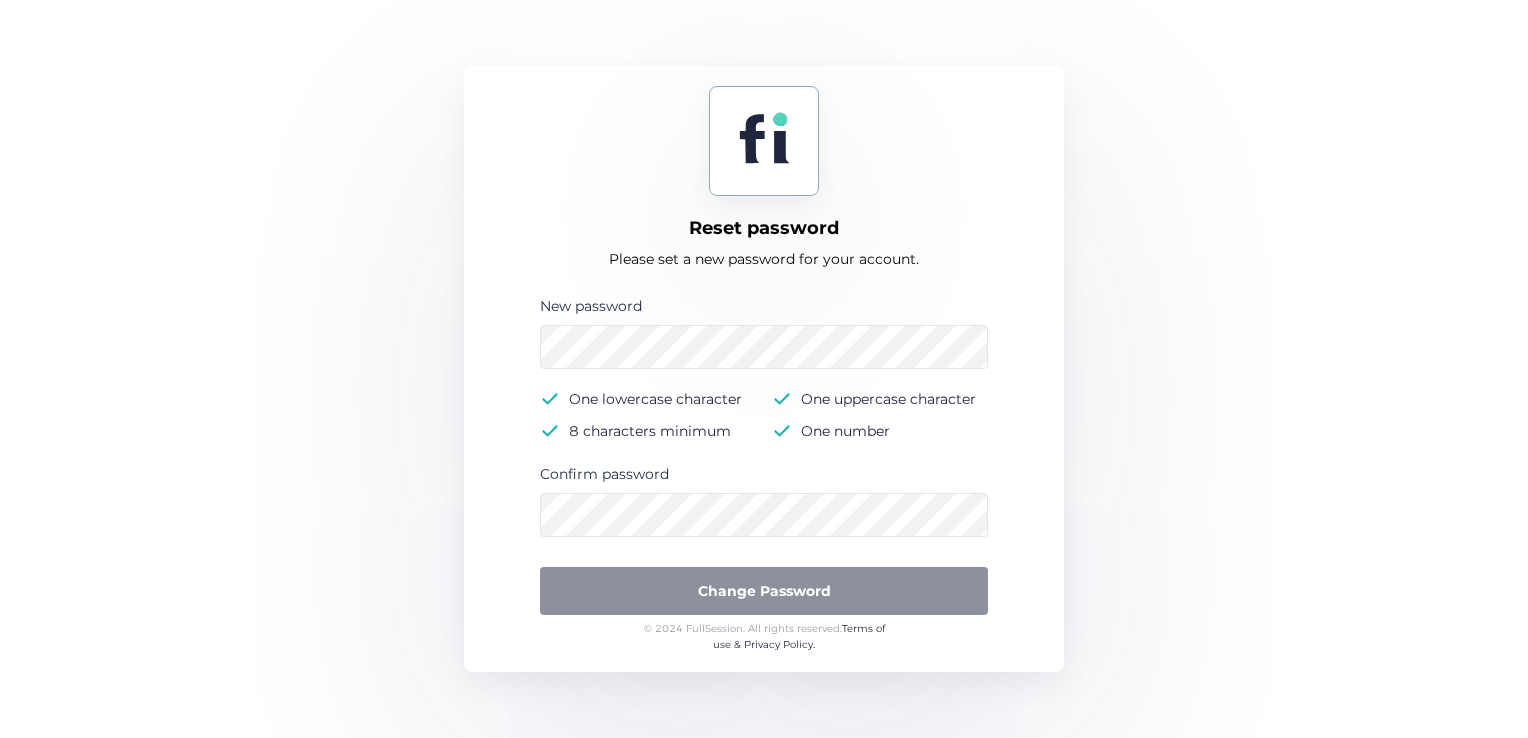 click on "Confirm password" 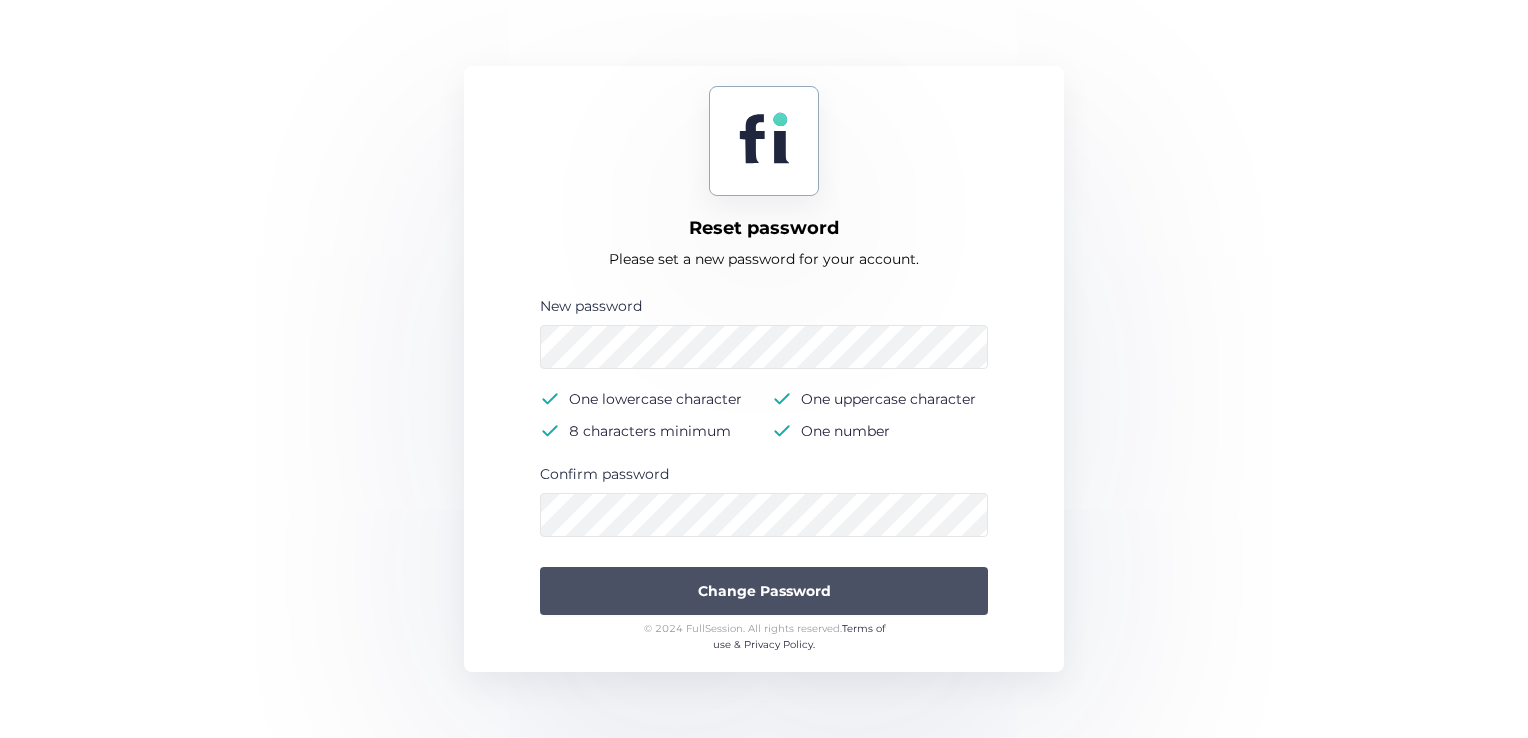 click on "Change Password" 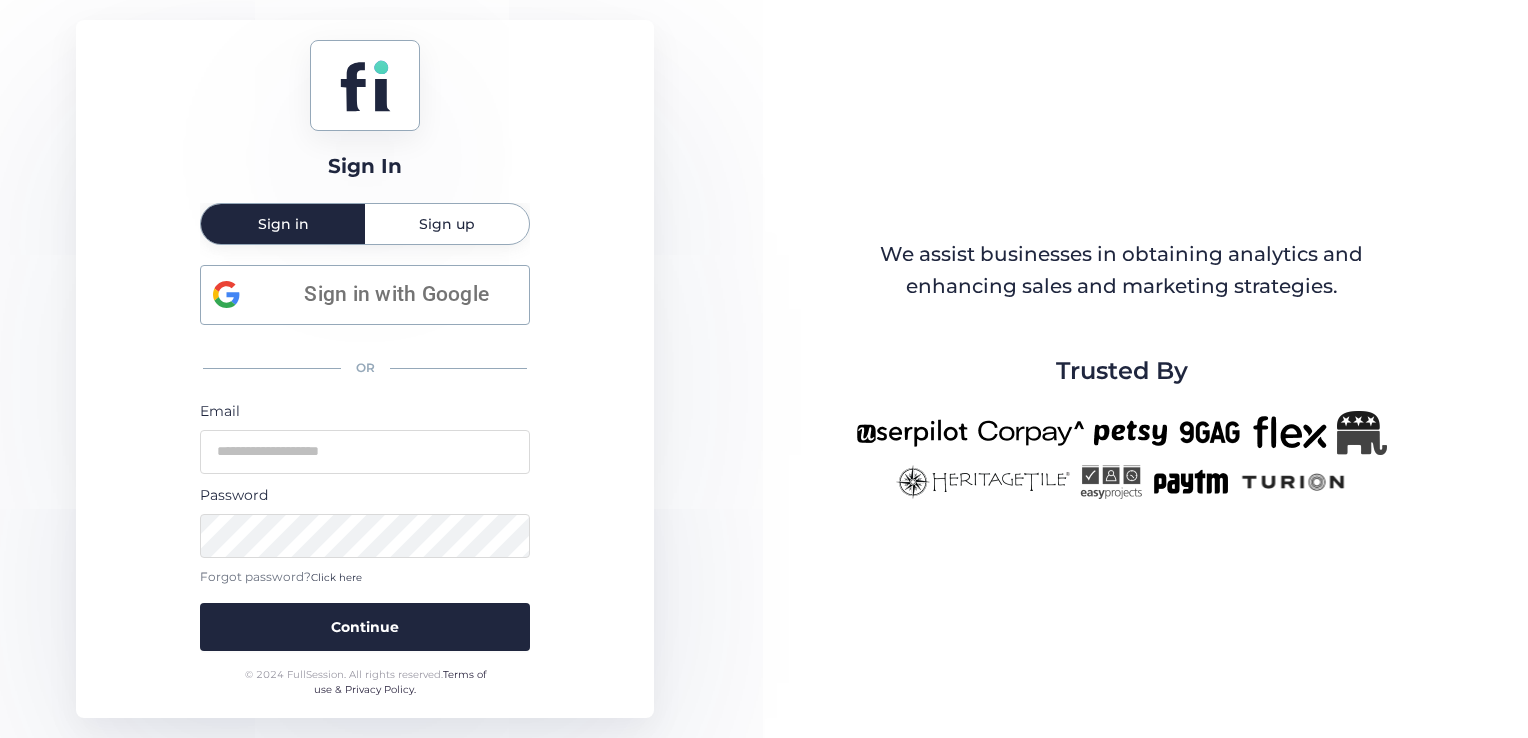 scroll, scrollTop: 0, scrollLeft: 0, axis: both 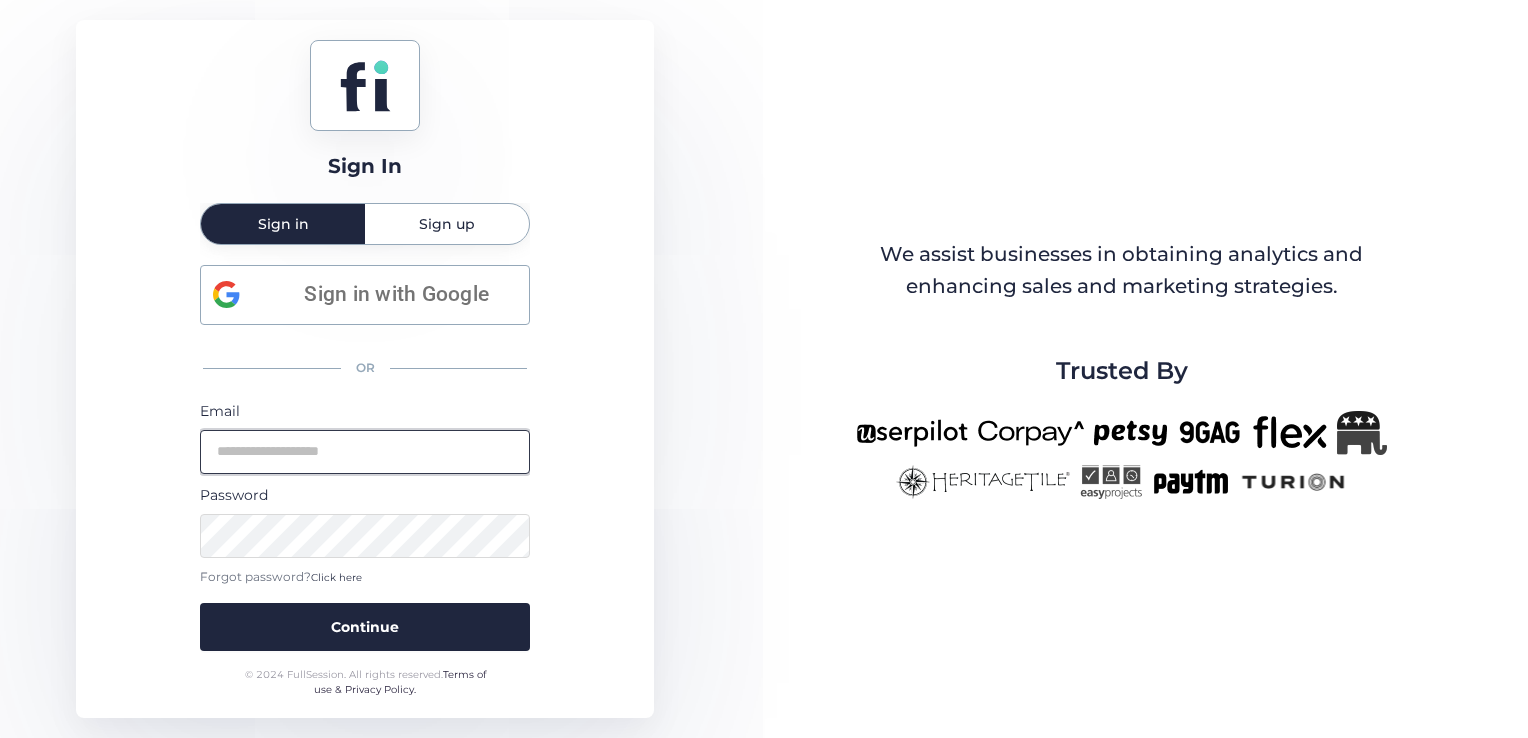 click at bounding box center (365, 452) 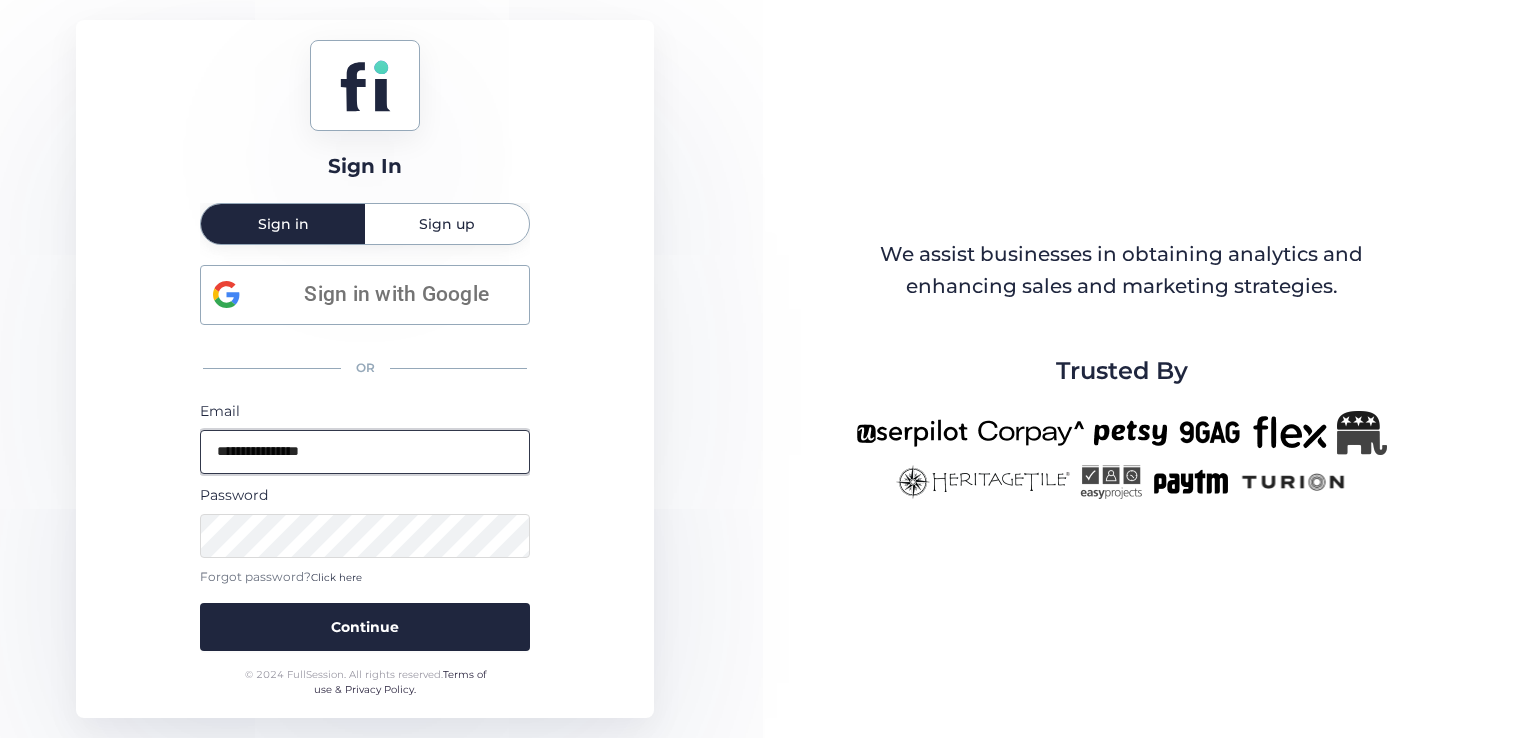 click on "**********" at bounding box center (365, 452) 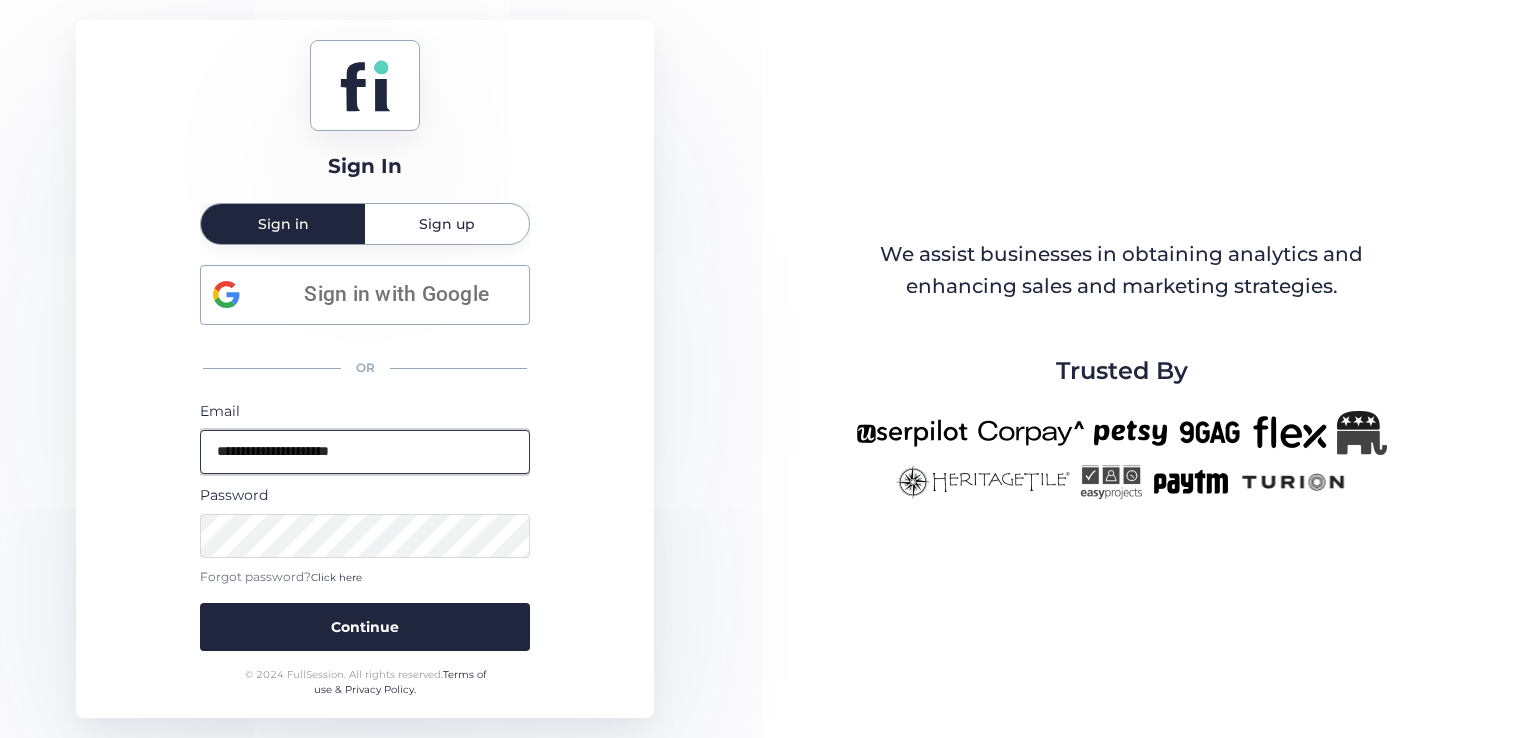 type on "**********" 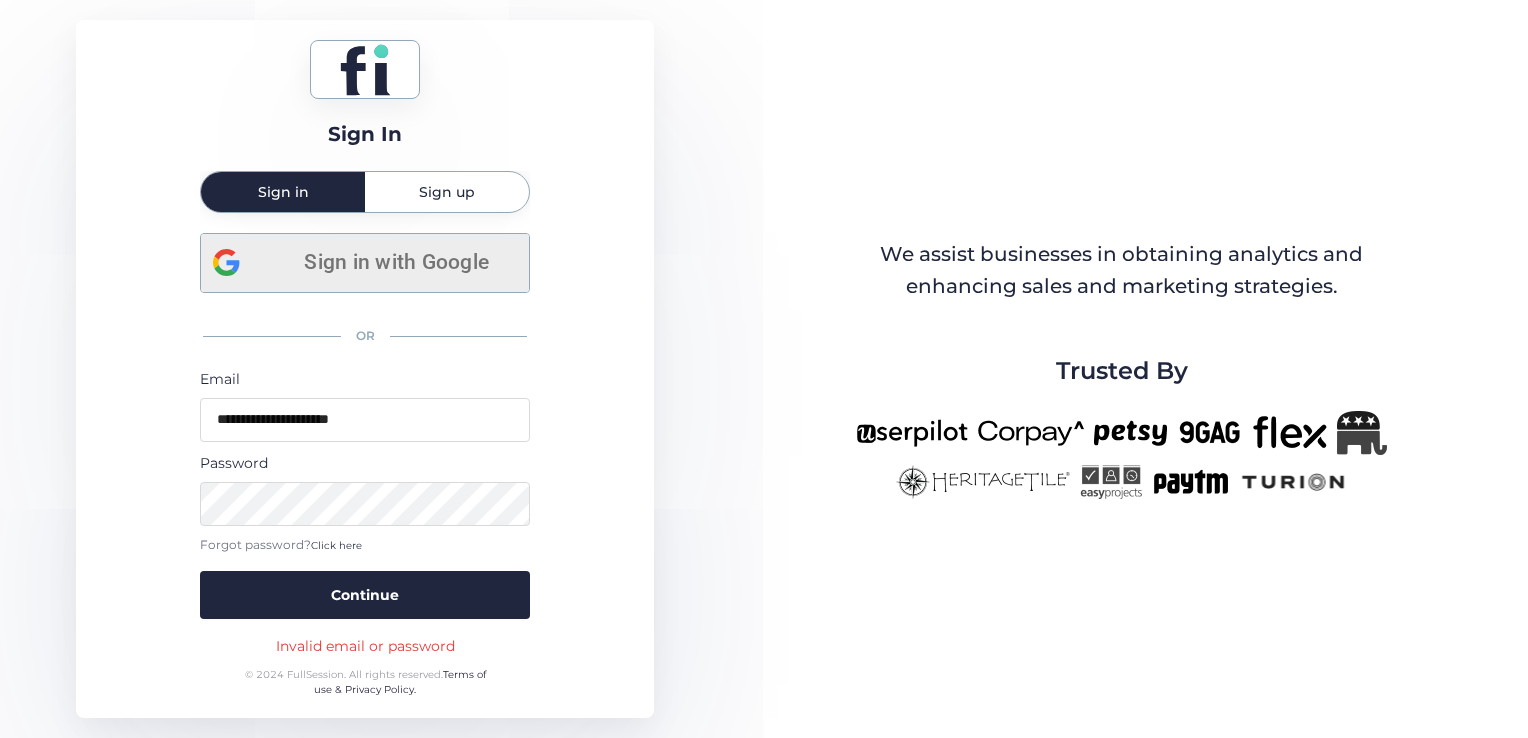 click on "Sign in with Google" at bounding box center [365, 263] 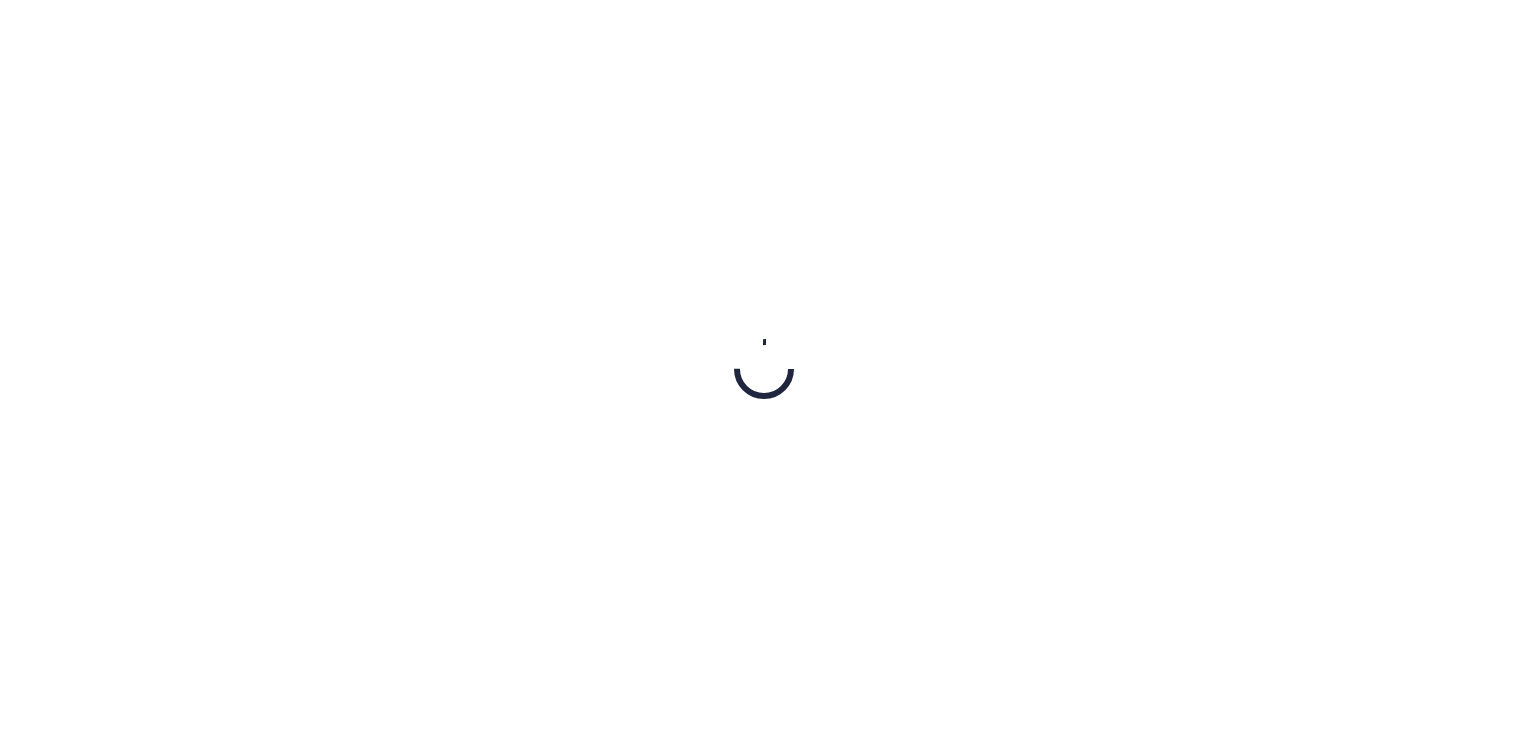 scroll, scrollTop: 0, scrollLeft: 0, axis: both 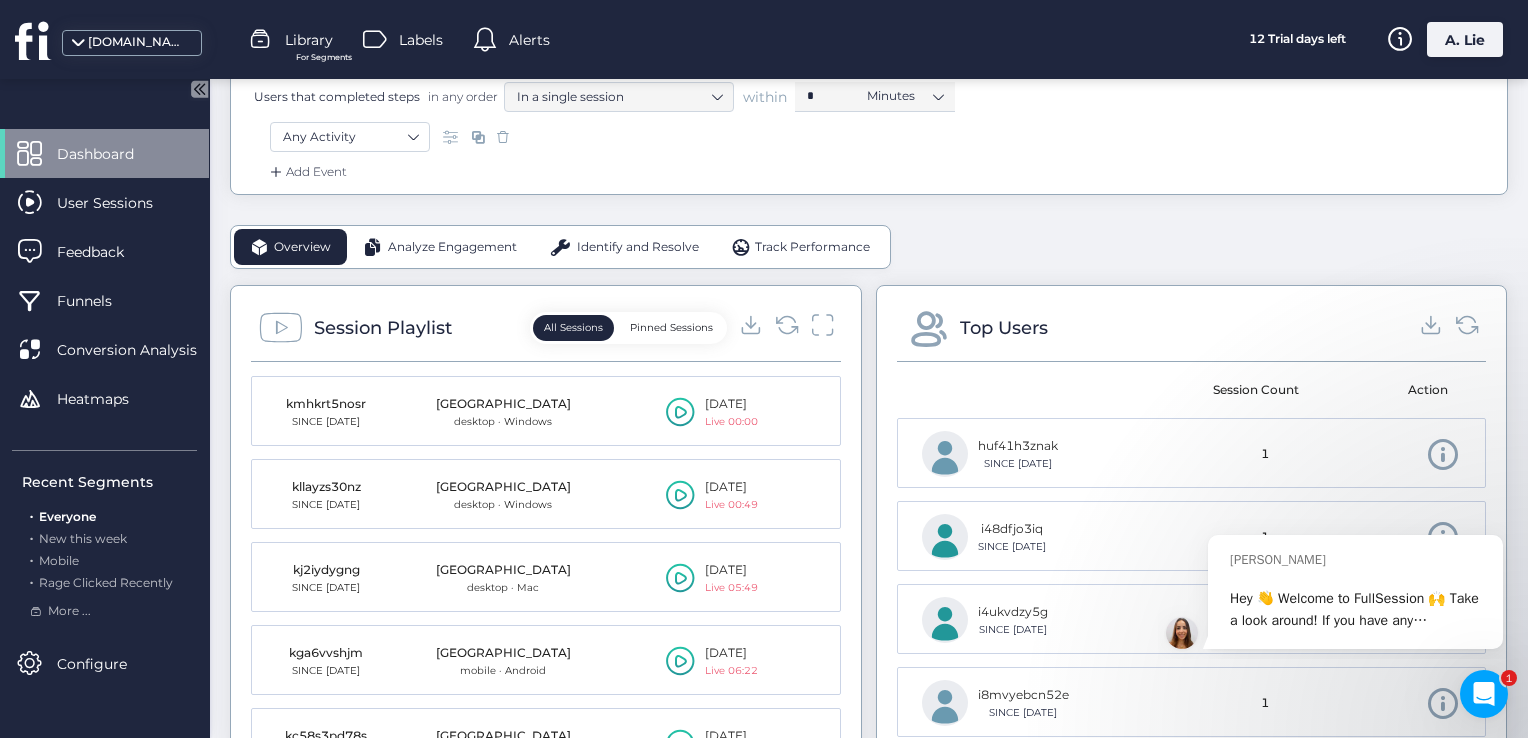 click 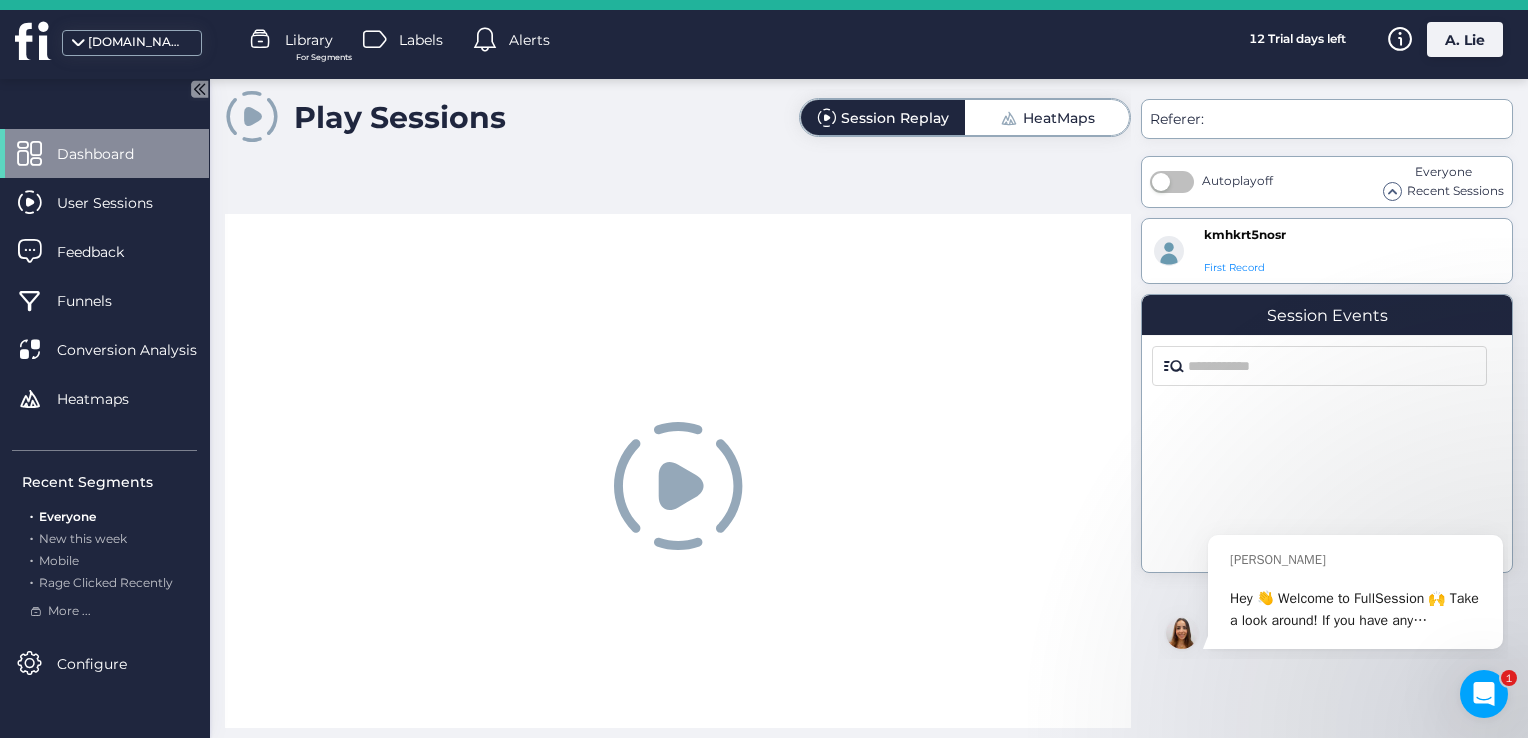 scroll, scrollTop: 0, scrollLeft: 0, axis: both 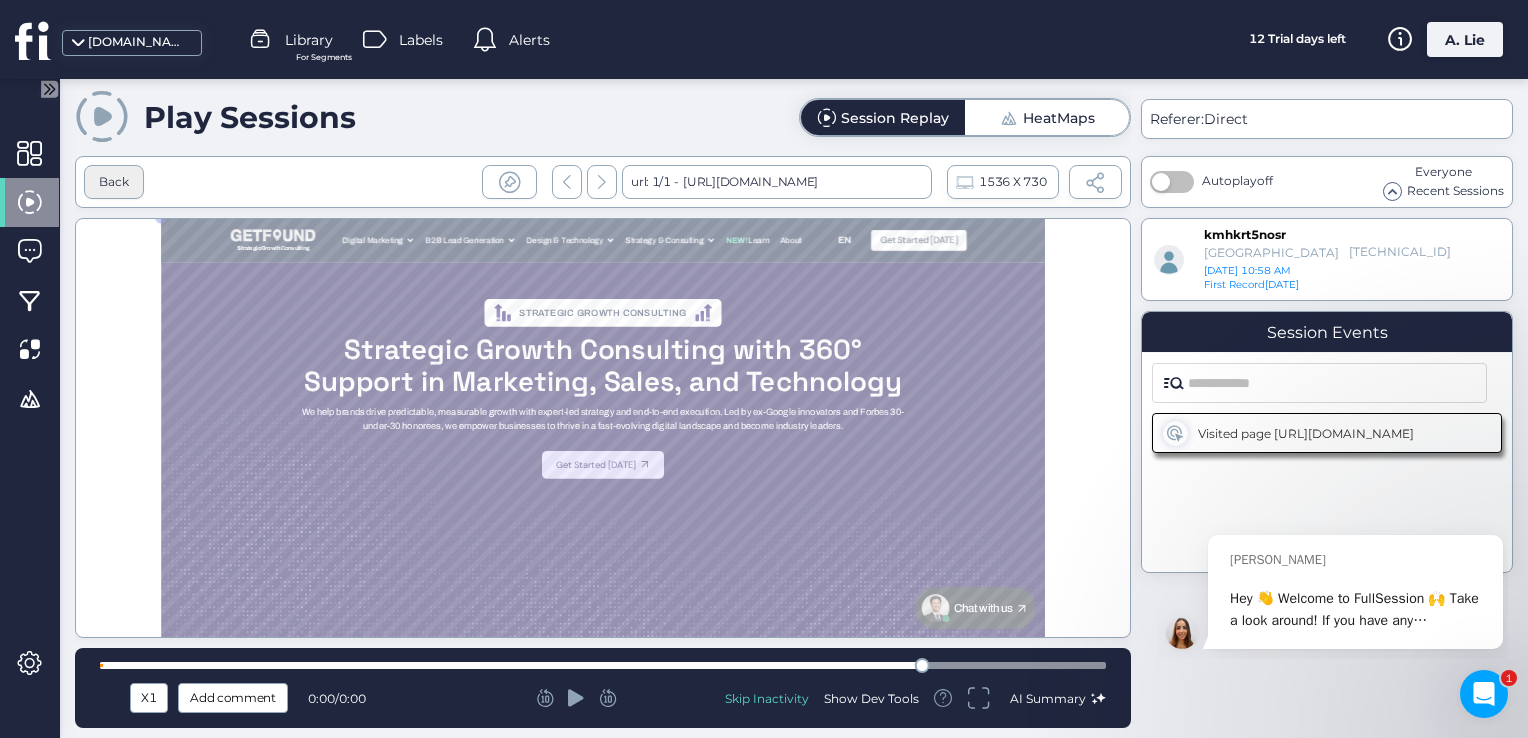 click on "Back" at bounding box center [114, 182] 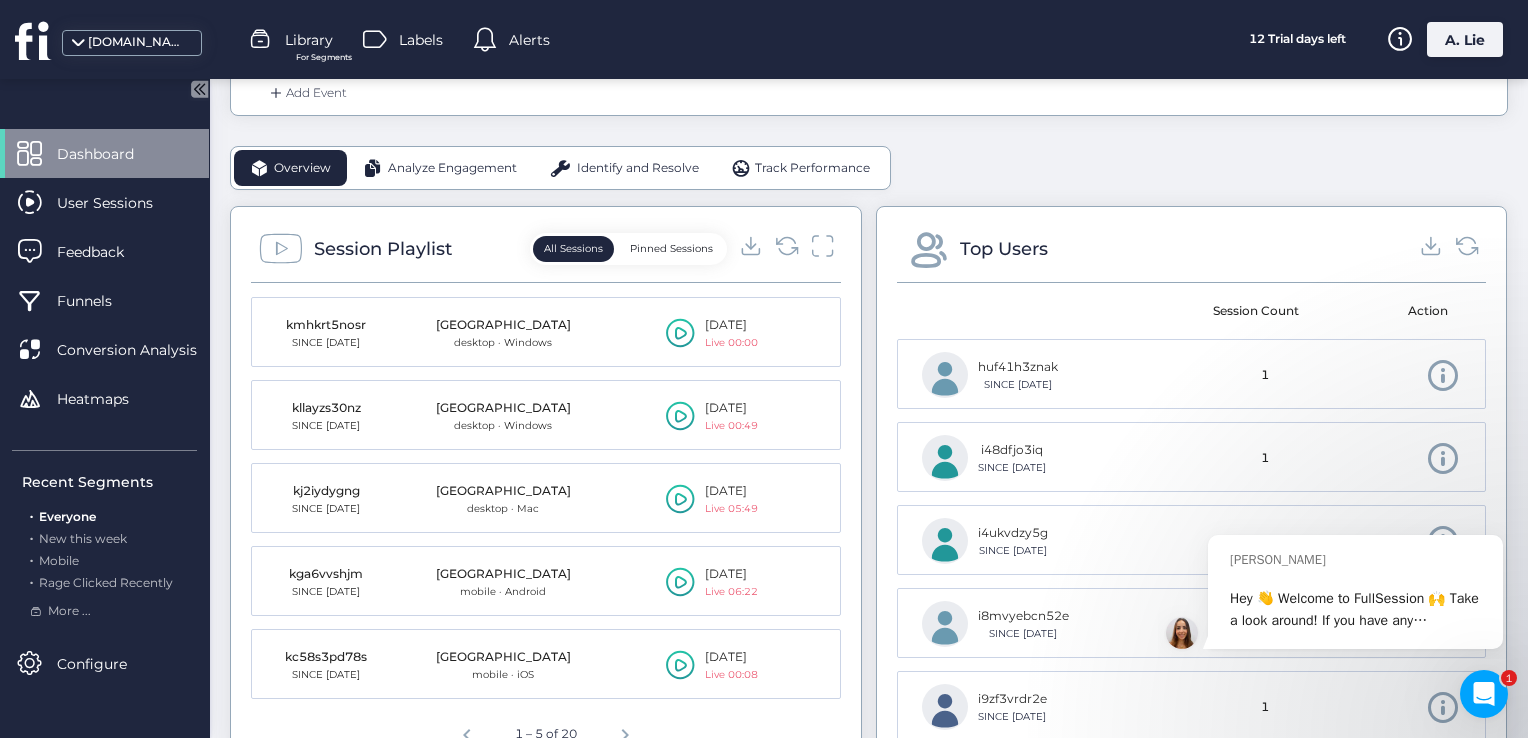 scroll, scrollTop: 600, scrollLeft: 0, axis: vertical 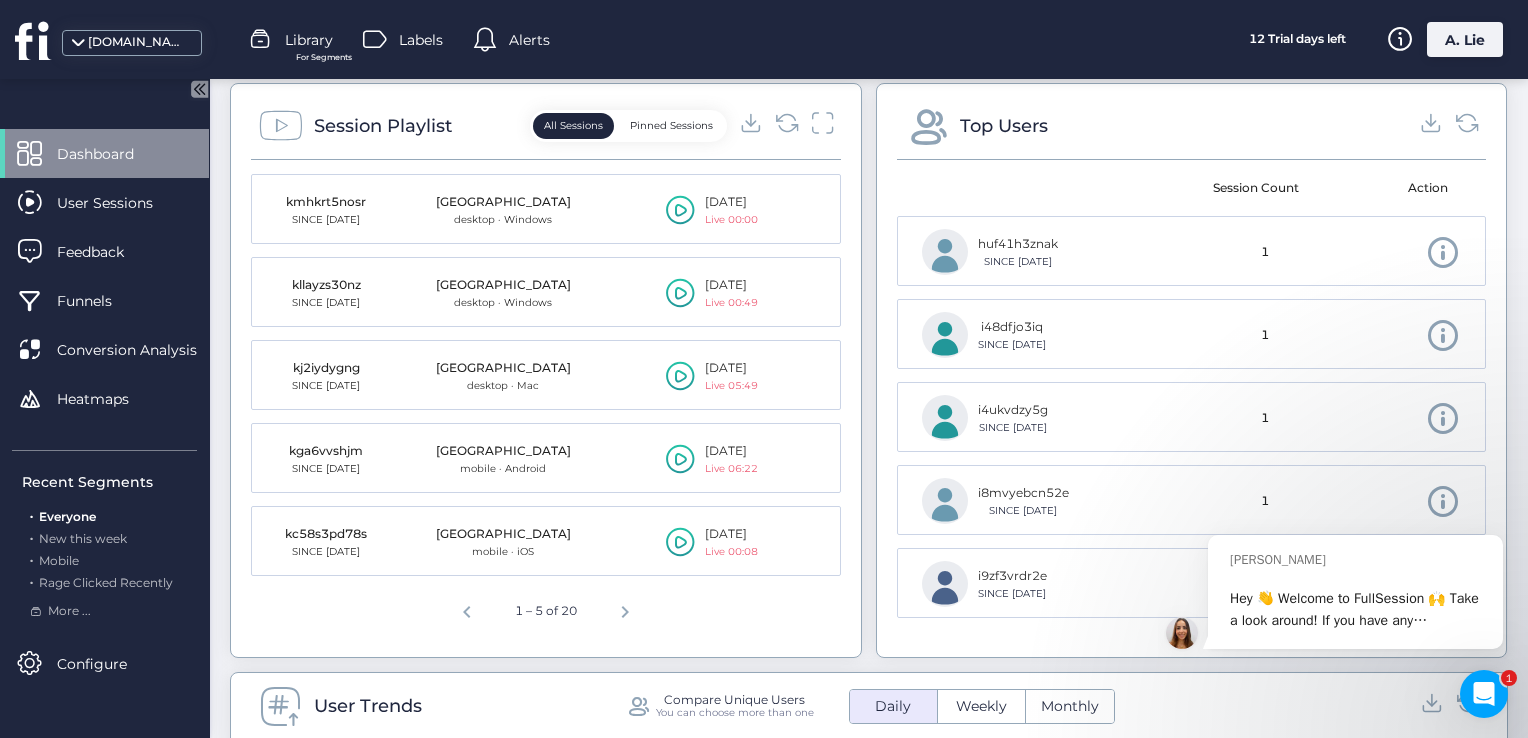 click 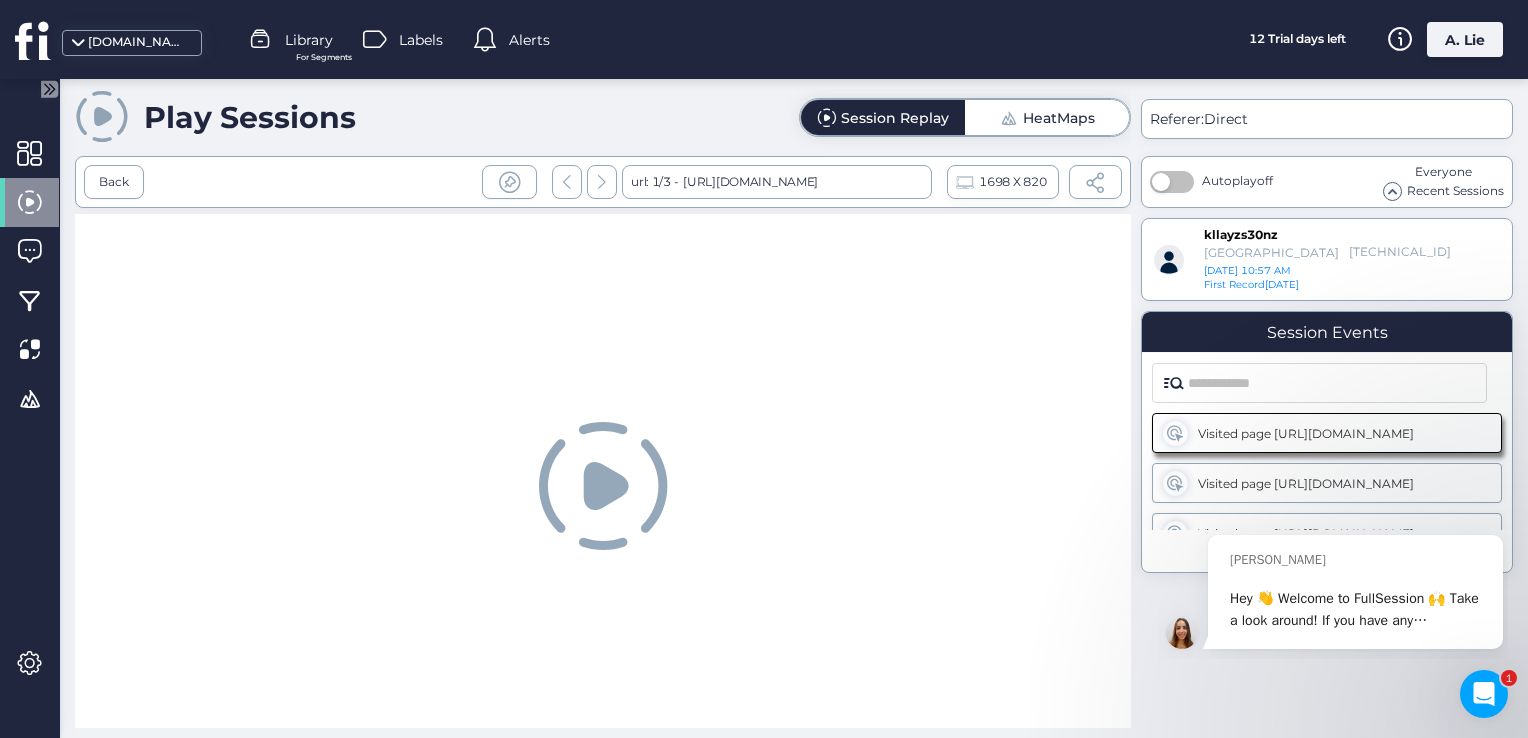 scroll, scrollTop: 0, scrollLeft: 0, axis: both 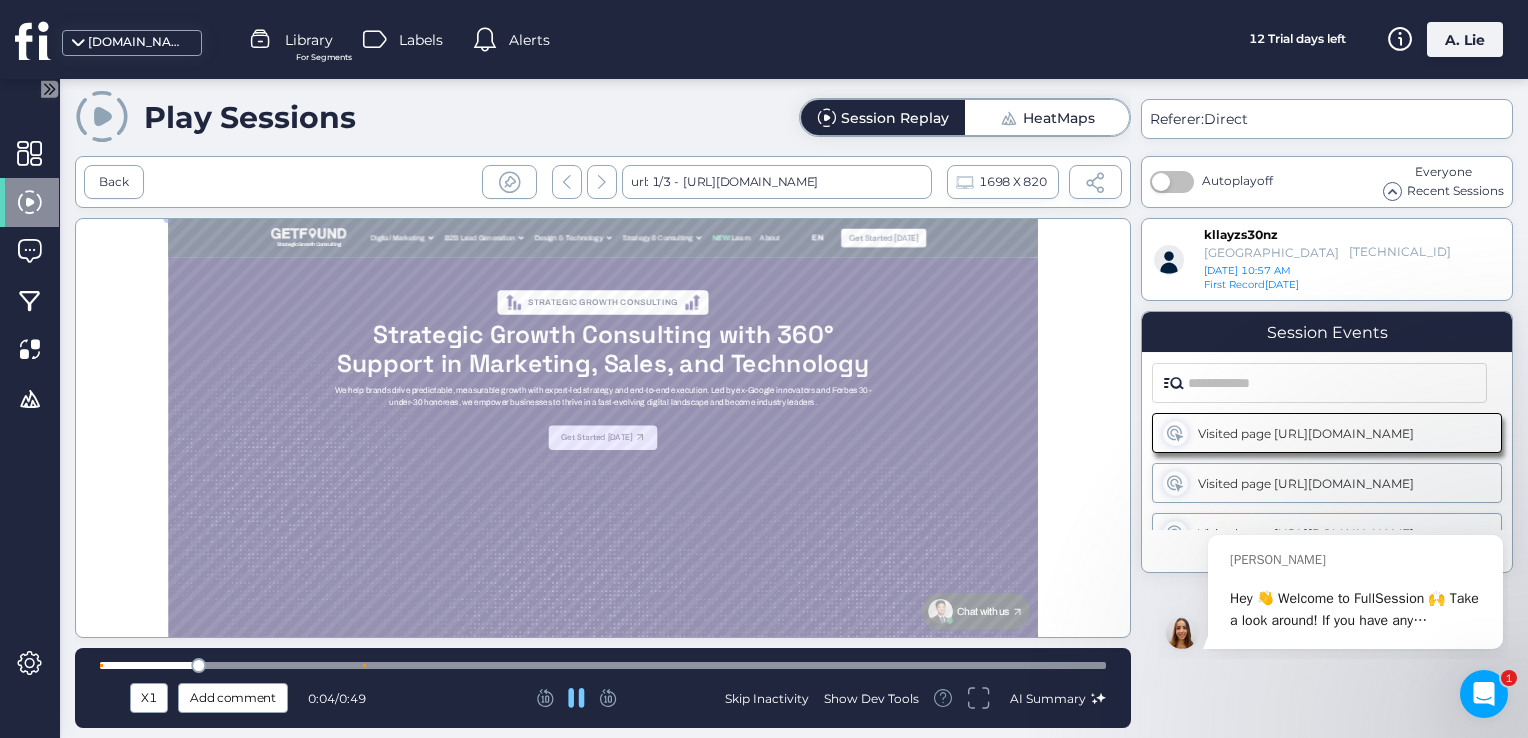 click at bounding box center [603, 665] 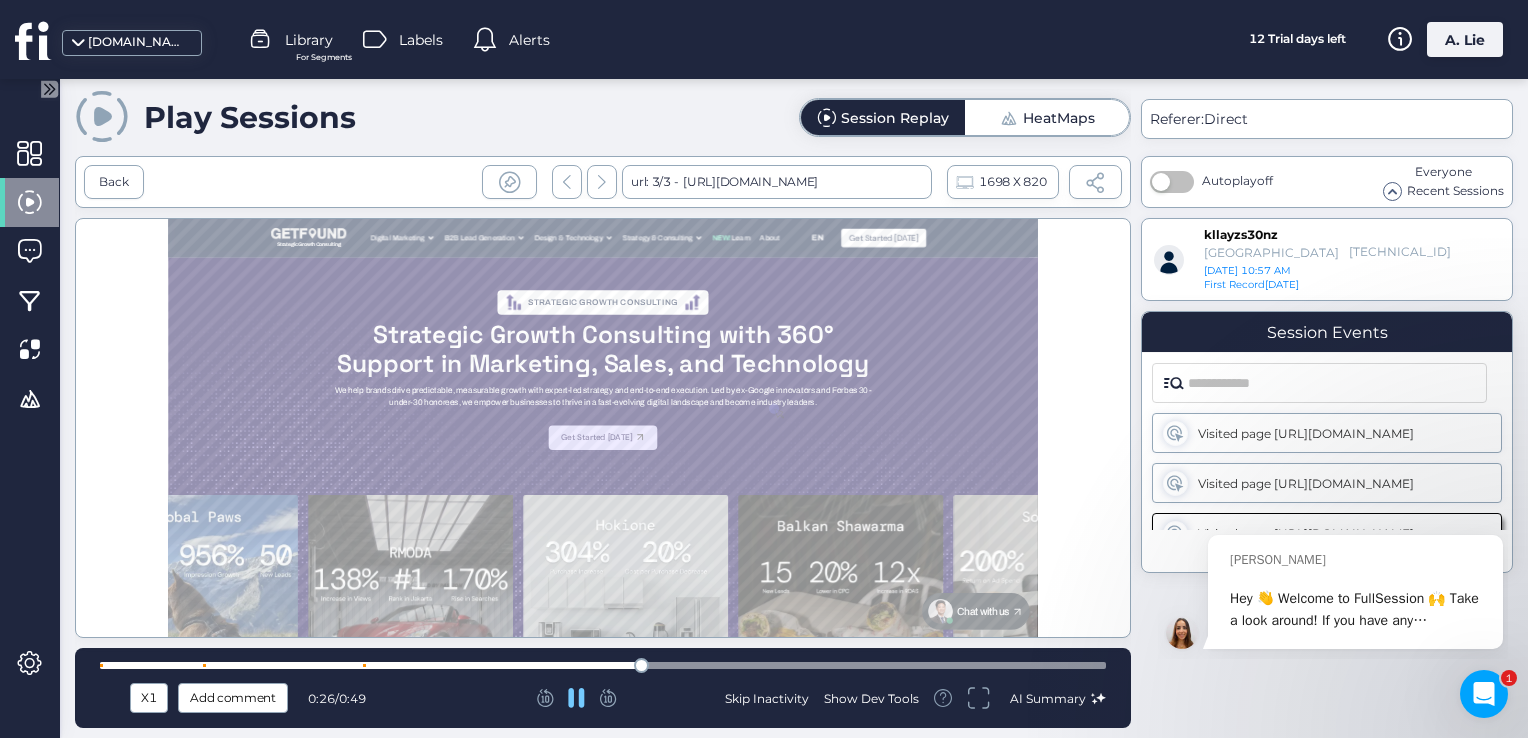 scroll, scrollTop: 400, scrollLeft: 0, axis: vertical 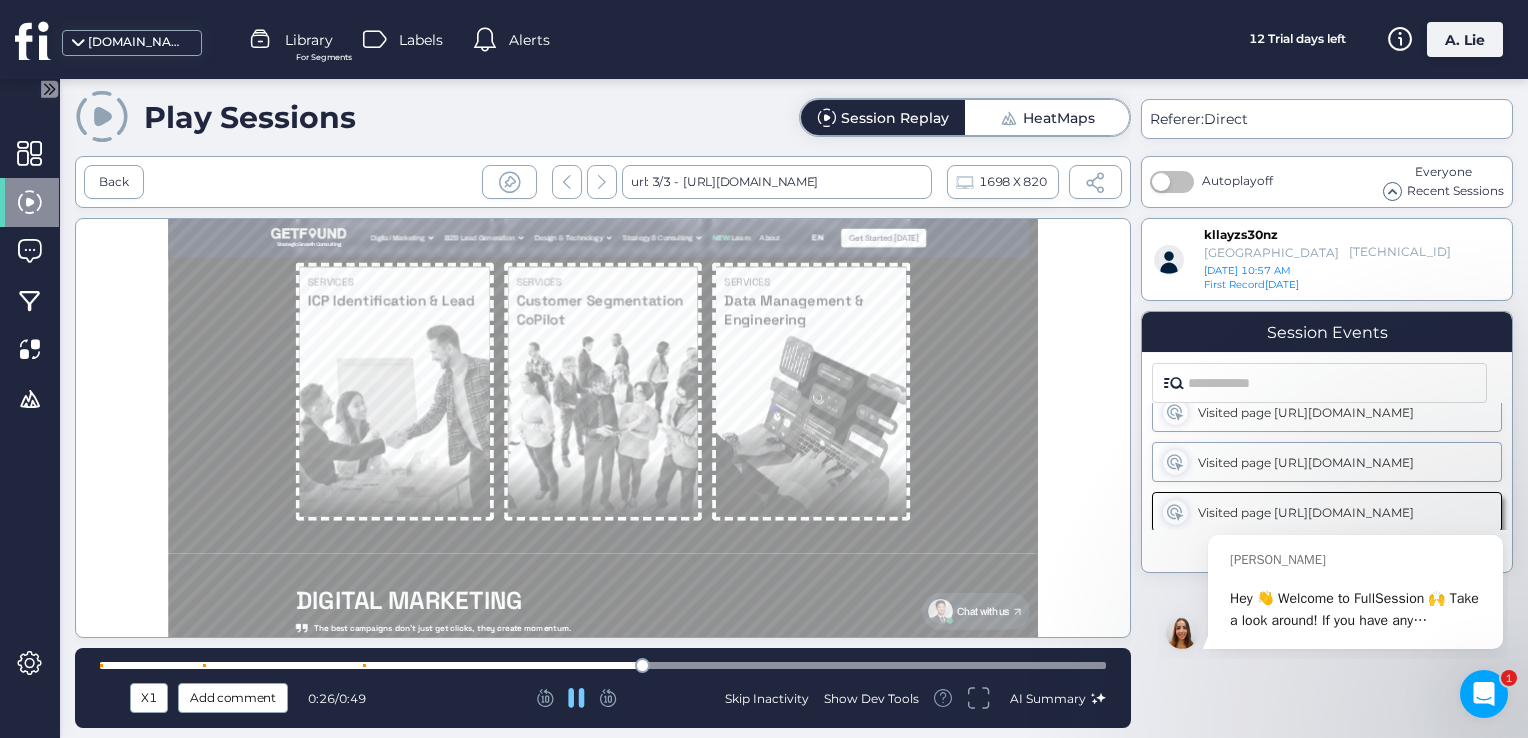 click at bounding box center (603, 665) 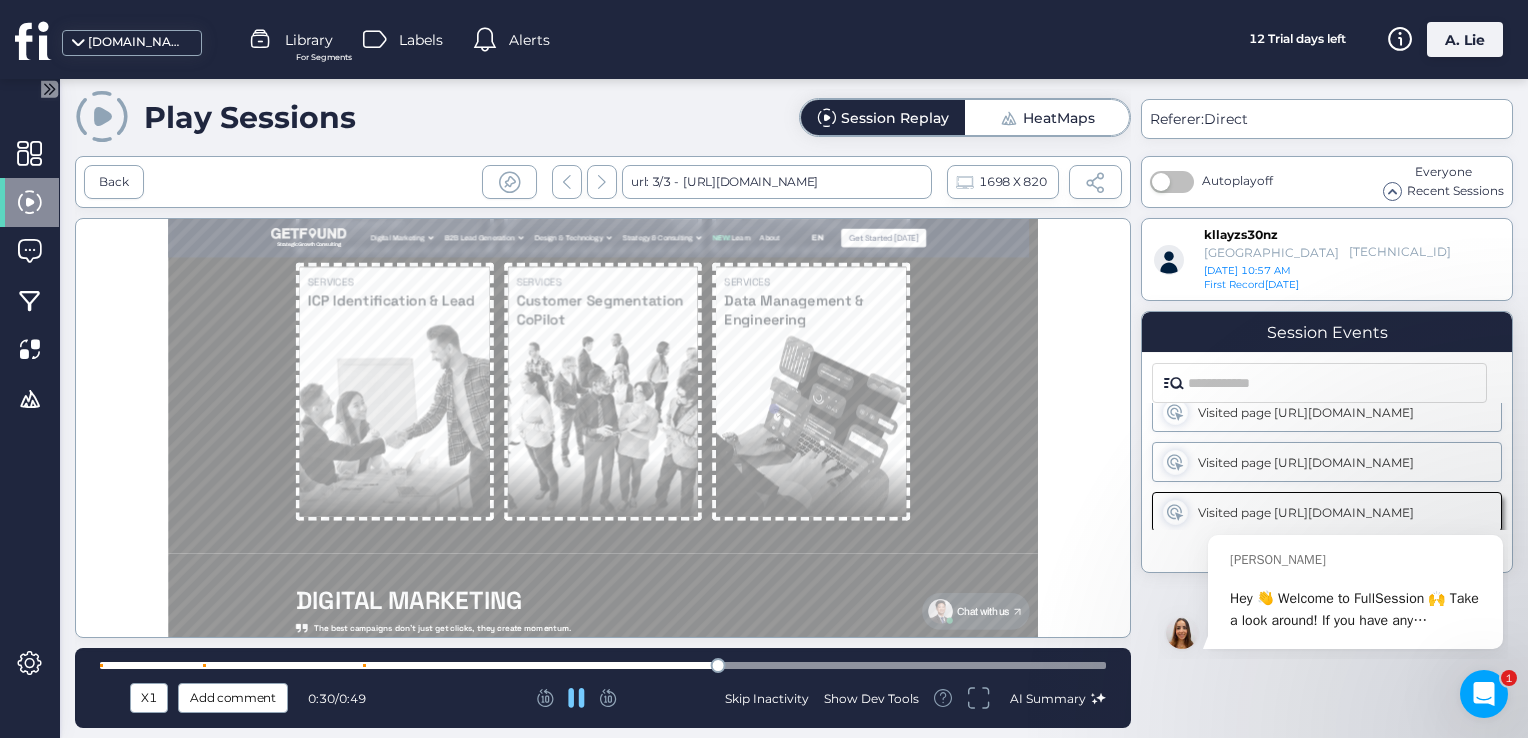 scroll, scrollTop: 1883, scrollLeft: 0, axis: vertical 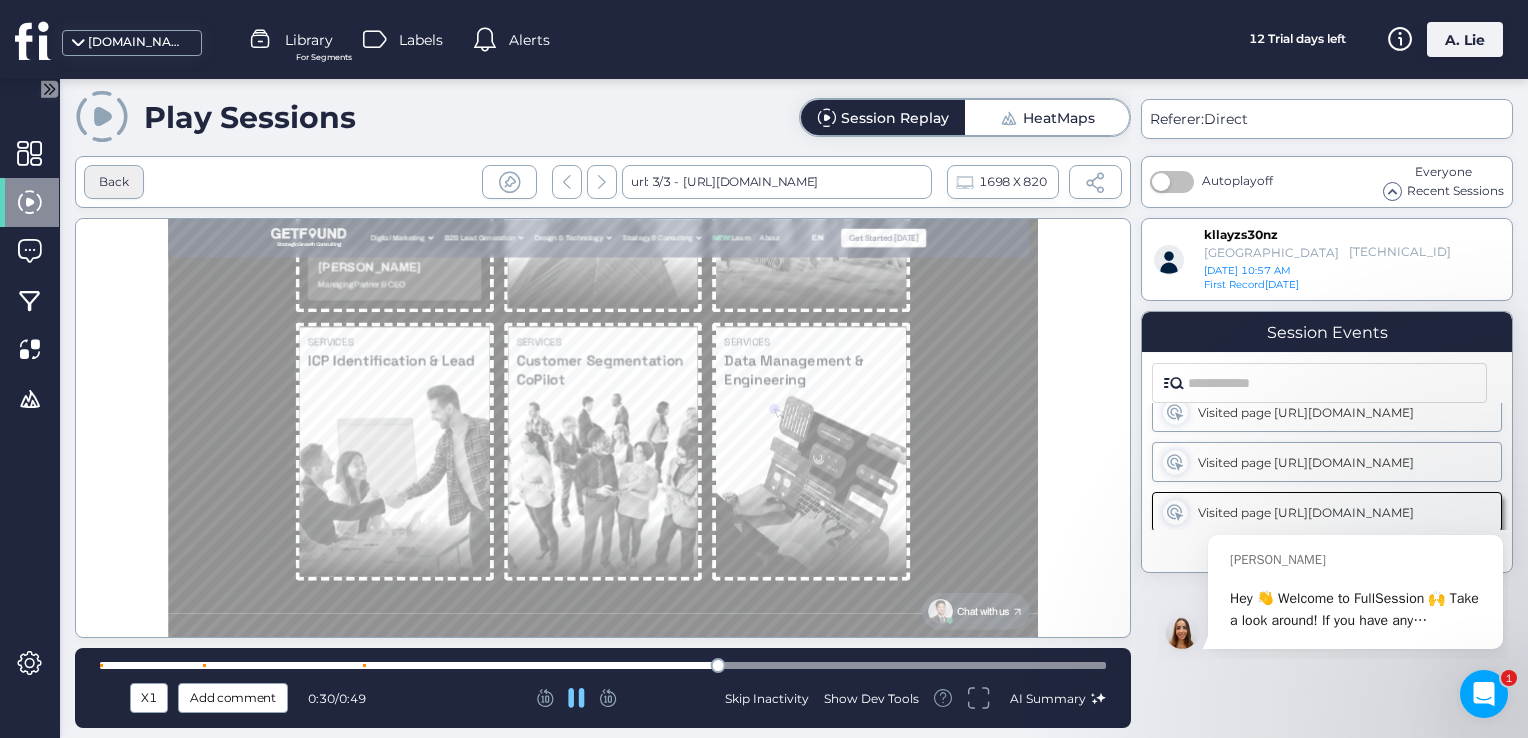 click on "Back" at bounding box center [114, 182] 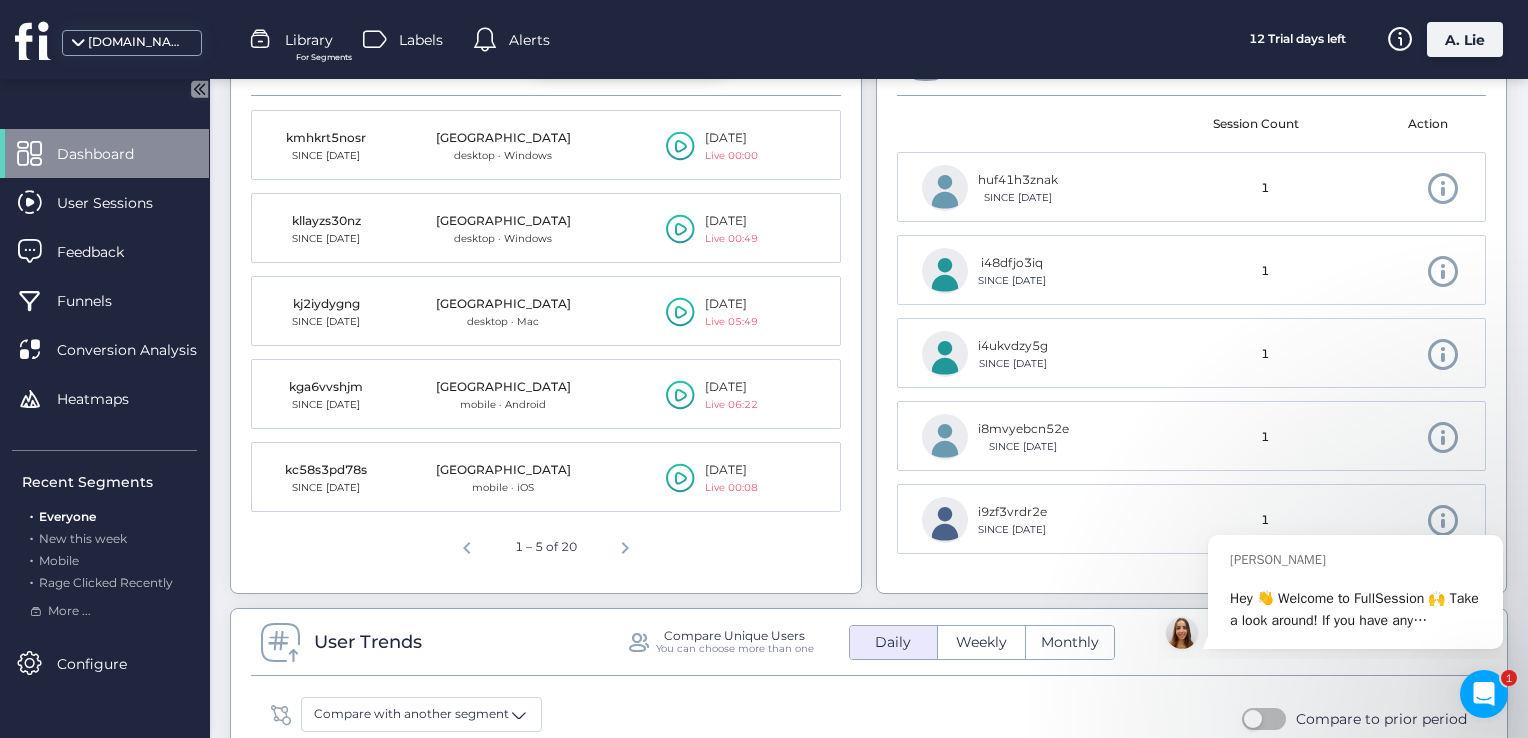 scroll, scrollTop: 700, scrollLeft: 0, axis: vertical 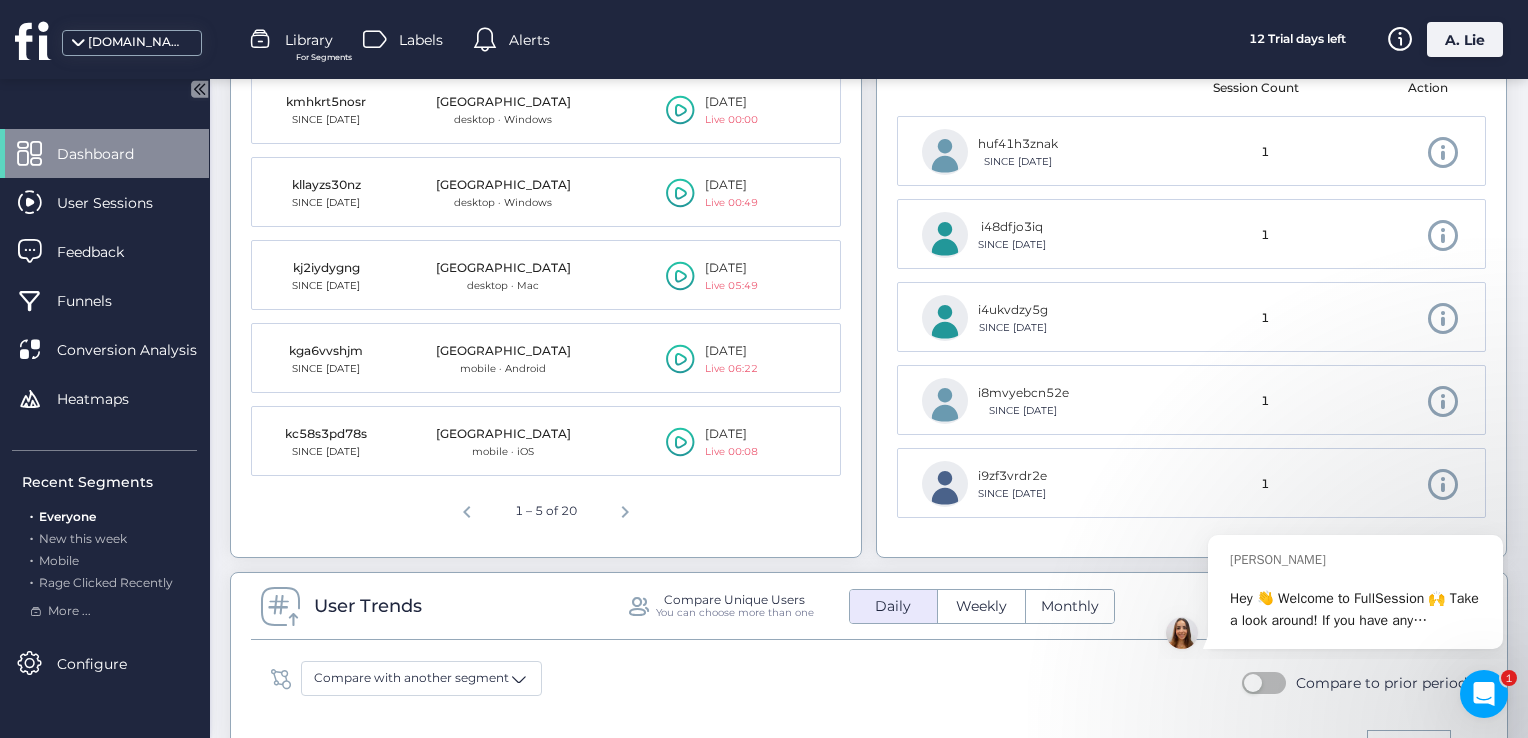 click 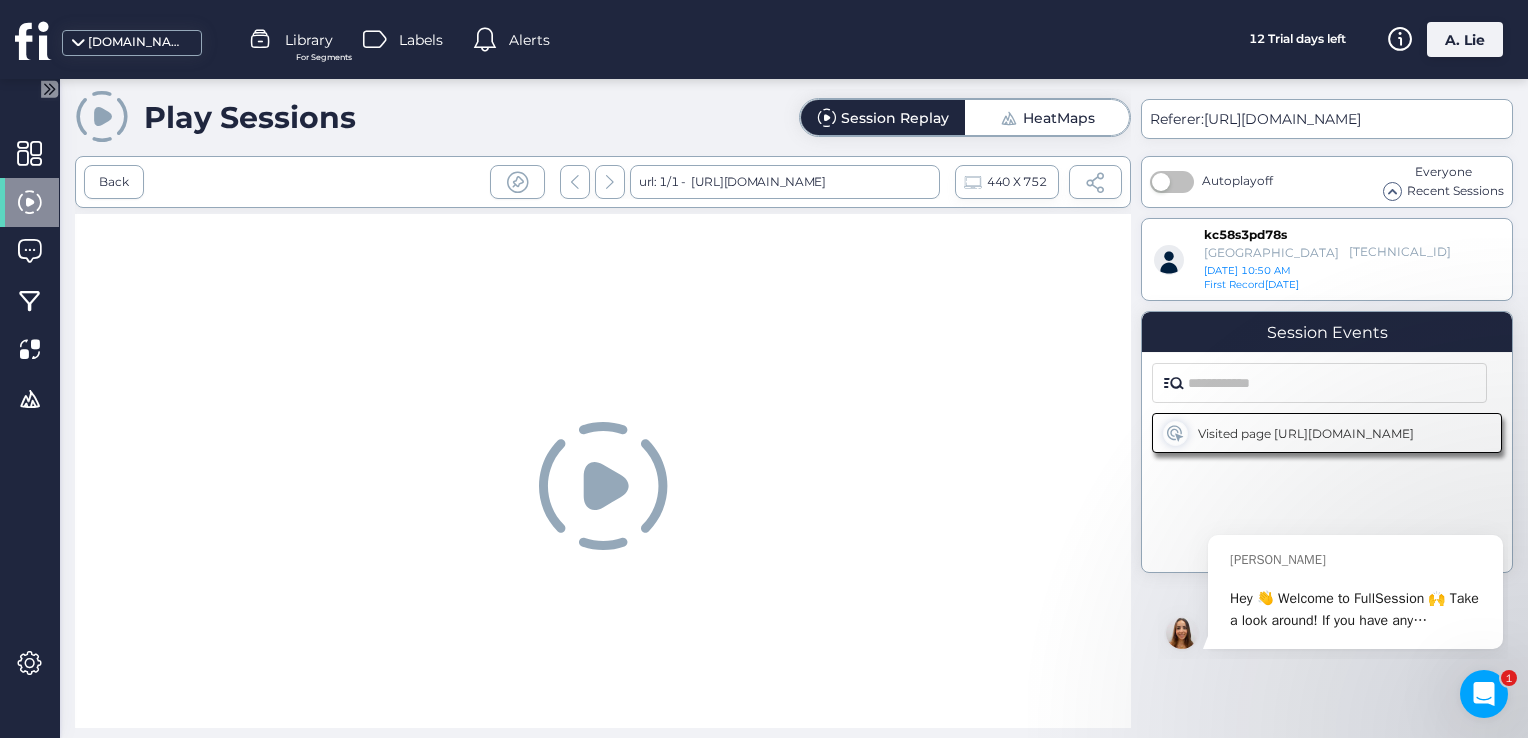 scroll, scrollTop: 0, scrollLeft: 0, axis: both 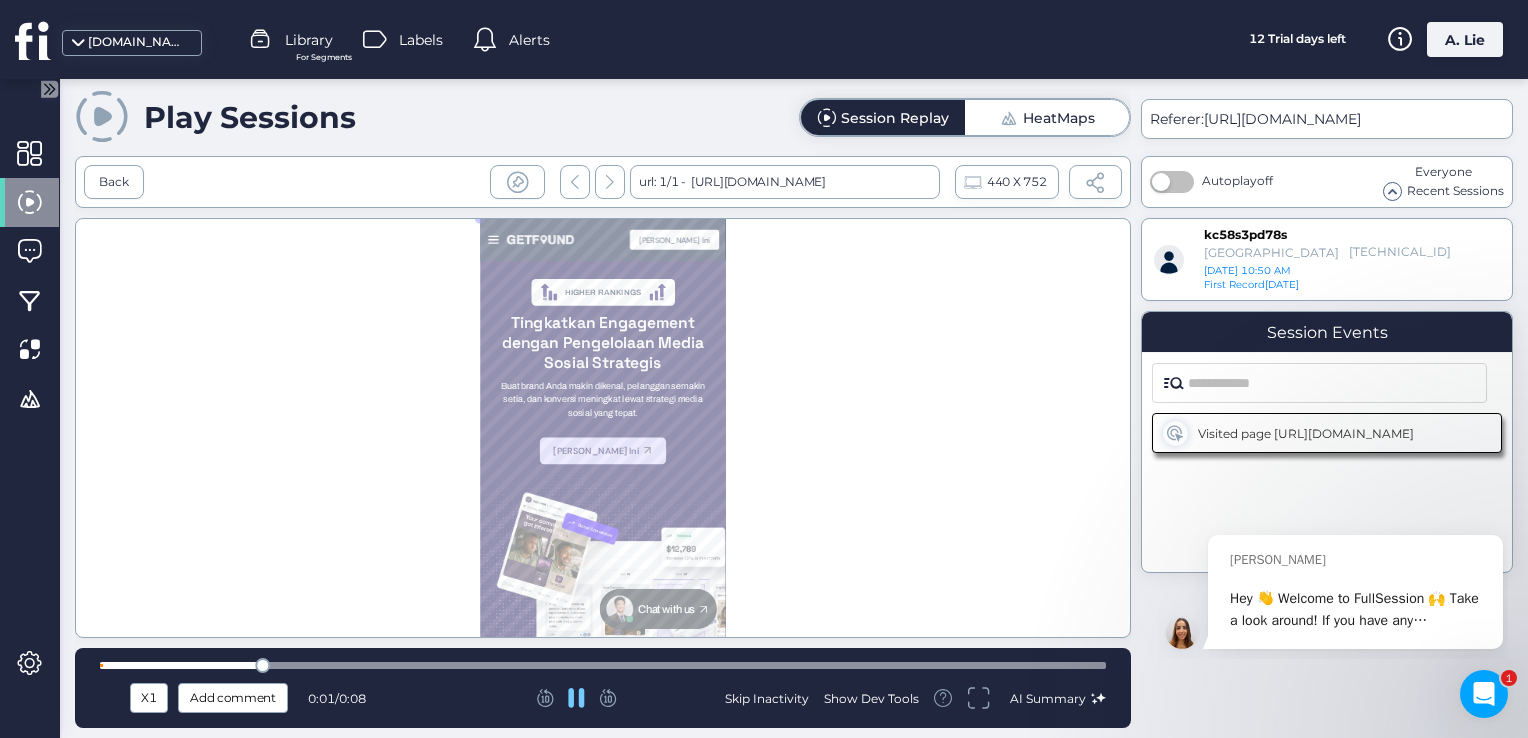 click on "HeatMaps" at bounding box center (1047, 117) 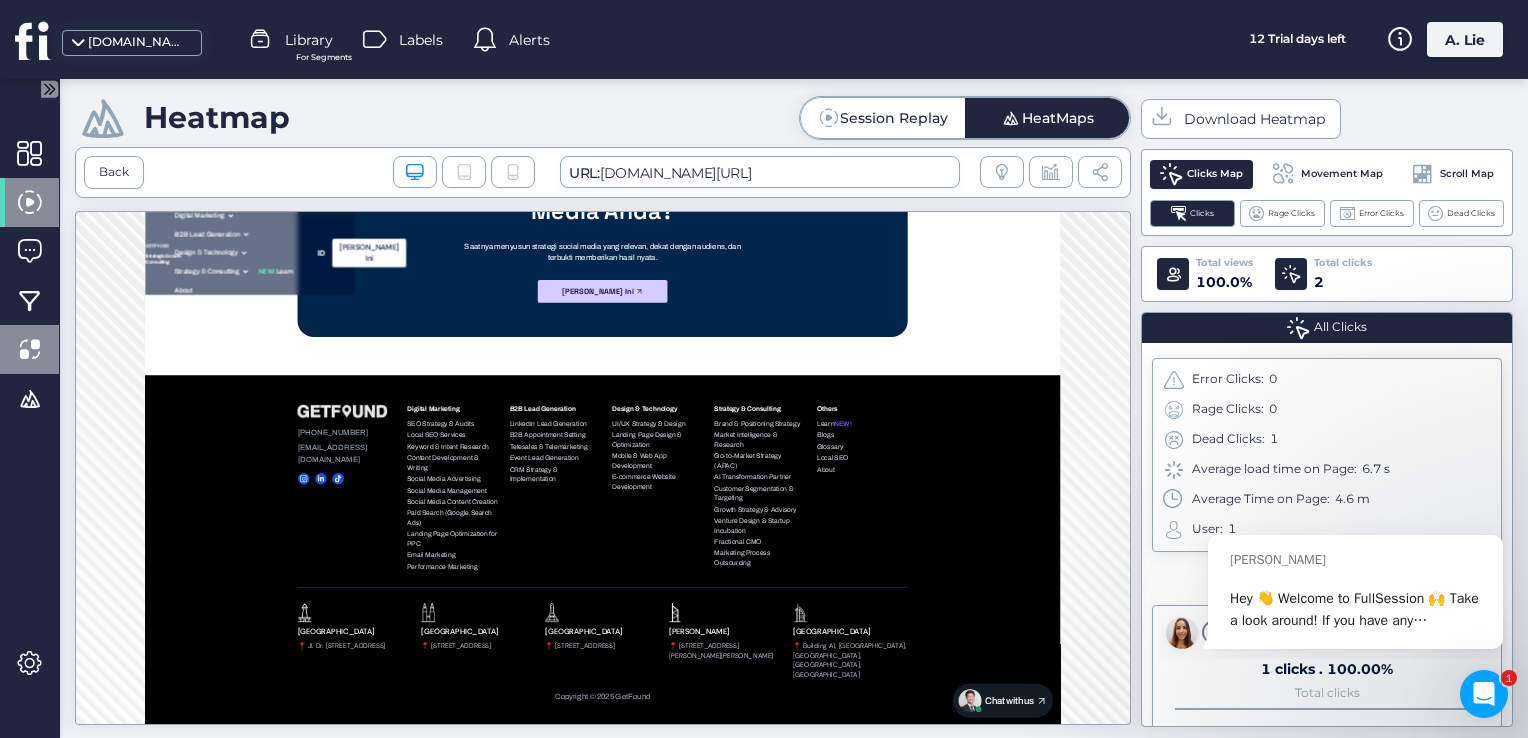 scroll, scrollTop: 28224, scrollLeft: 0, axis: vertical 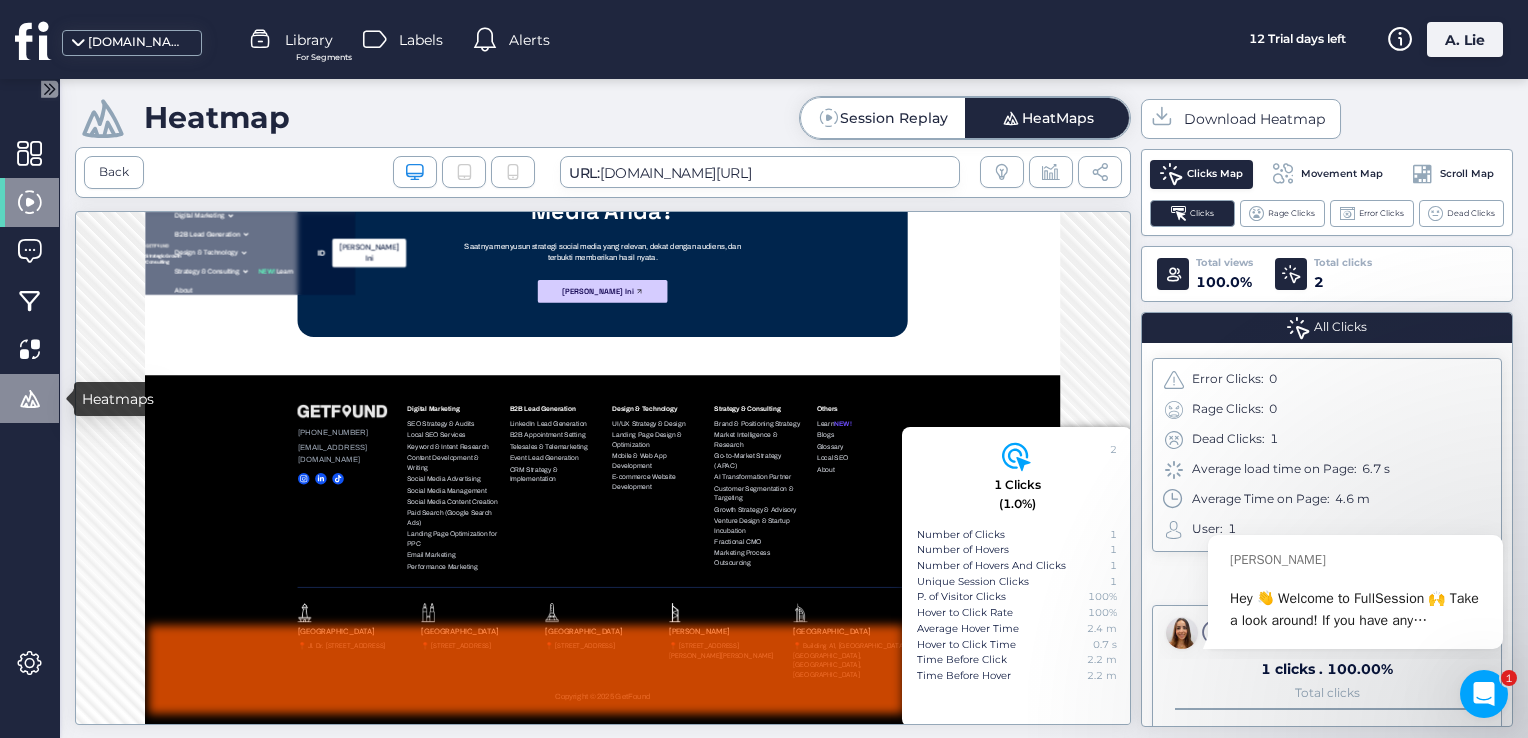 click 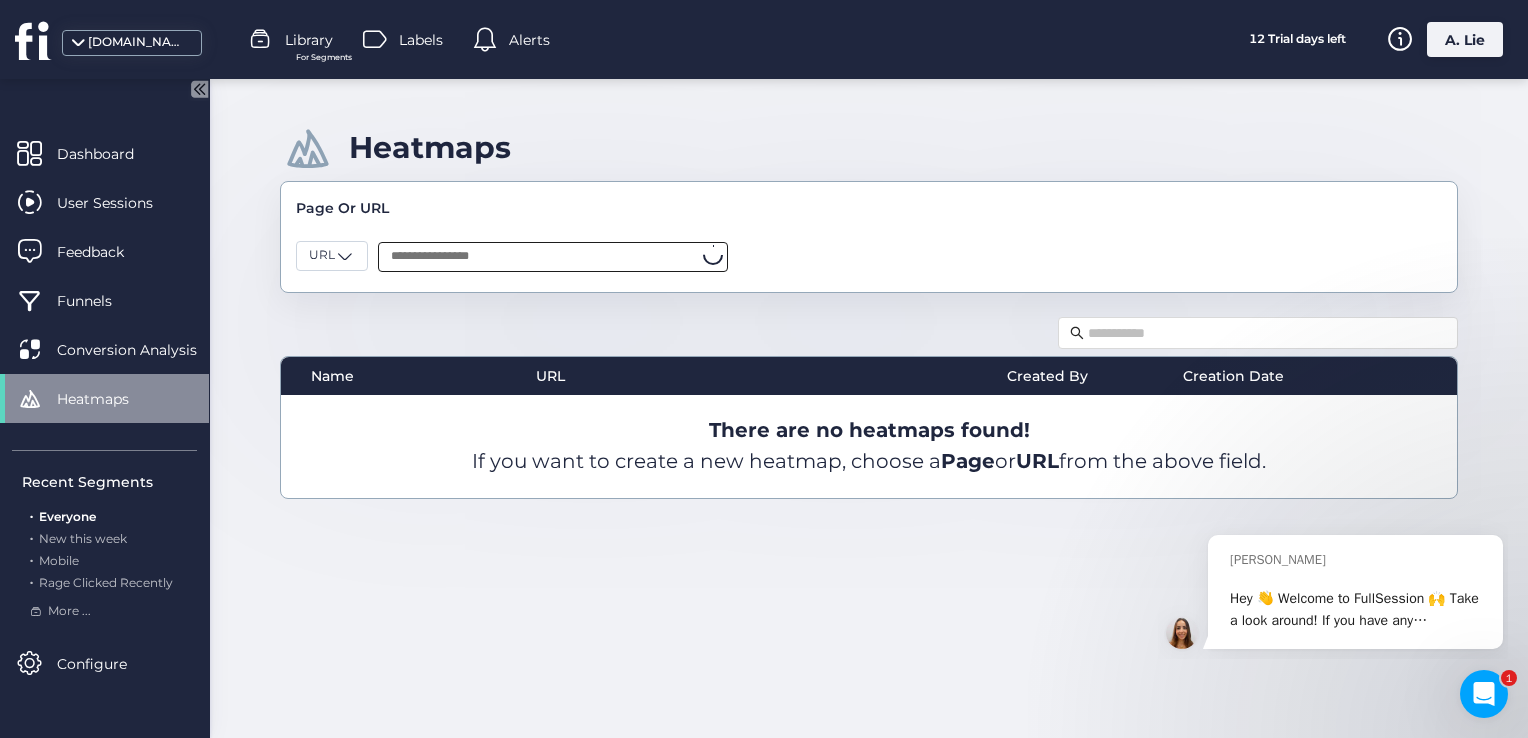click 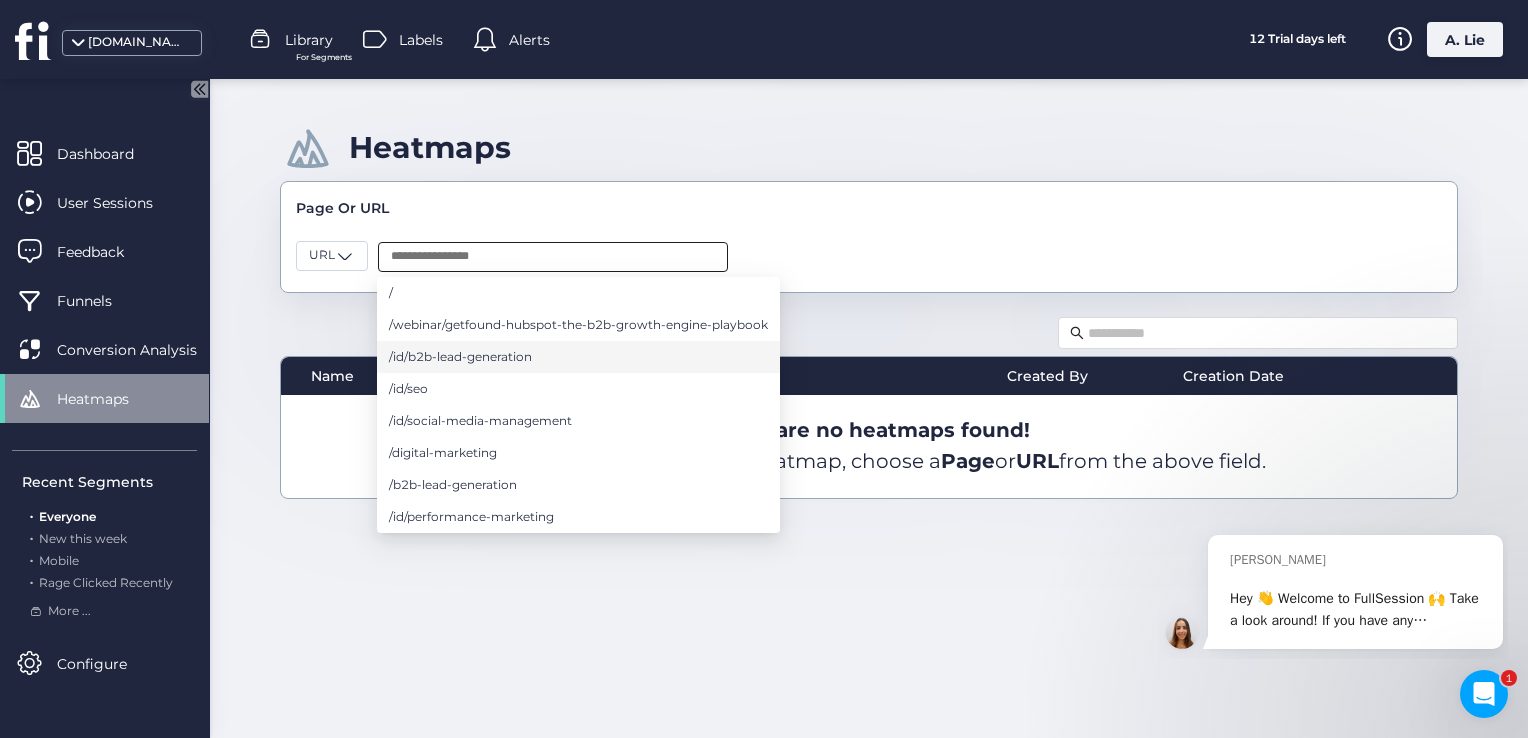 click on "/id/b2b-lead-generation" at bounding box center (460, 357) 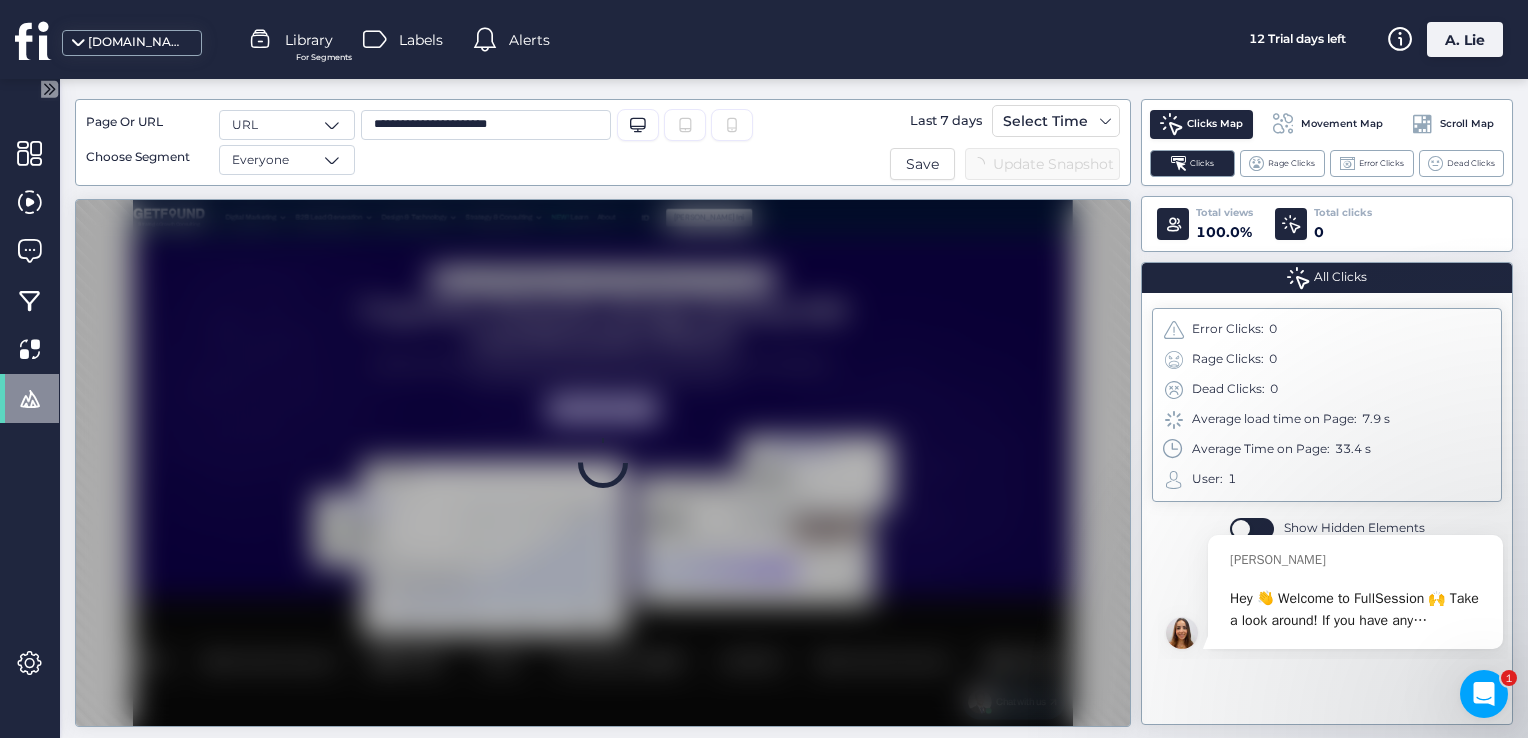 scroll, scrollTop: 0, scrollLeft: 0, axis: both 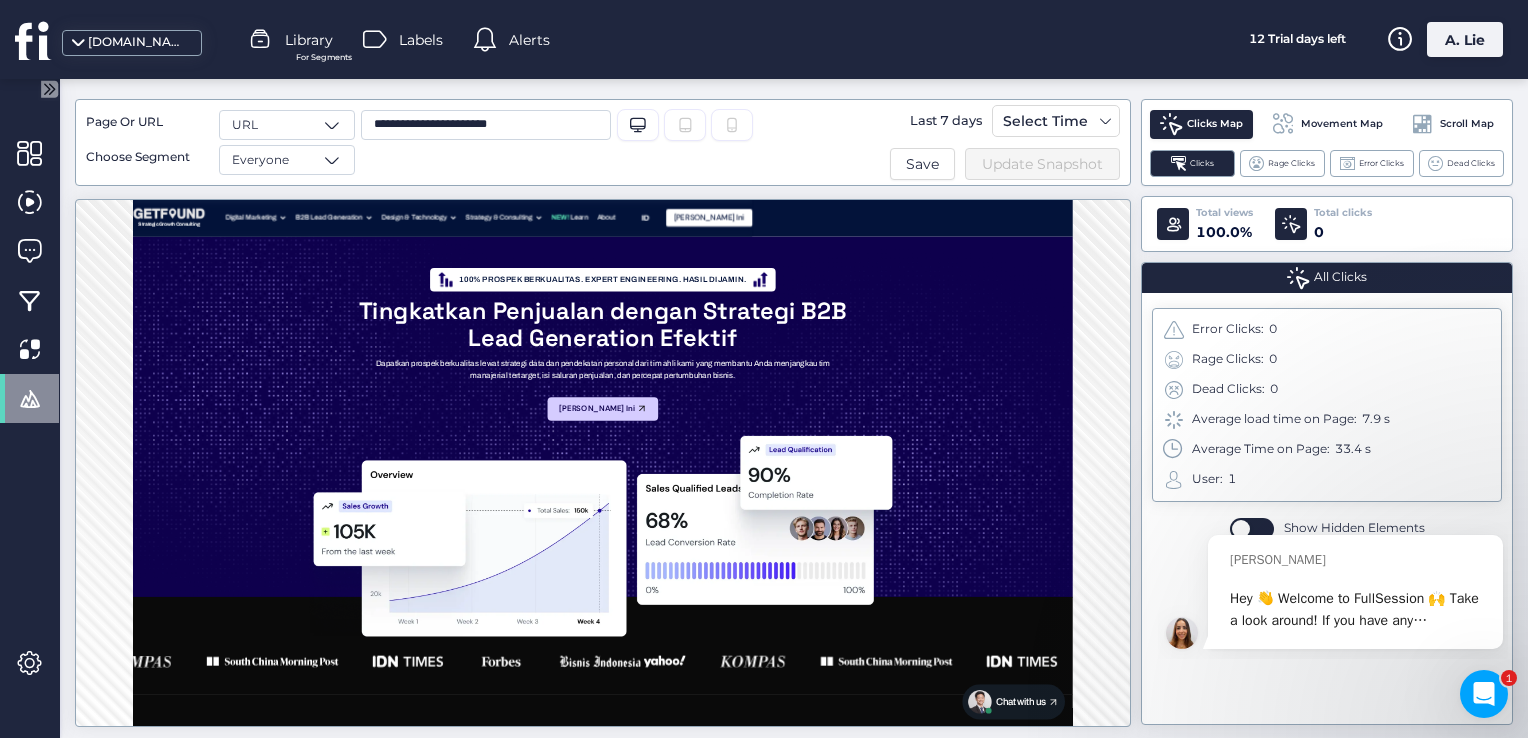 click on "**********" 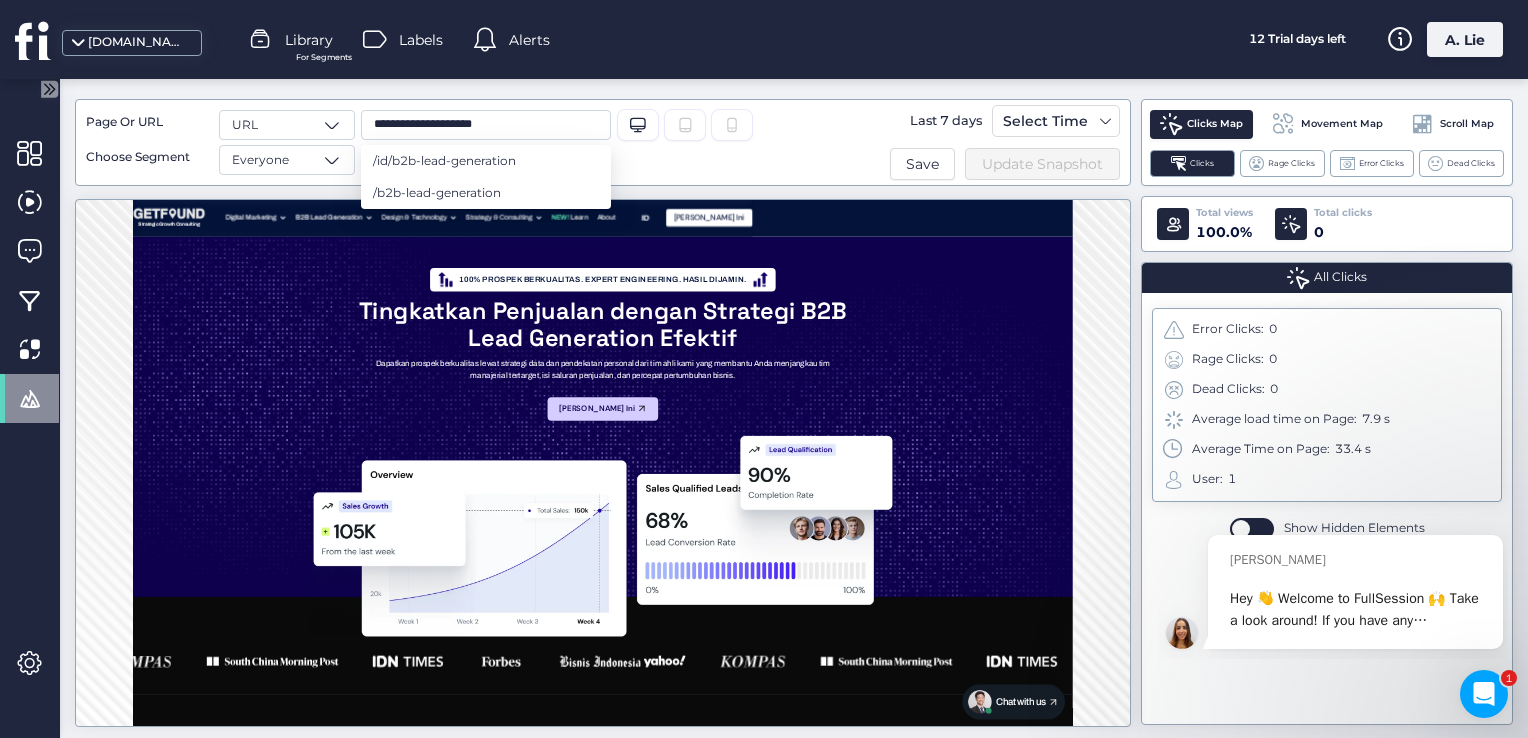 type on "**********" 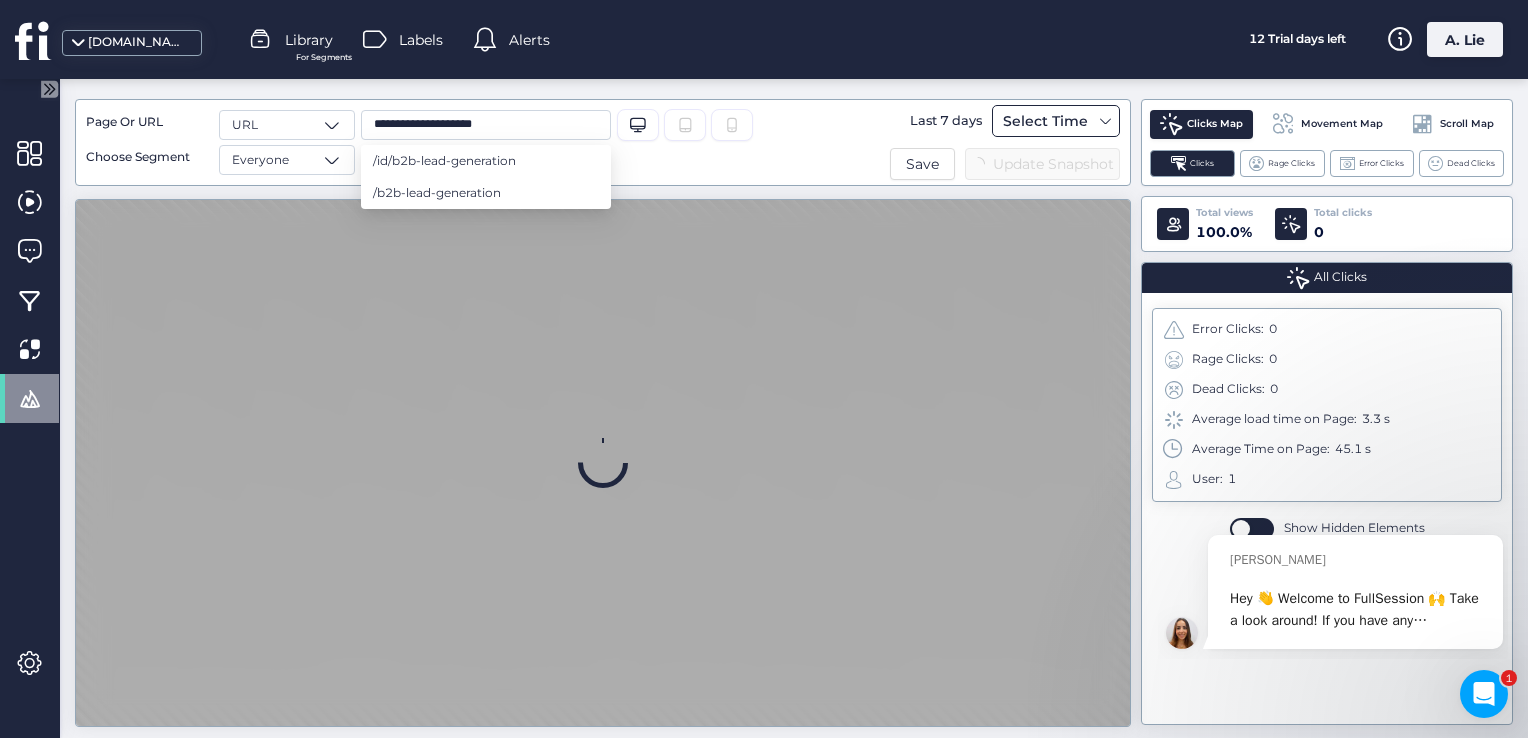 click on "Select Time" 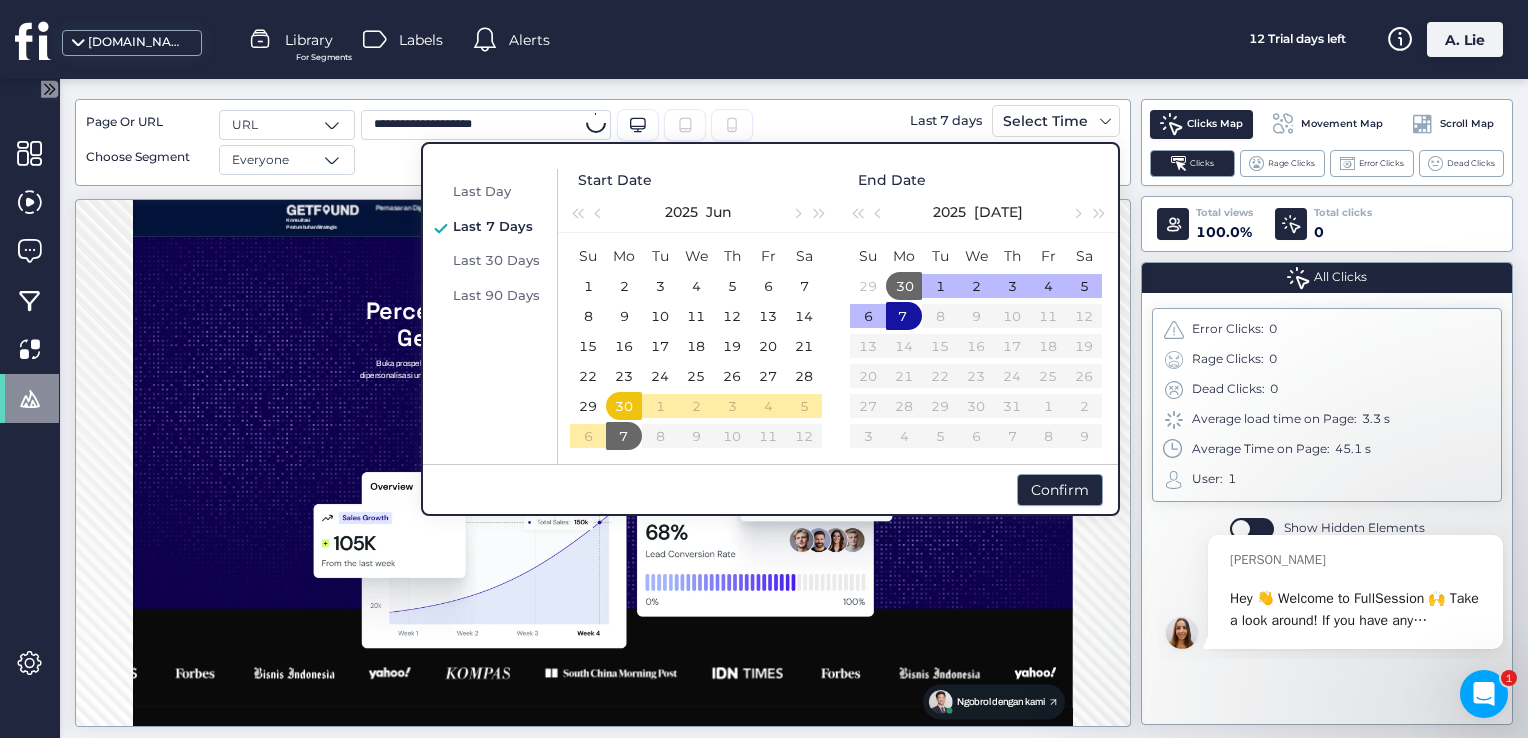 scroll, scrollTop: 0, scrollLeft: 0, axis: both 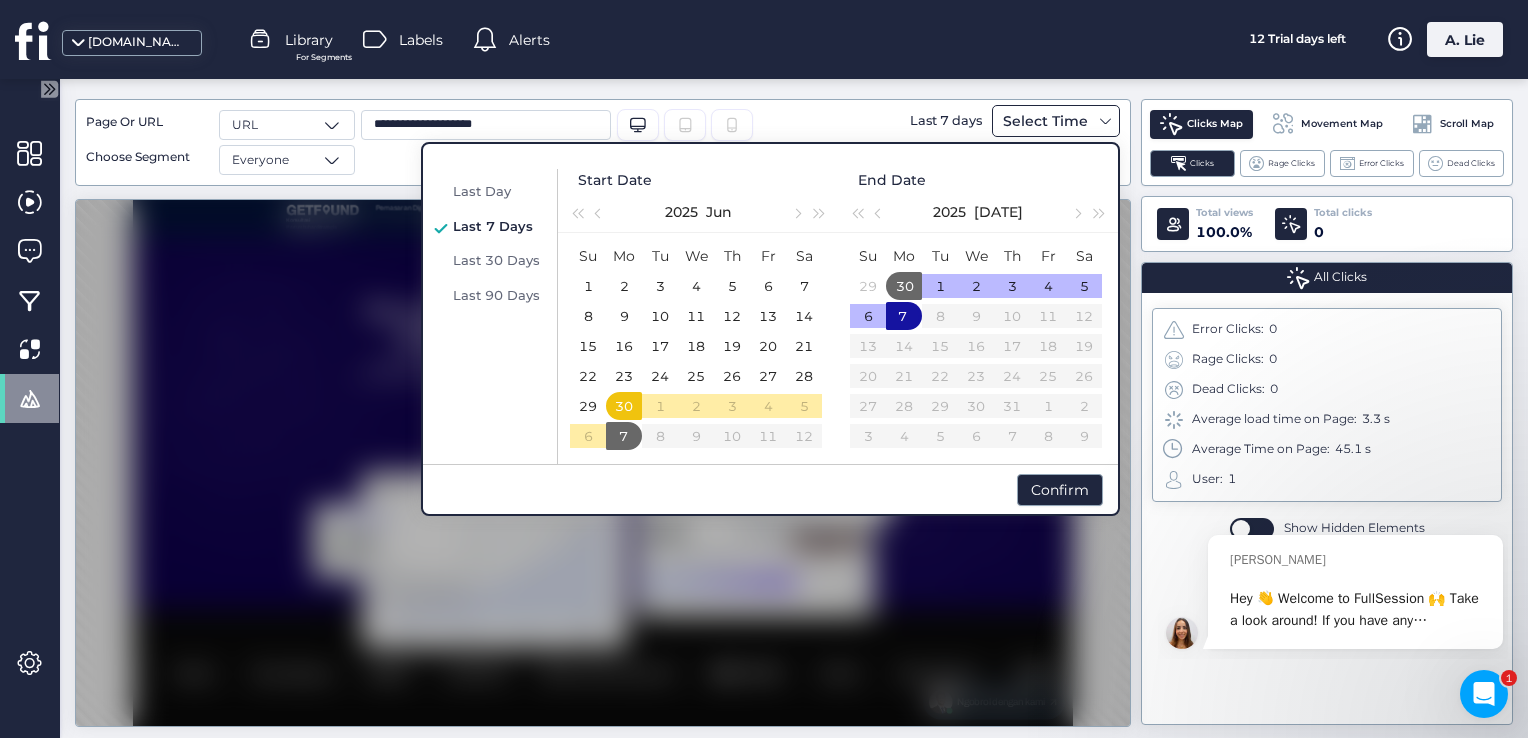 click on "Select Time" 